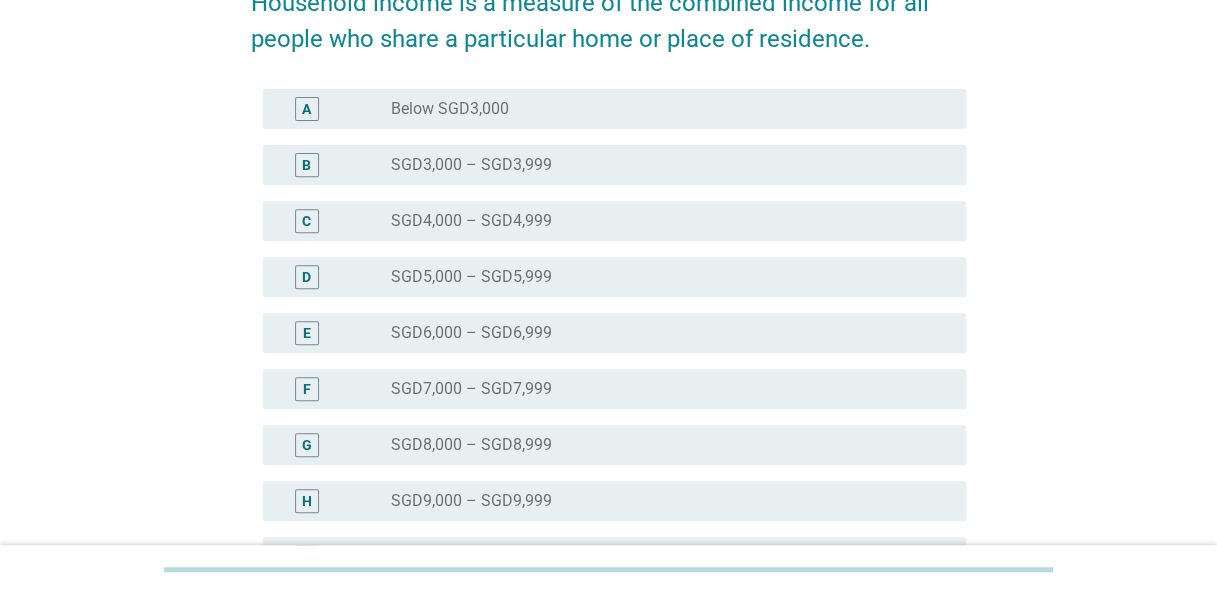 scroll, scrollTop: 400, scrollLeft: 0, axis: vertical 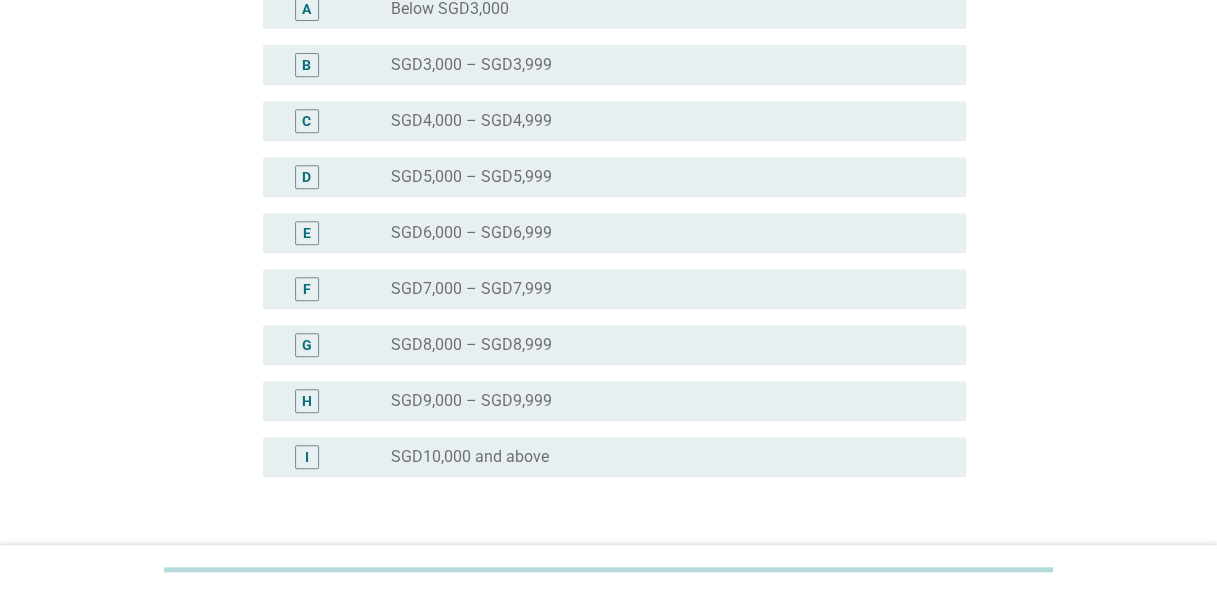 click on "SGD10,000 and above" at bounding box center [470, 457] 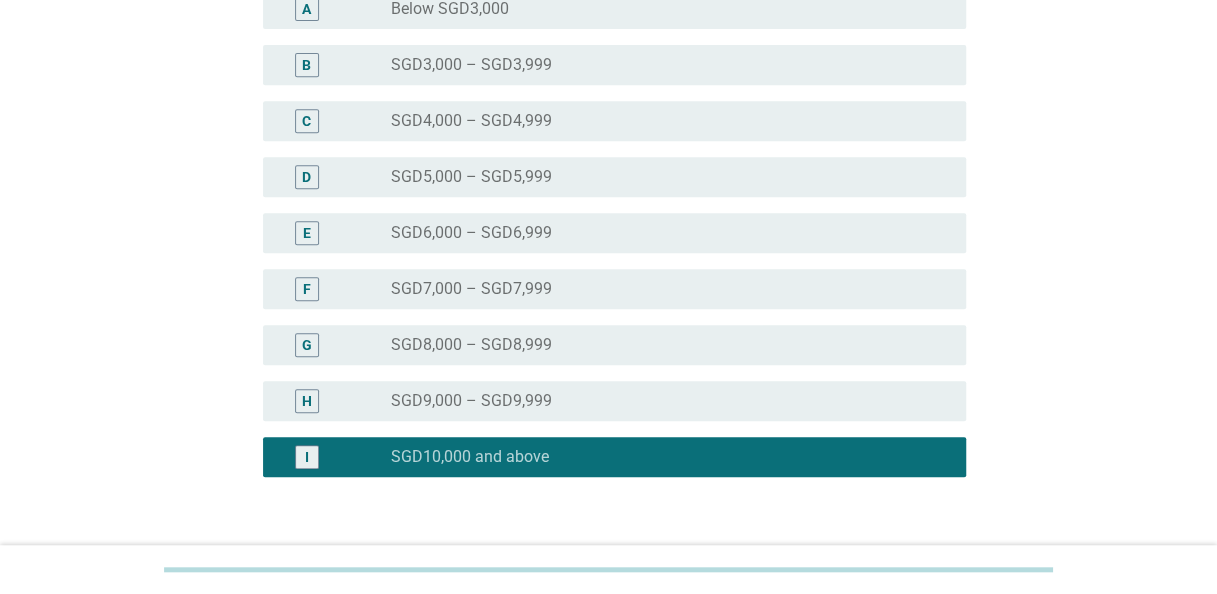 scroll, scrollTop: 540, scrollLeft: 0, axis: vertical 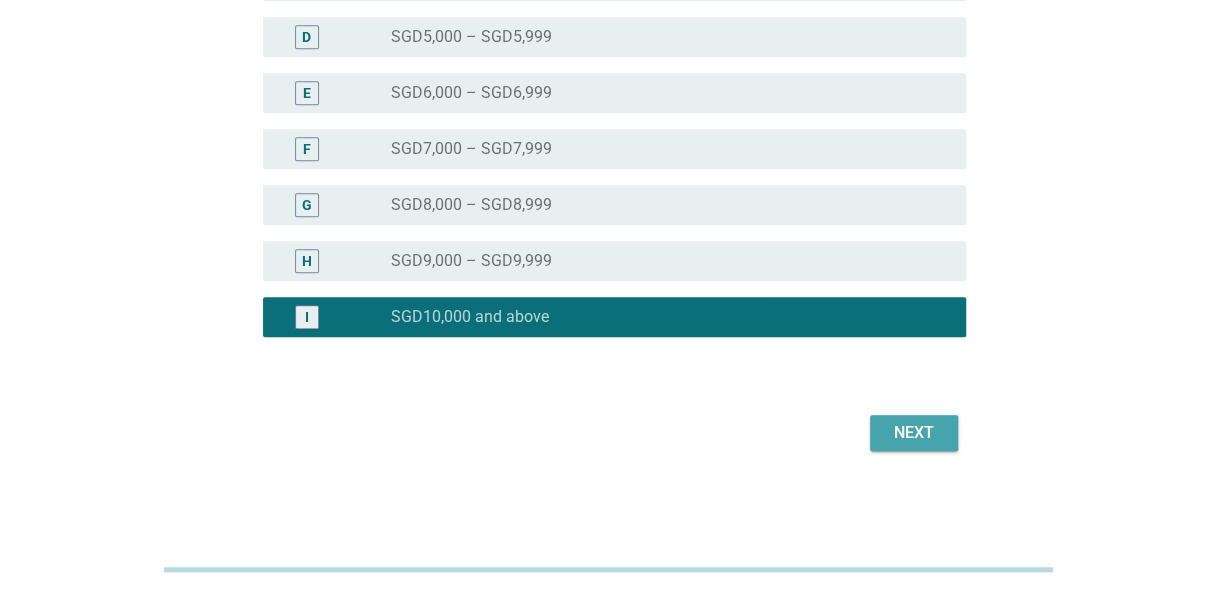 click on "Next" at bounding box center (914, 433) 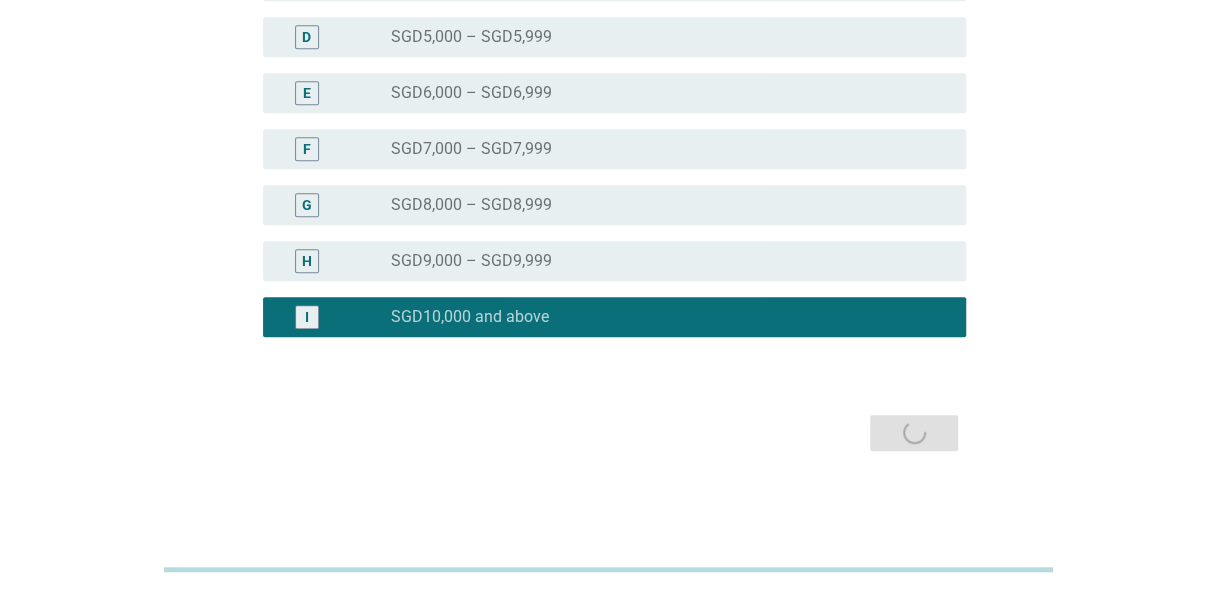 scroll, scrollTop: 0, scrollLeft: 0, axis: both 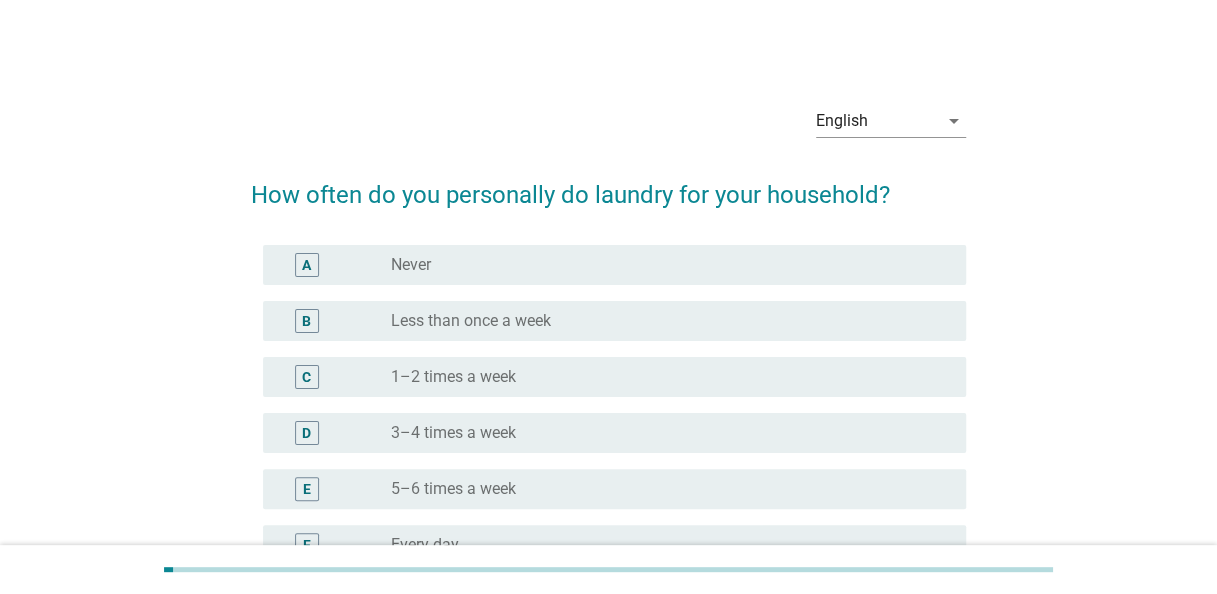 click on "3–4 times a week" at bounding box center [453, 433] 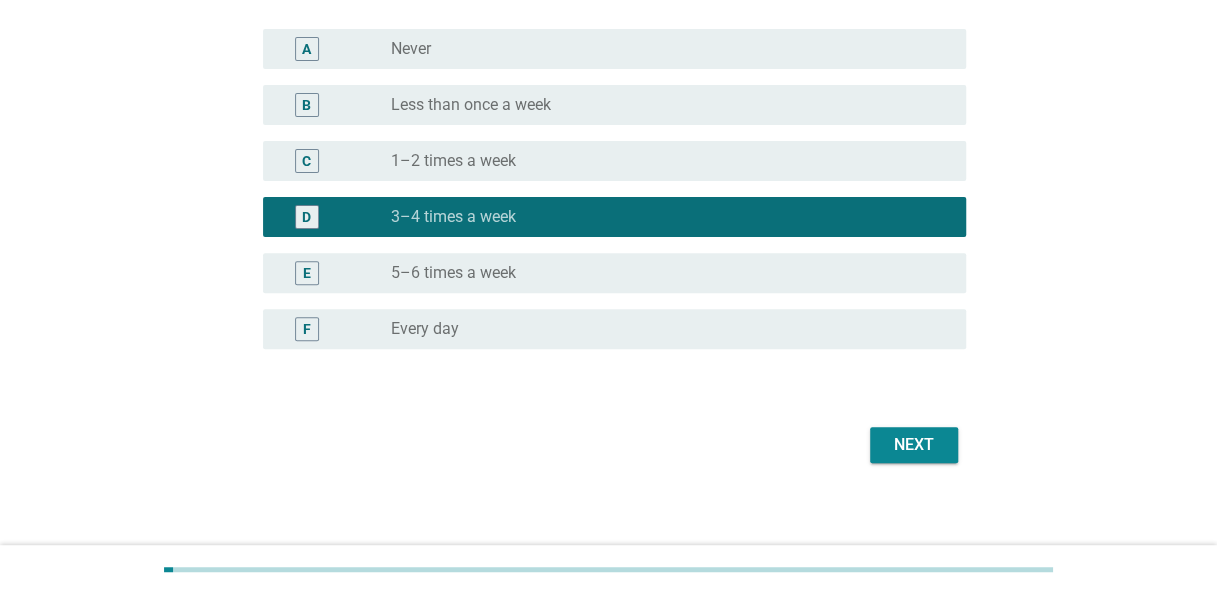 scroll, scrollTop: 228, scrollLeft: 0, axis: vertical 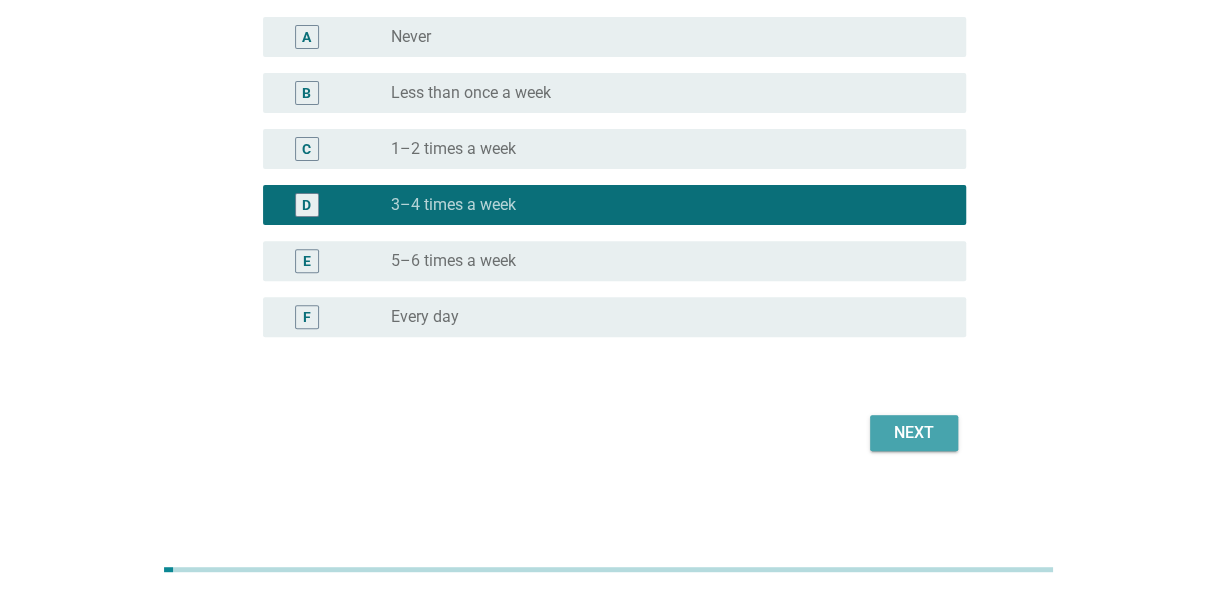click on "Next" at bounding box center (914, 433) 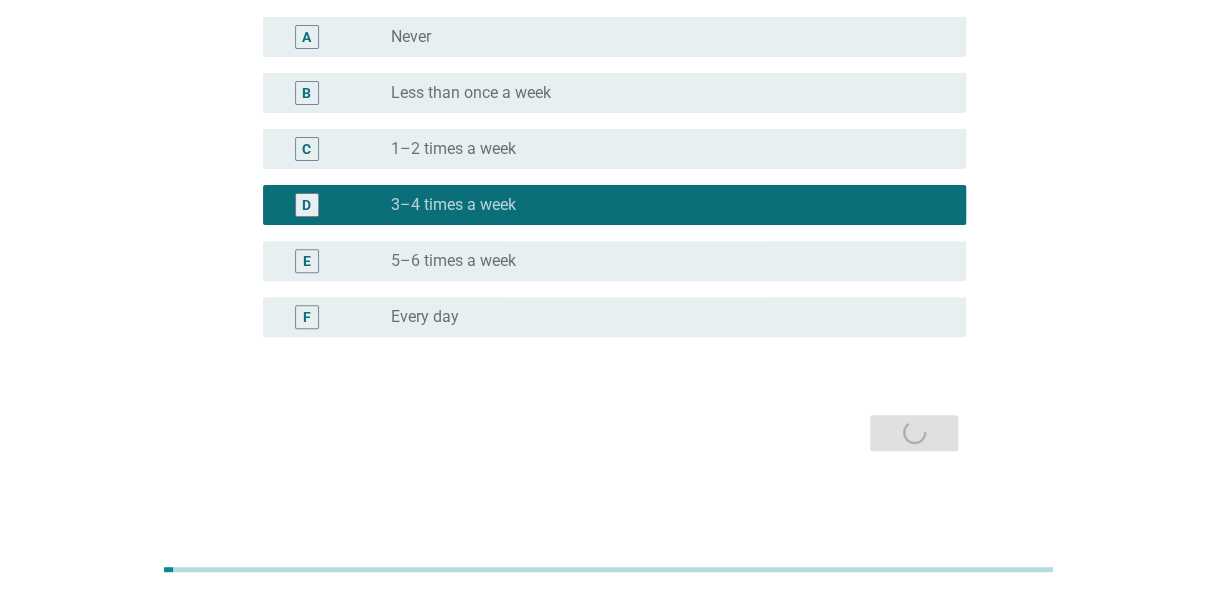 scroll, scrollTop: 0, scrollLeft: 0, axis: both 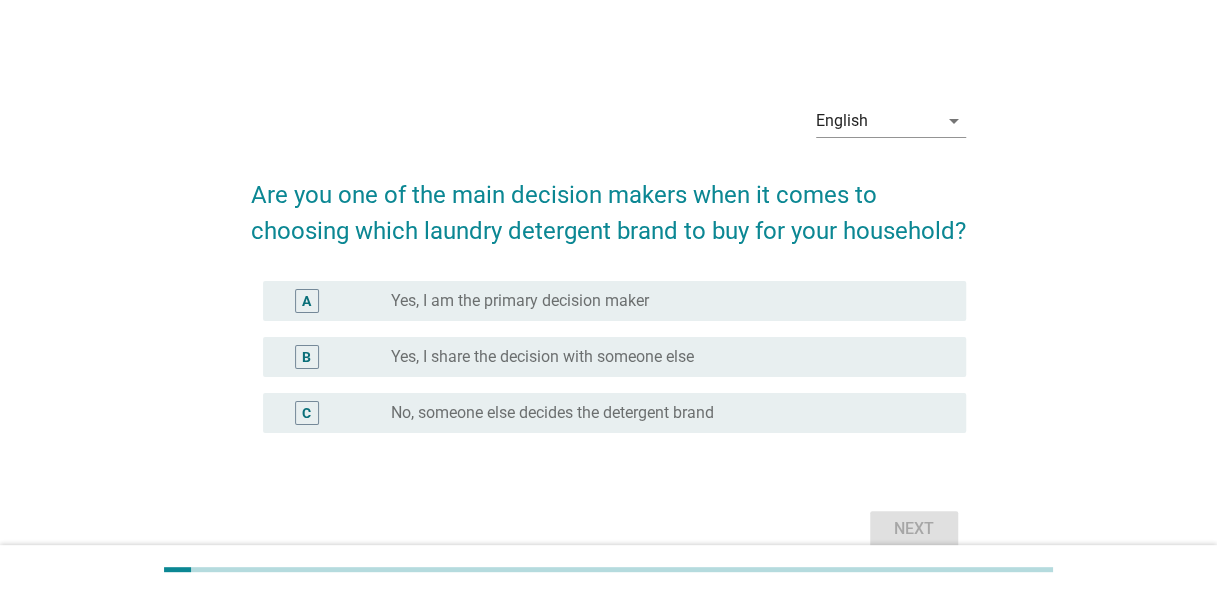 click on "Yes, I share the decision with someone else" at bounding box center [542, 357] 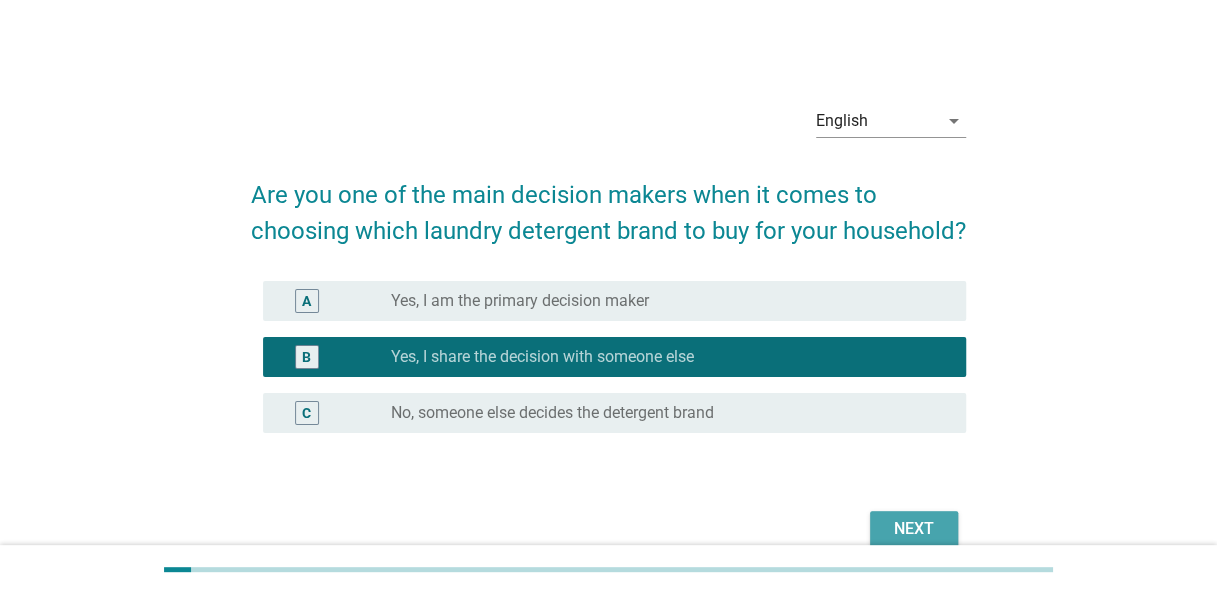 click on "Next" at bounding box center (914, 529) 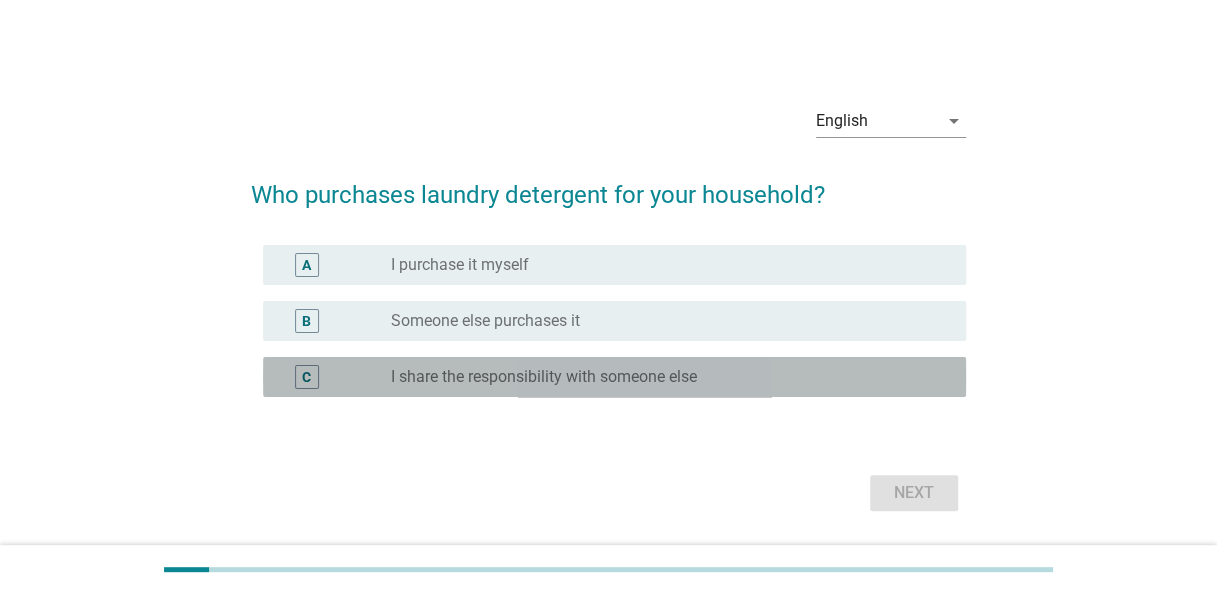 click on "C     radio_button_unchecked I share the responsibility with someone else" at bounding box center (614, 377) 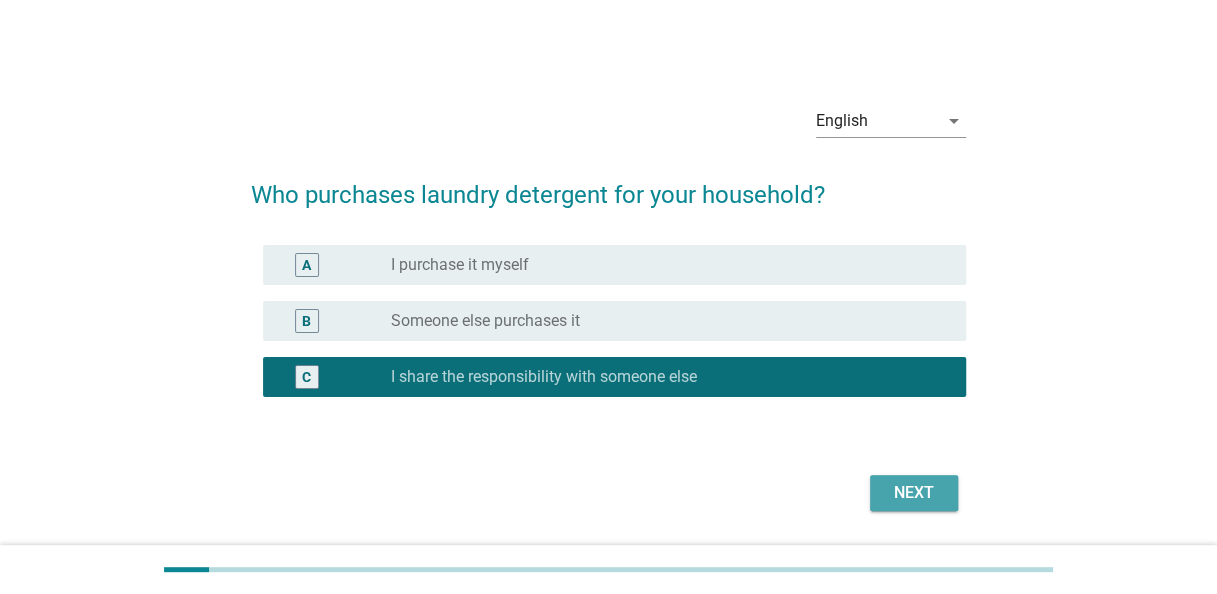 click on "Next" at bounding box center (914, 493) 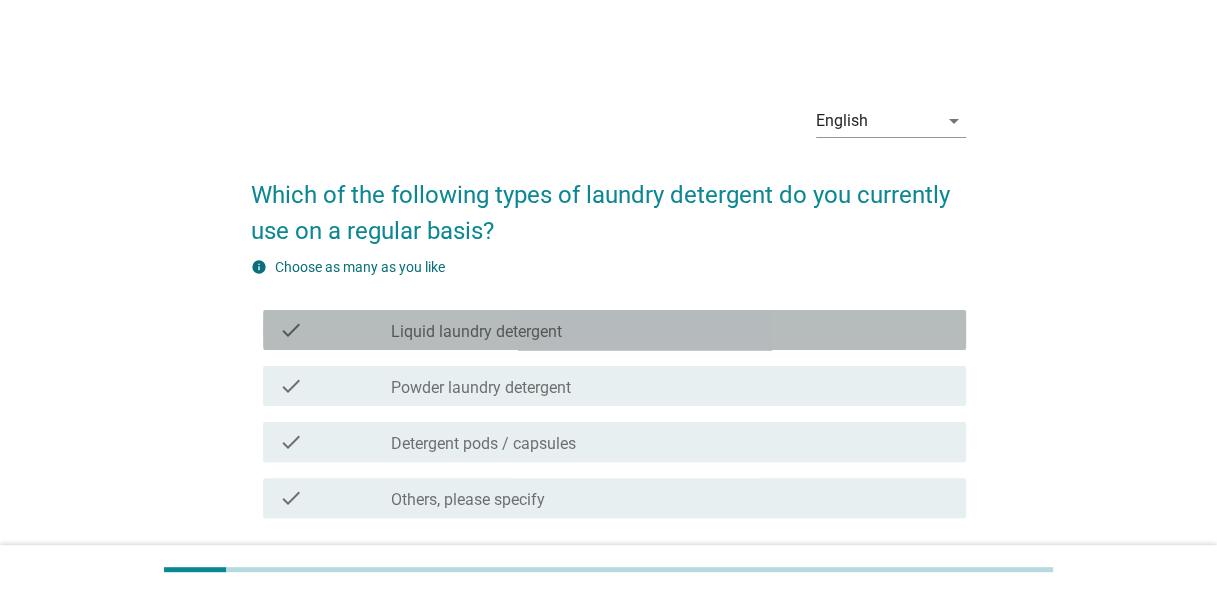 click on "Liquid laundry detergent" at bounding box center [476, 332] 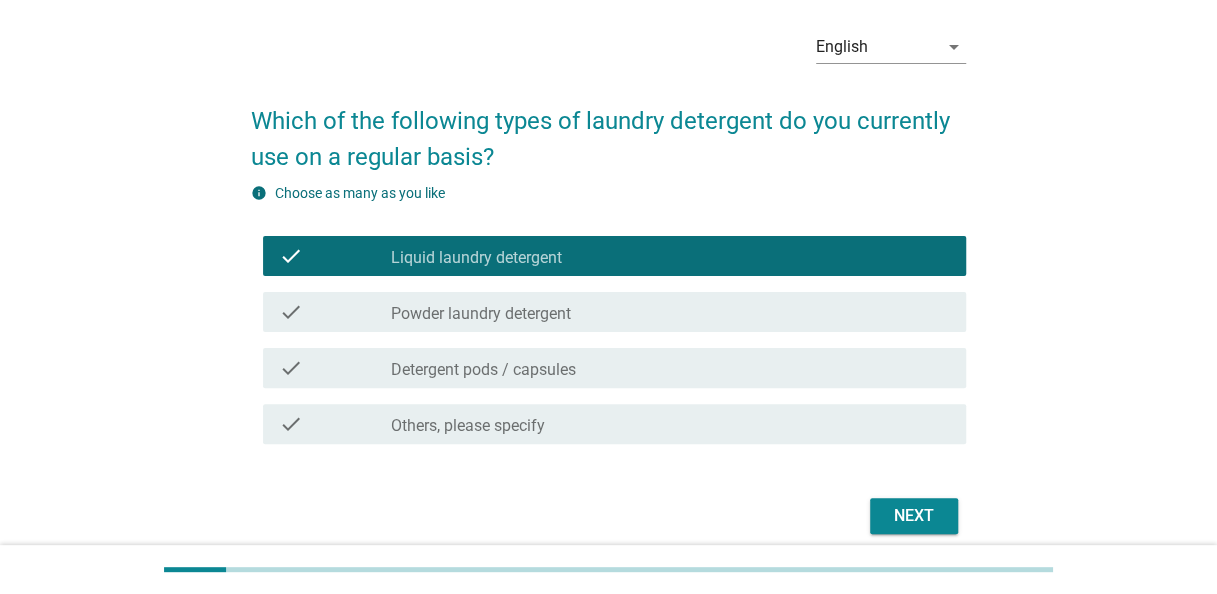 scroll, scrollTop: 157, scrollLeft: 0, axis: vertical 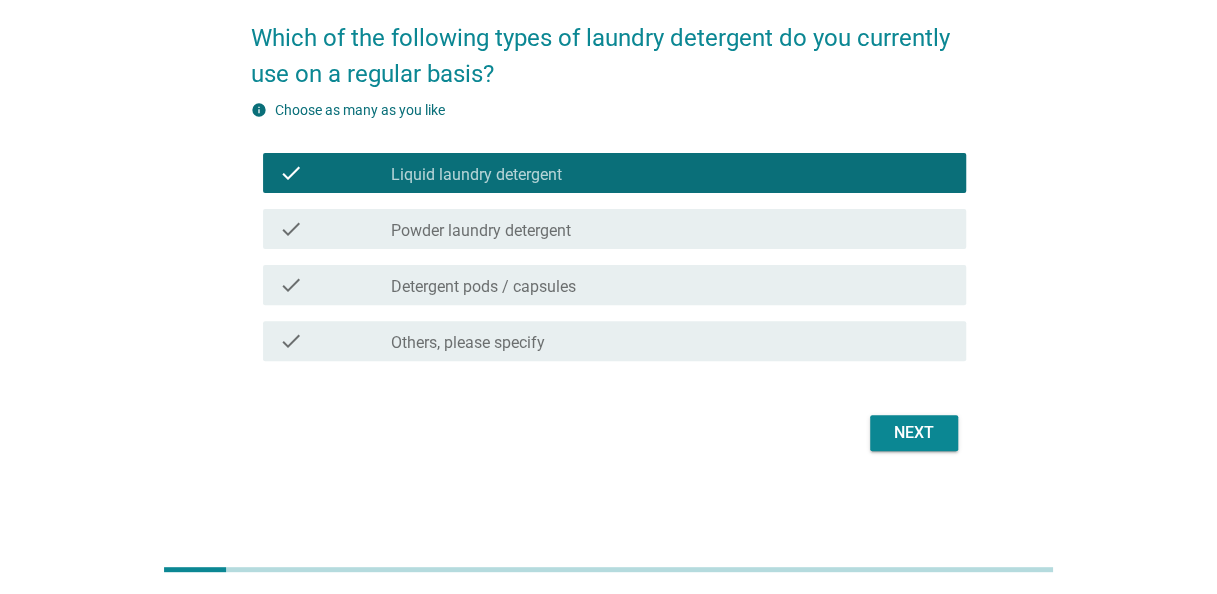 click on "Next" at bounding box center [914, 433] 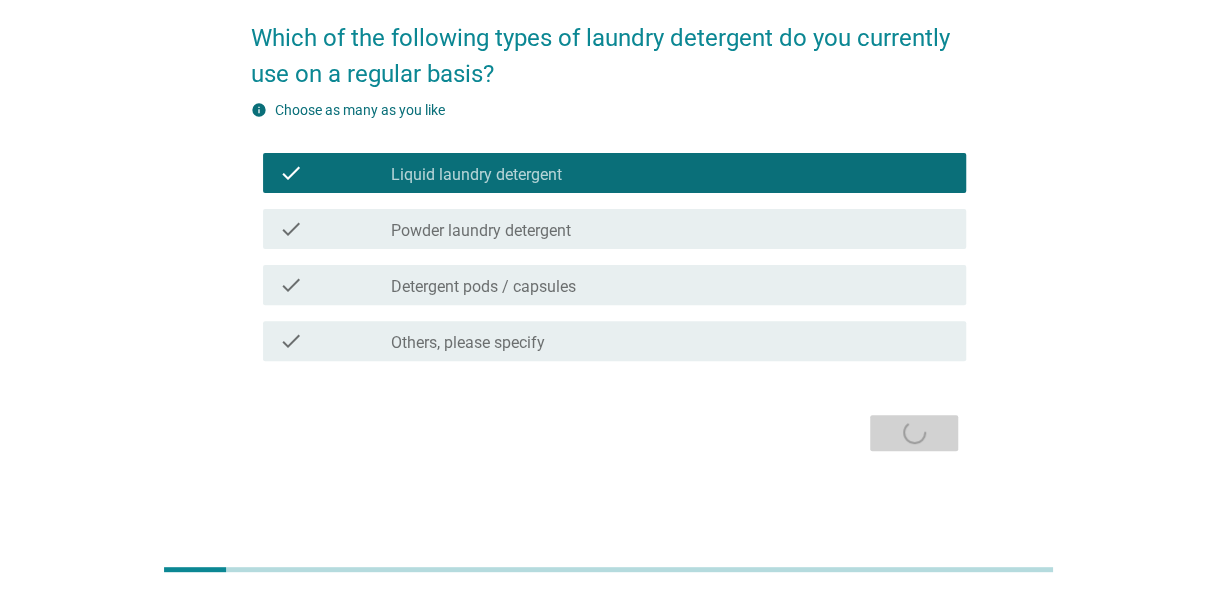 scroll, scrollTop: 0, scrollLeft: 0, axis: both 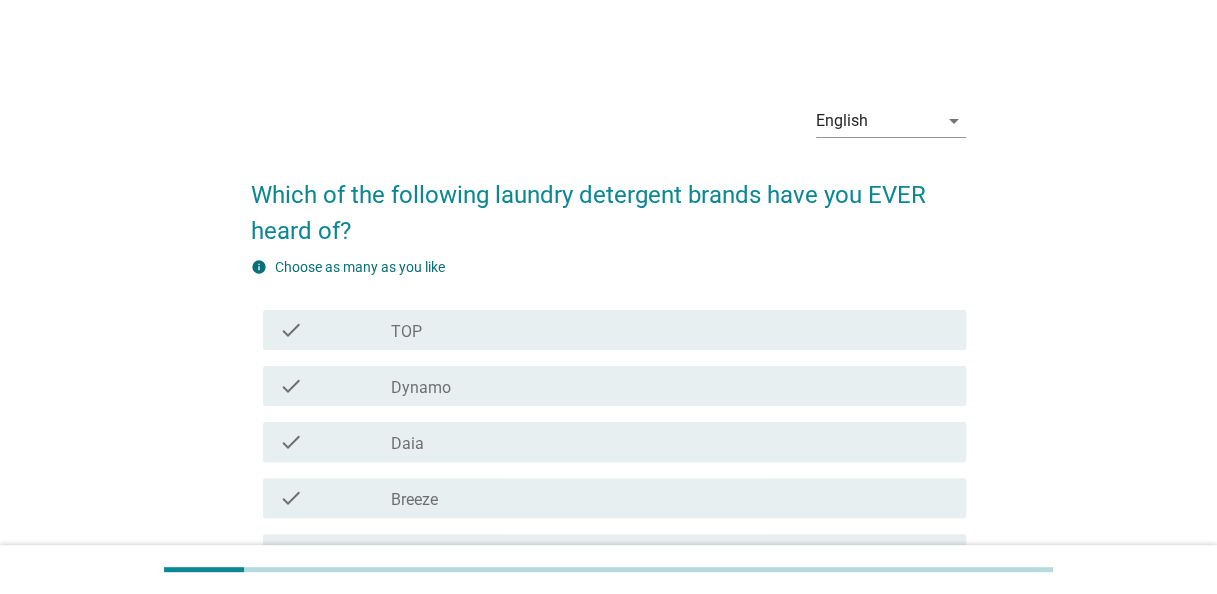 click on "Breeze" at bounding box center (414, 500) 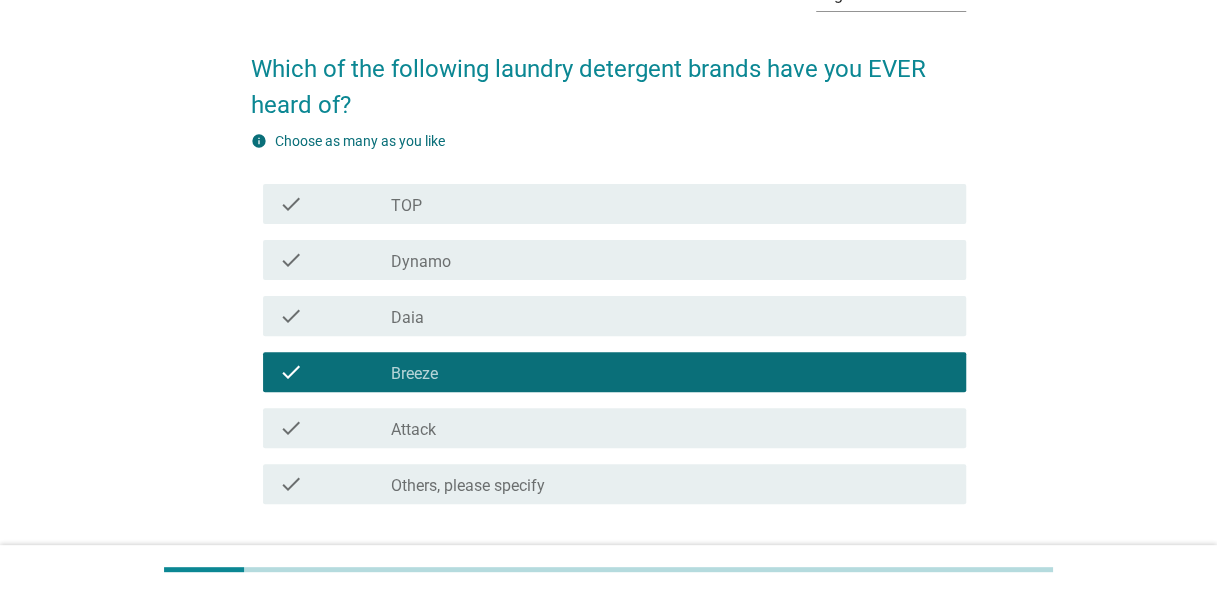 scroll, scrollTop: 269, scrollLeft: 0, axis: vertical 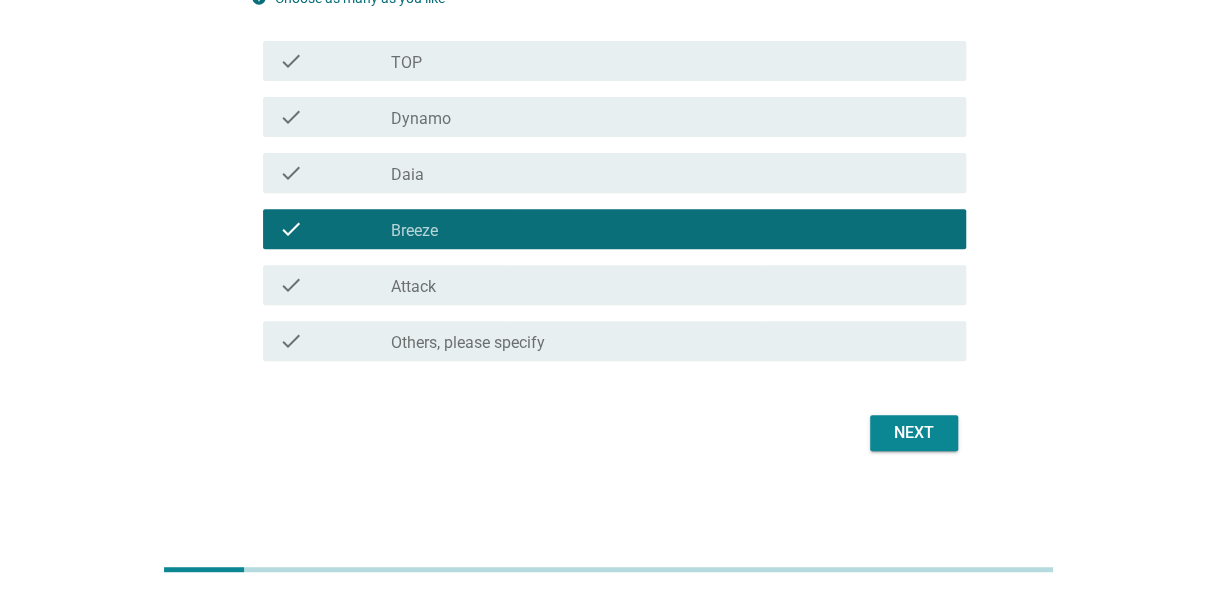 click on "Next" at bounding box center (914, 433) 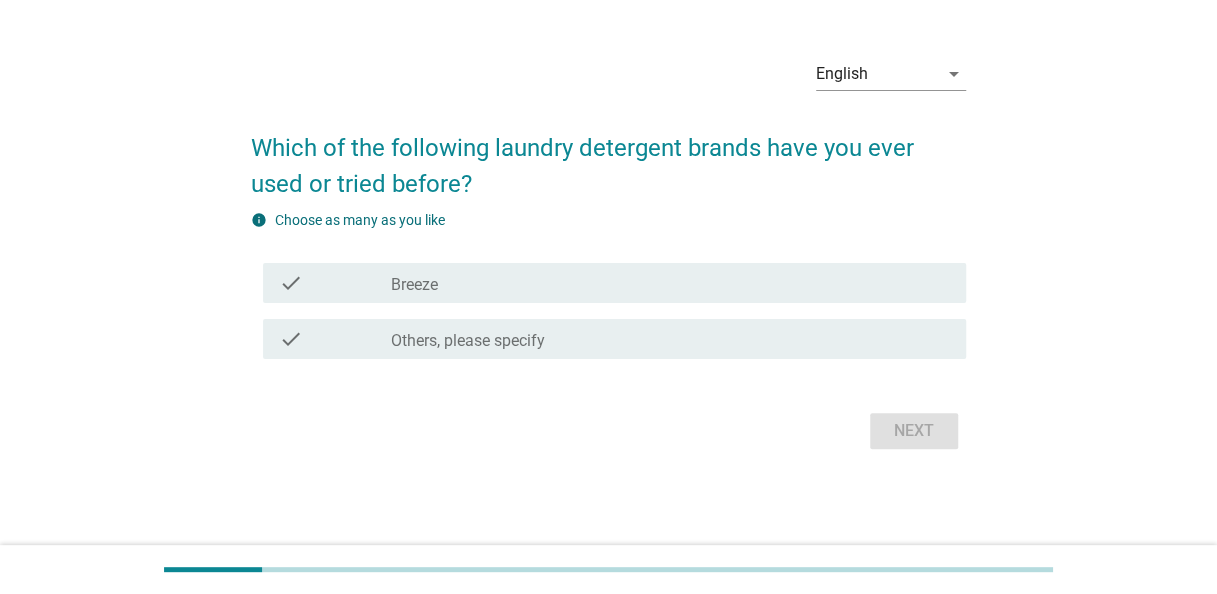 scroll, scrollTop: 0, scrollLeft: 0, axis: both 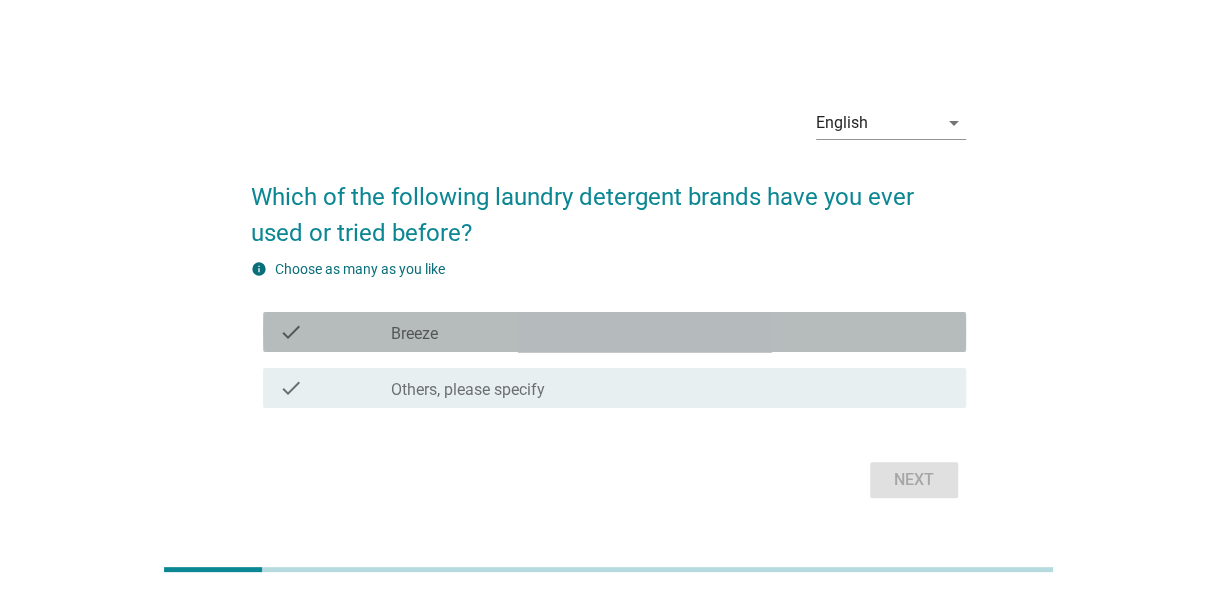 click on "check_box_outline_blank Breeze" at bounding box center (670, 332) 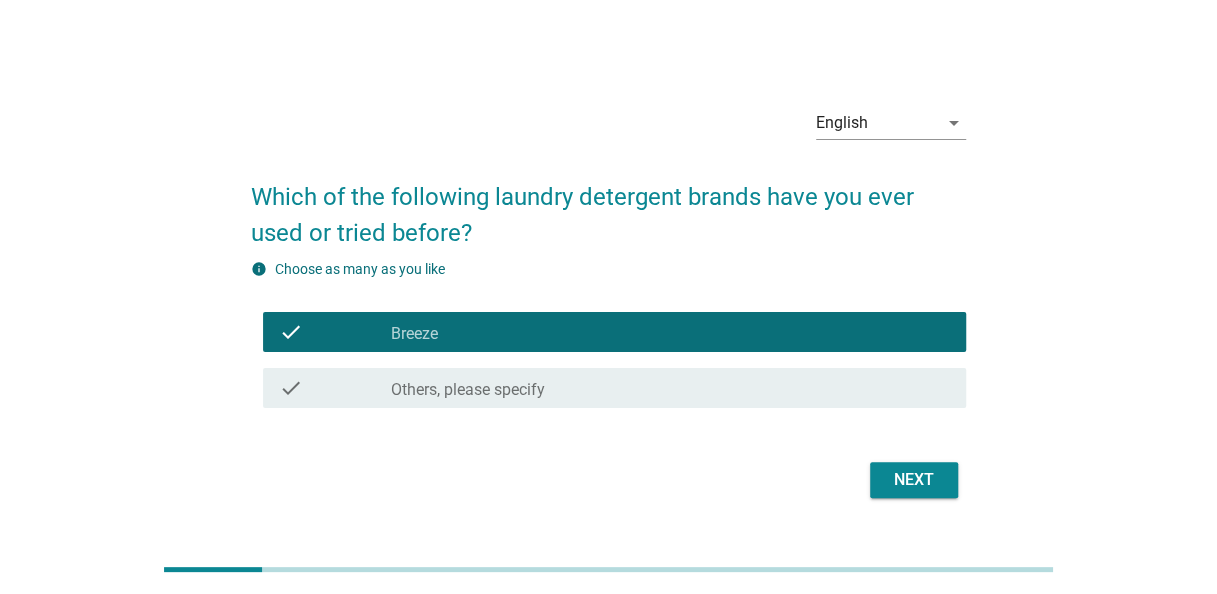 click on "Next" at bounding box center (914, 480) 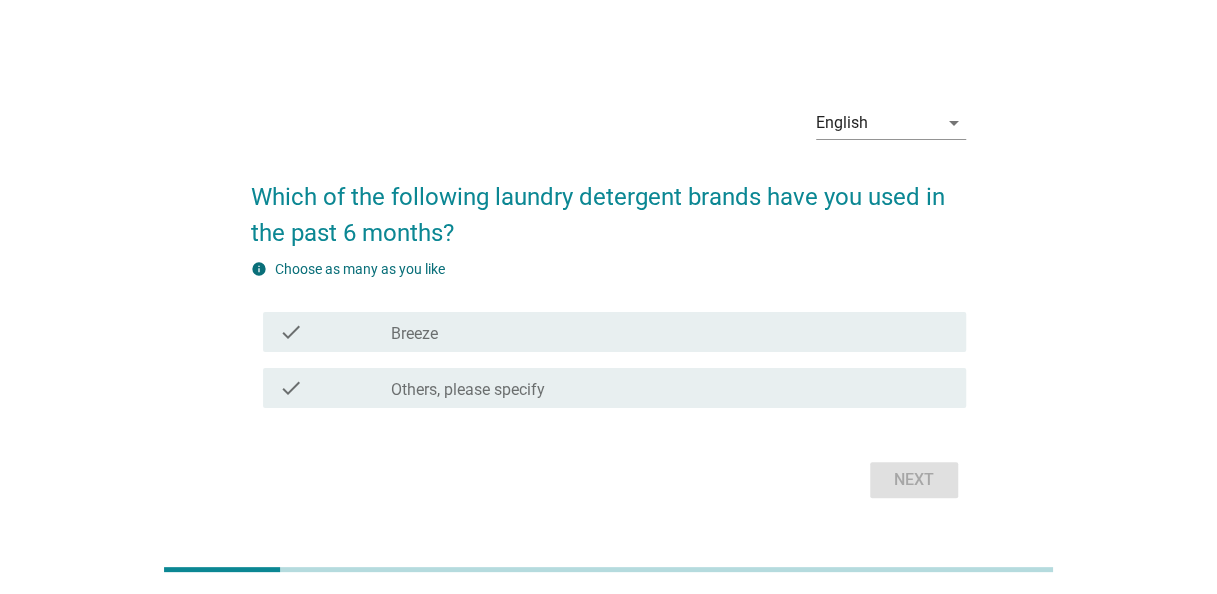 click on "check_box_outline_blank Breeze" at bounding box center [670, 332] 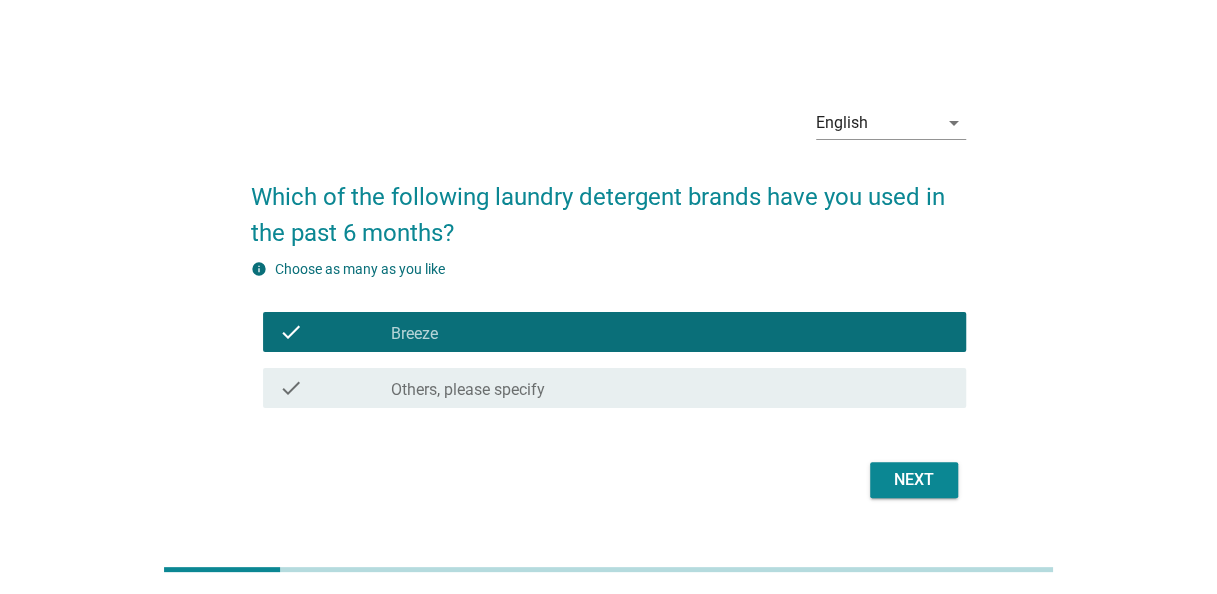 click on "Next" at bounding box center [914, 480] 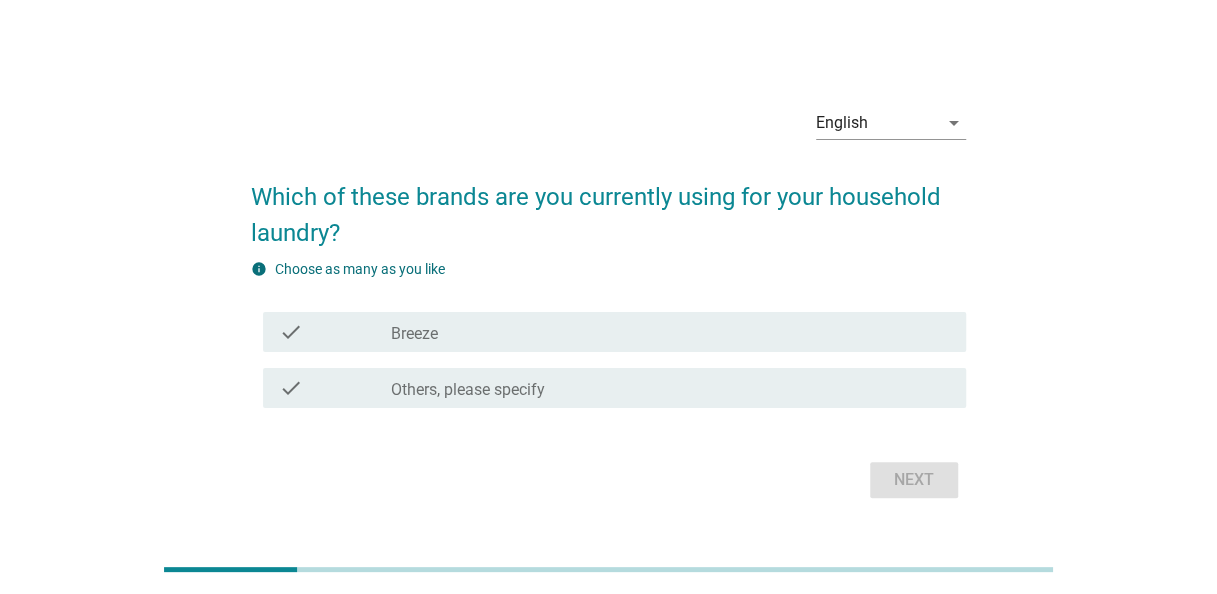 click on "check_box_outline_blank Breeze" at bounding box center (670, 332) 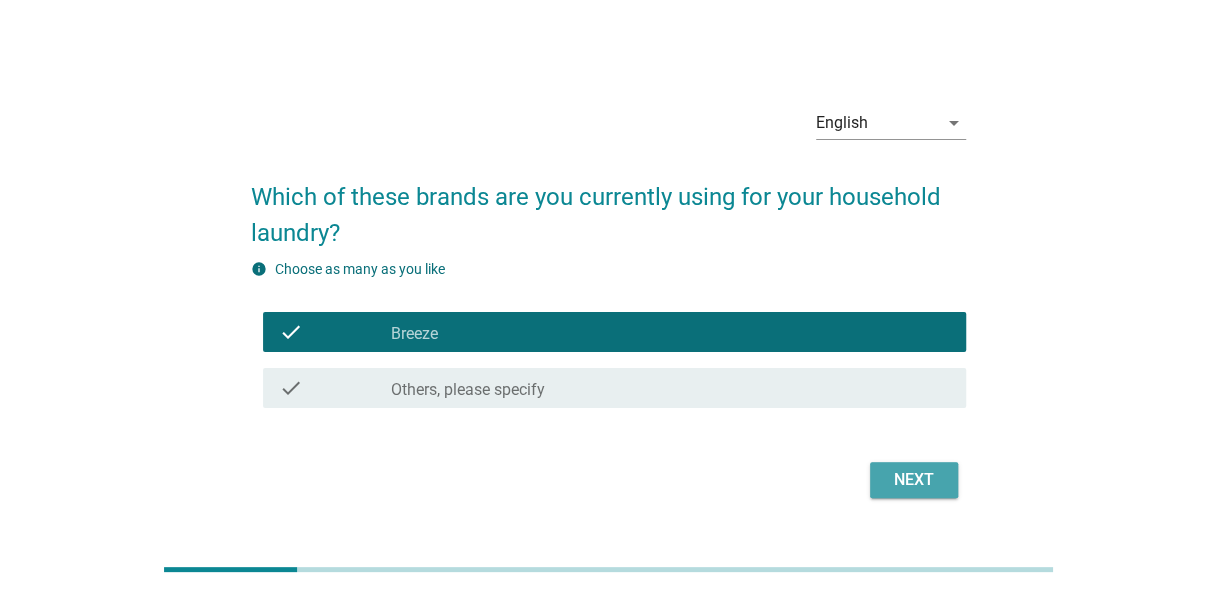 click on "Next" at bounding box center [914, 480] 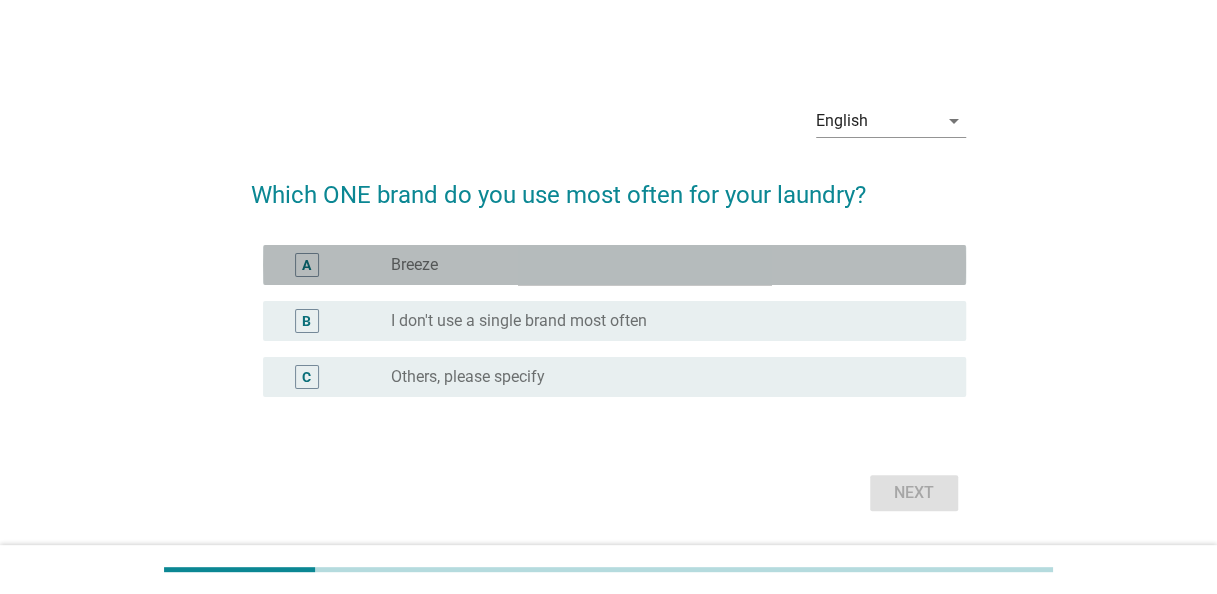 click on "radio_button_unchecked Breeze" at bounding box center [662, 265] 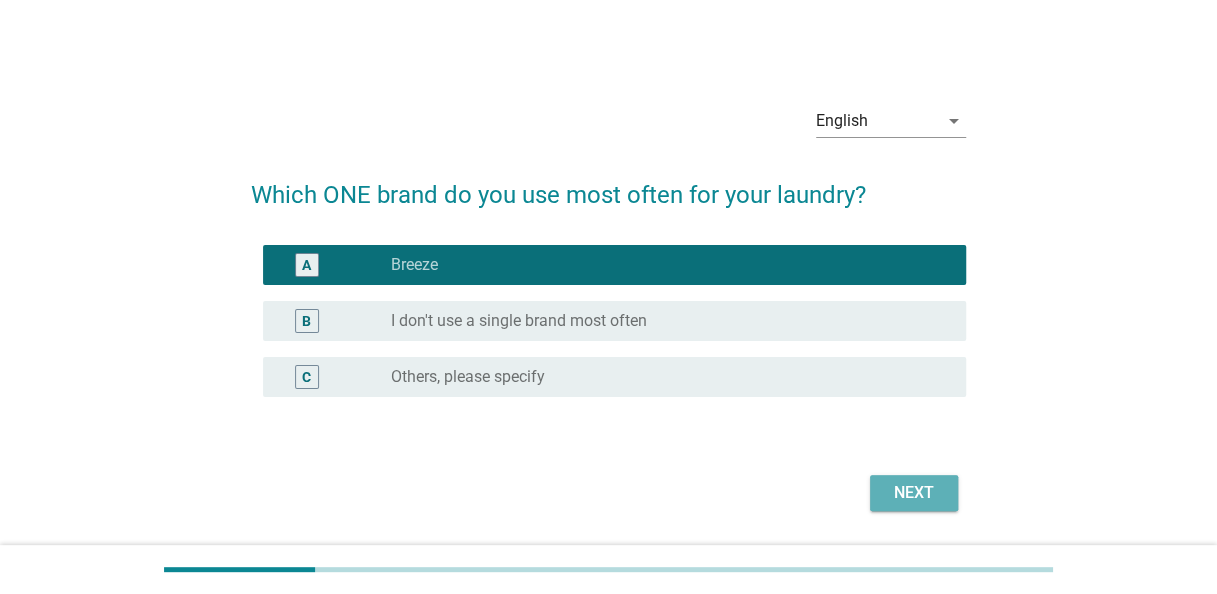 click on "Next" at bounding box center [914, 493] 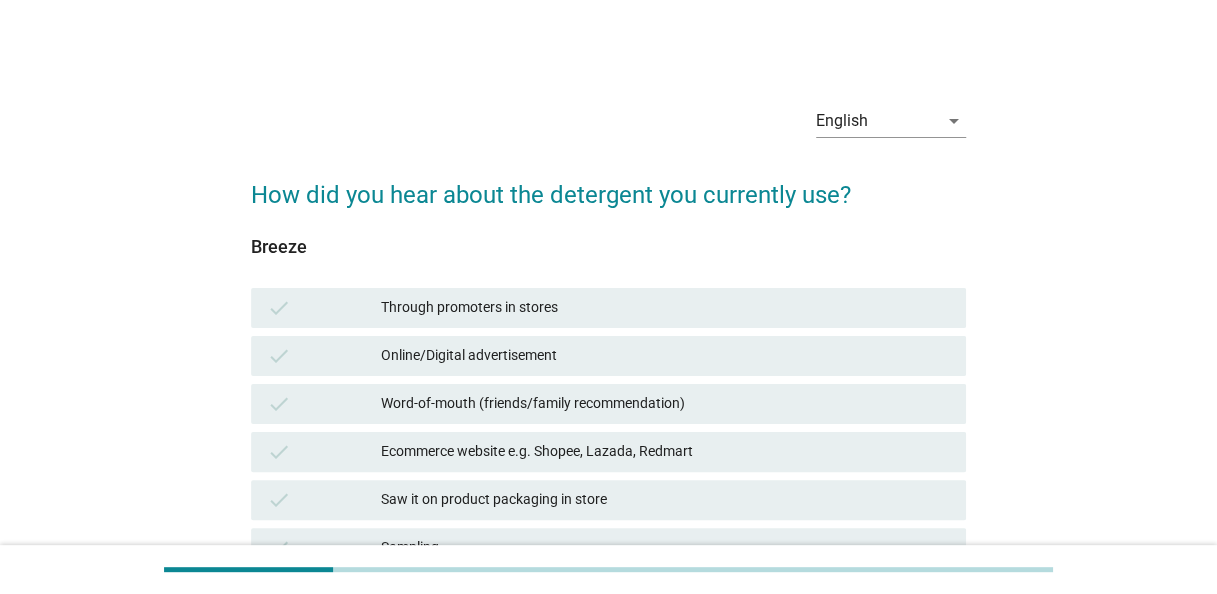 click on "Through promoters in stores" at bounding box center [665, 308] 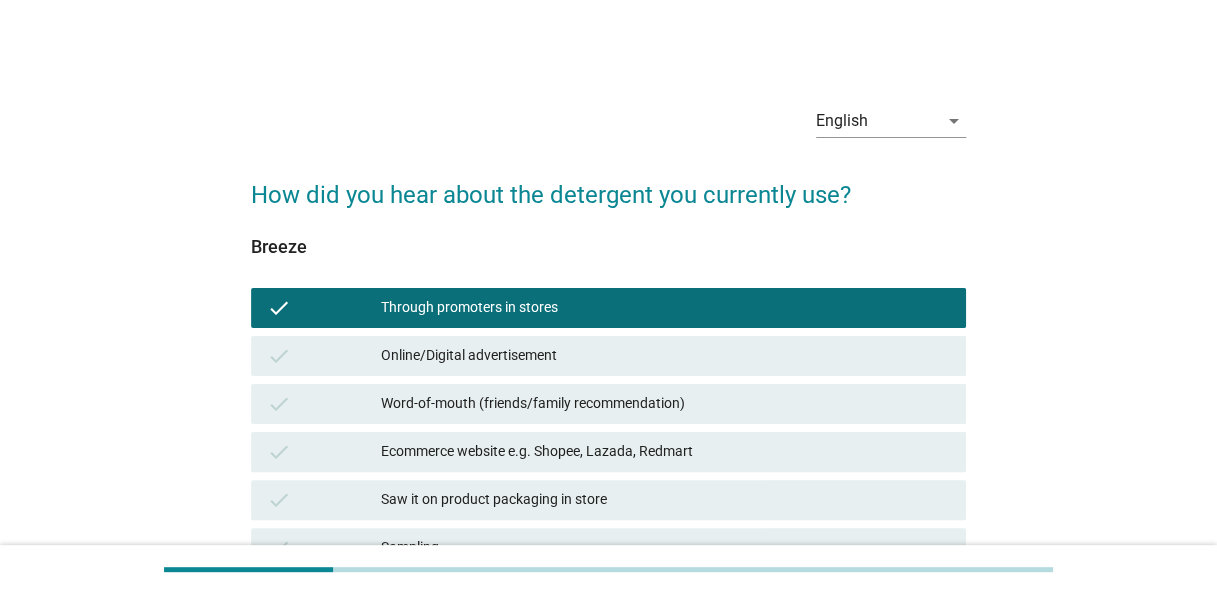 click on "check   Online/Digital advertisement" at bounding box center [608, 356] 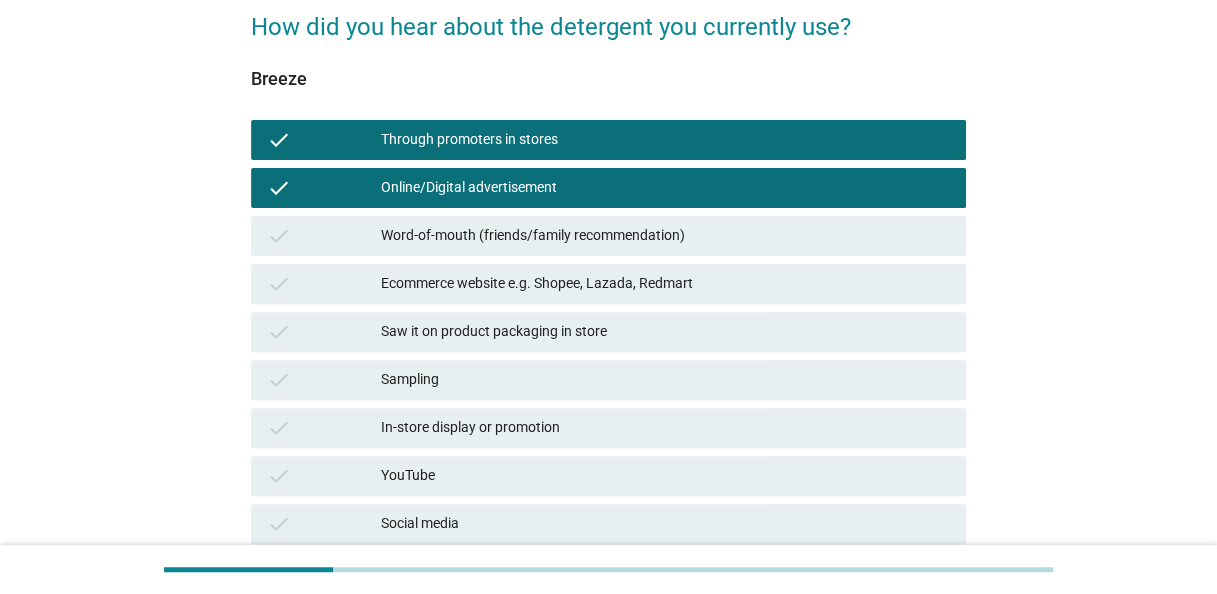 scroll, scrollTop: 200, scrollLeft: 0, axis: vertical 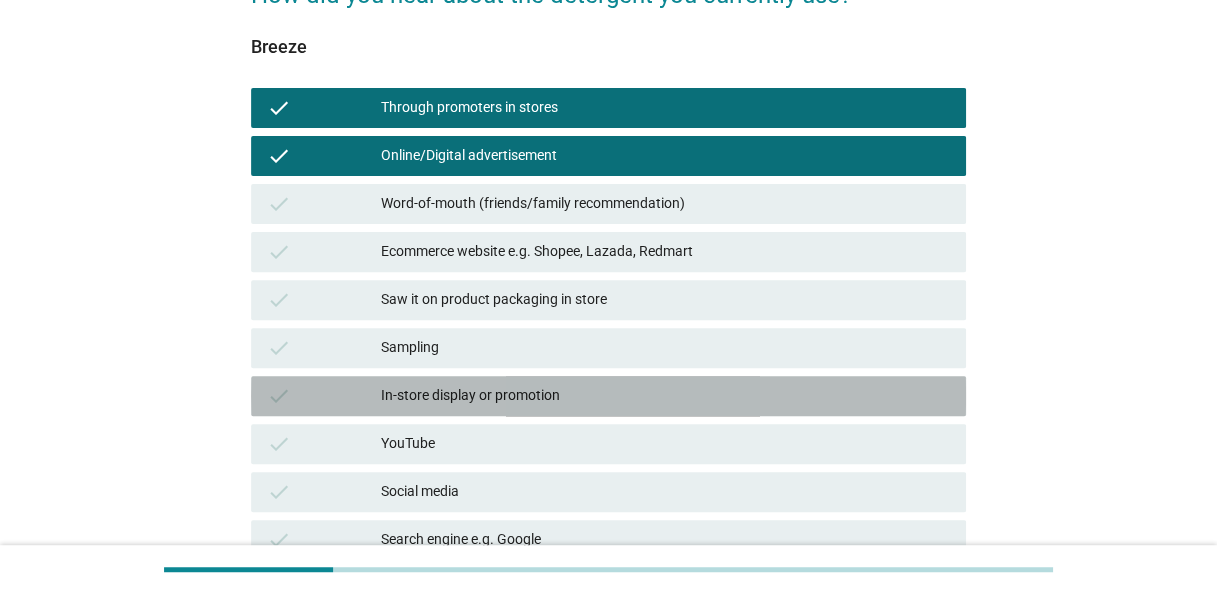 click on "In-store display or promotion" at bounding box center (665, 396) 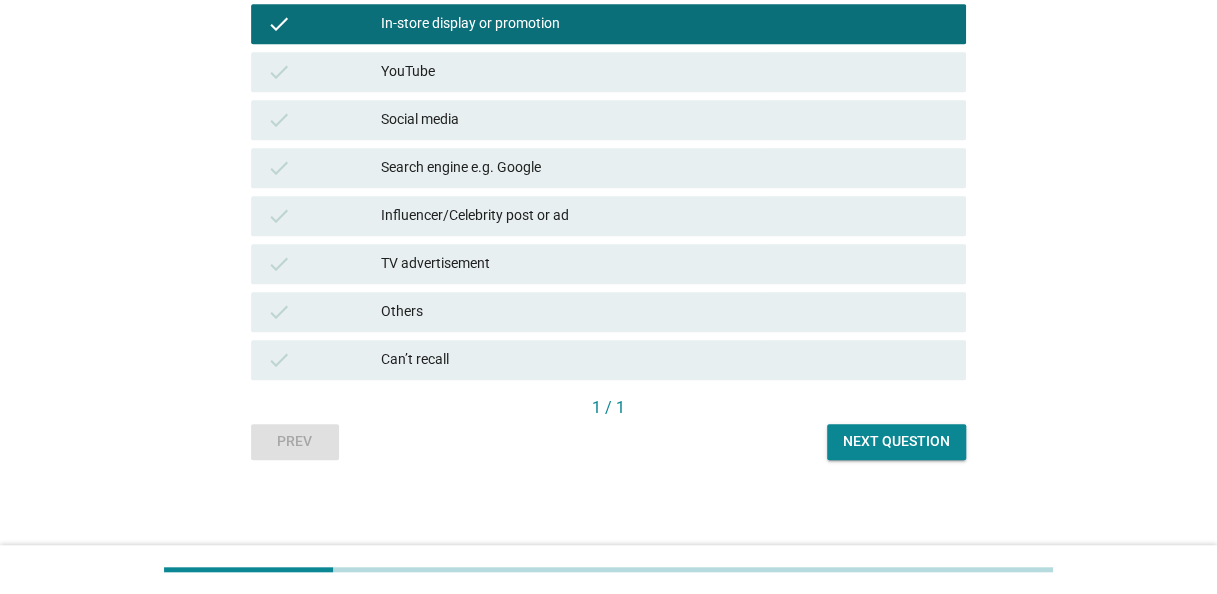 scroll, scrollTop: 575, scrollLeft: 0, axis: vertical 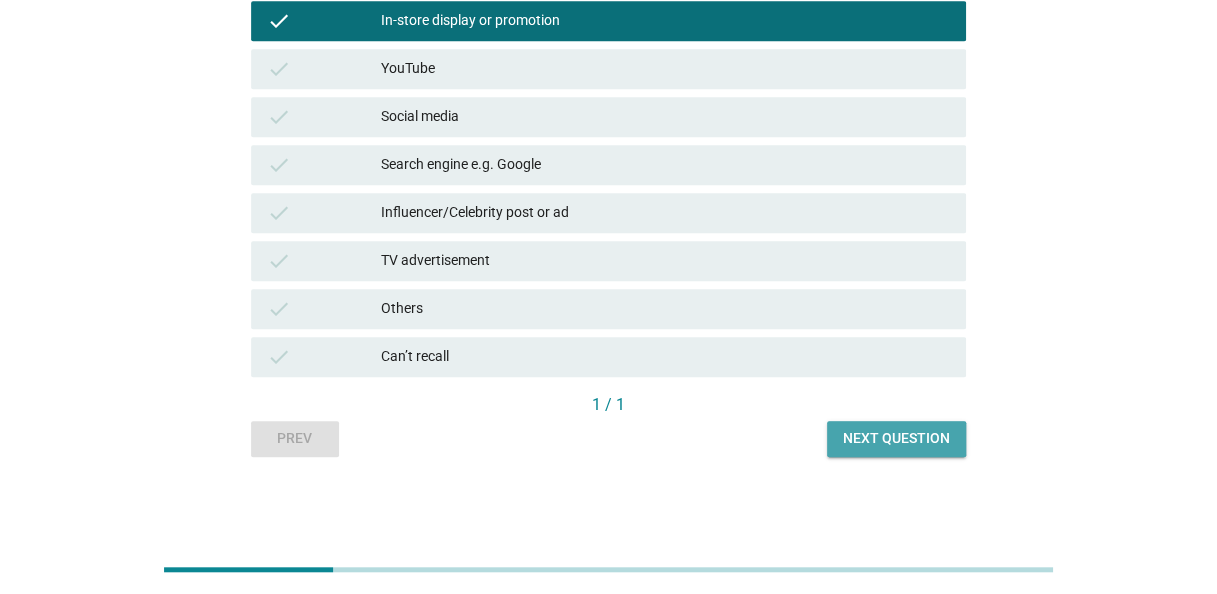 click on "Next question" at bounding box center (896, 438) 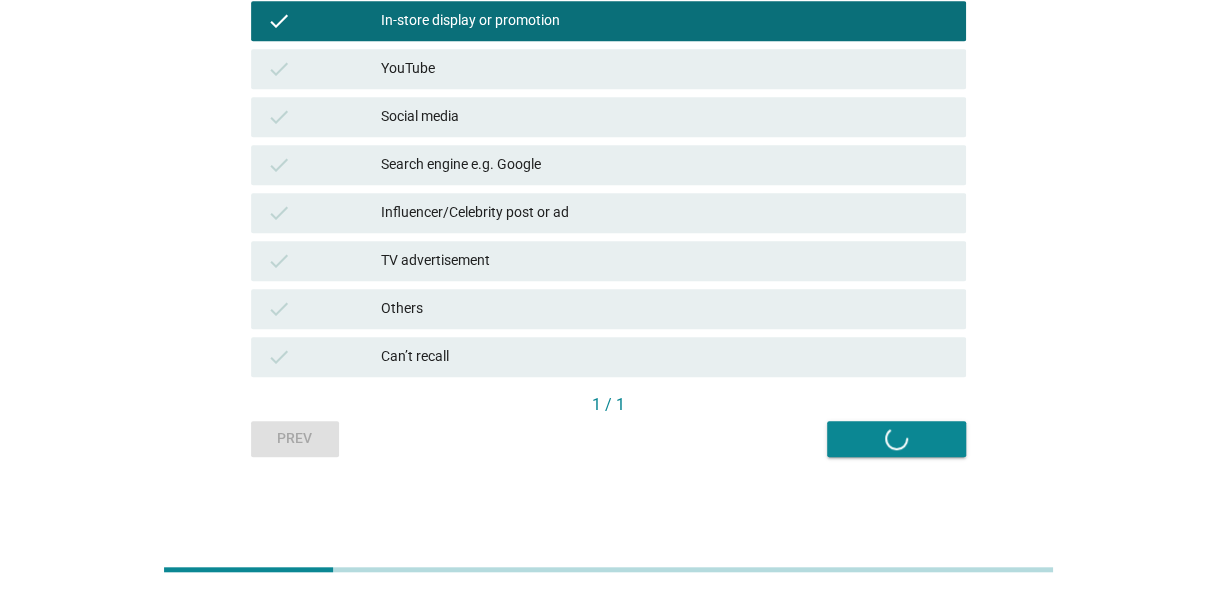 scroll, scrollTop: 0, scrollLeft: 0, axis: both 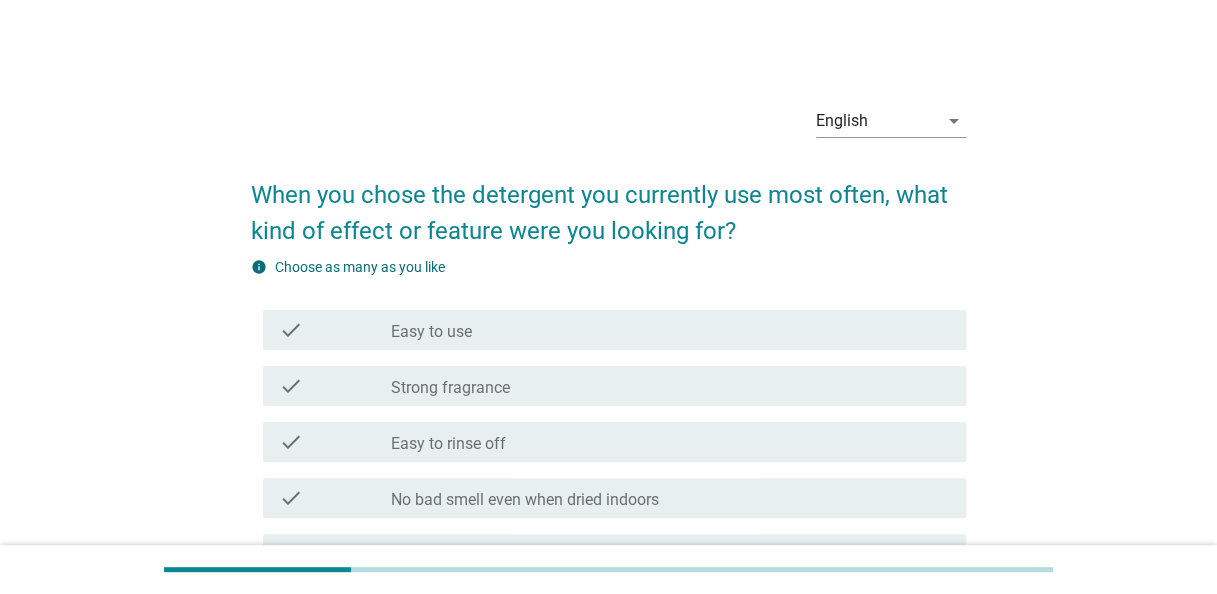 click on "No bad smell even when dried indoors" at bounding box center [525, 500] 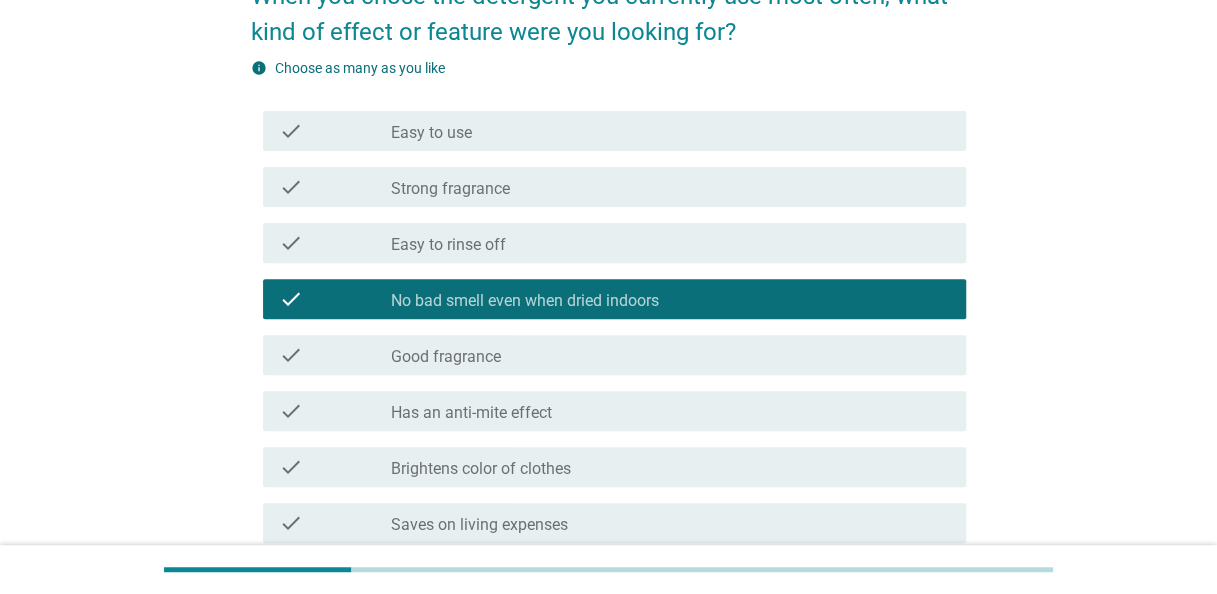 scroll, scrollTop: 200, scrollLeft: 0, axis: vertical 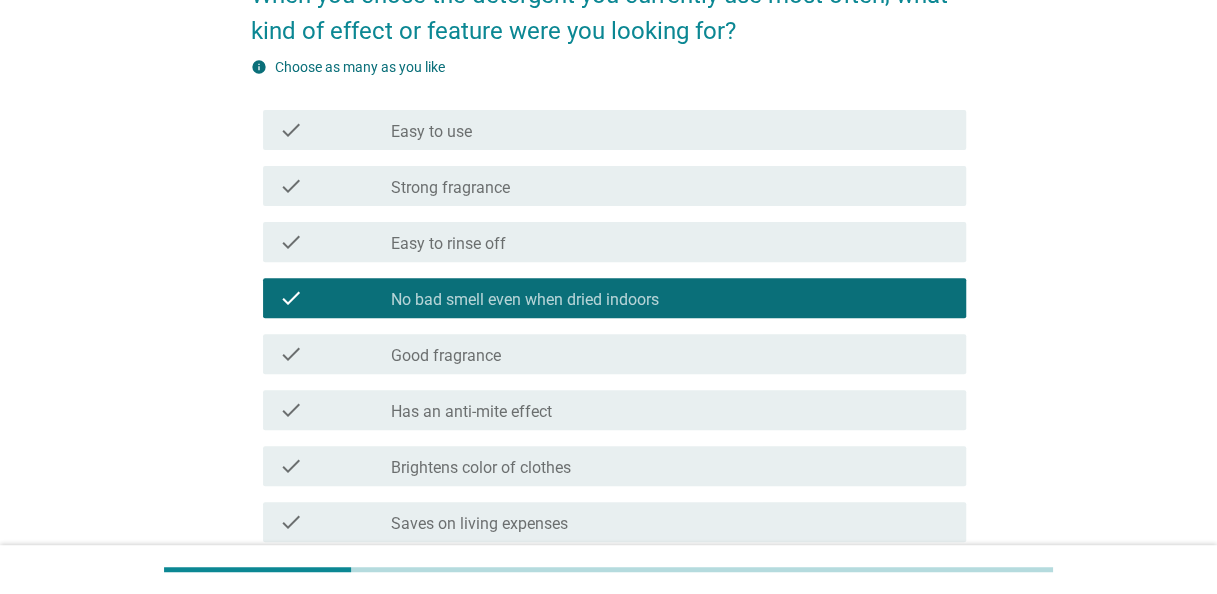 click on "check_box_outline_blank Good fragrance" at bounding box center (670, 354) 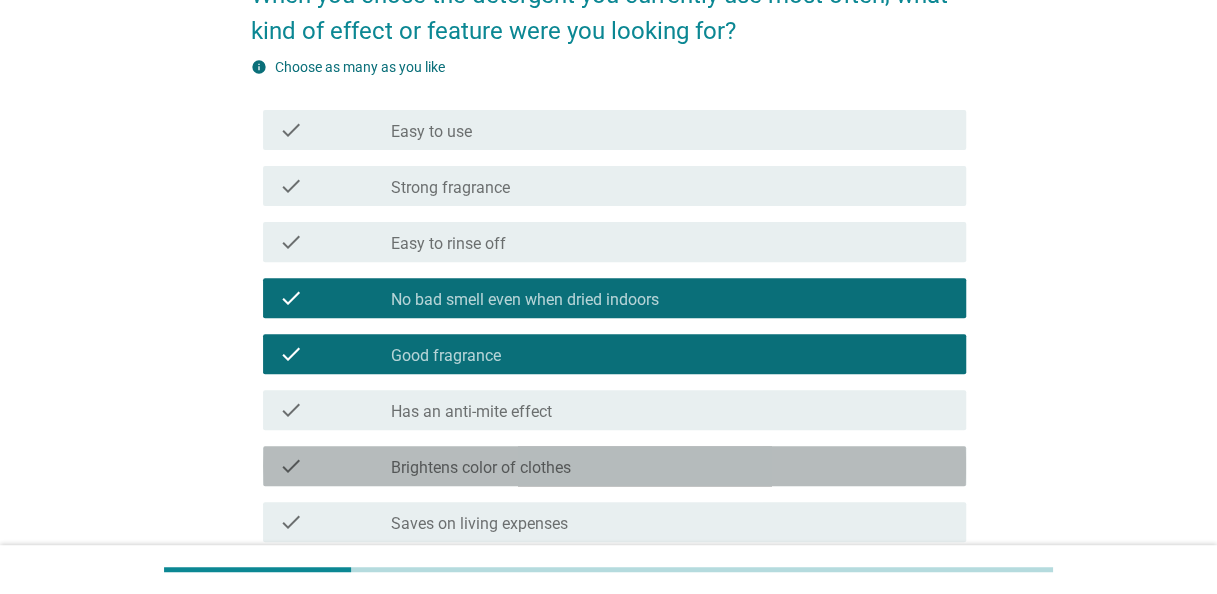 click on "check_box_outline_blank Brightens color of clothes" at bounding box center (670, 466) 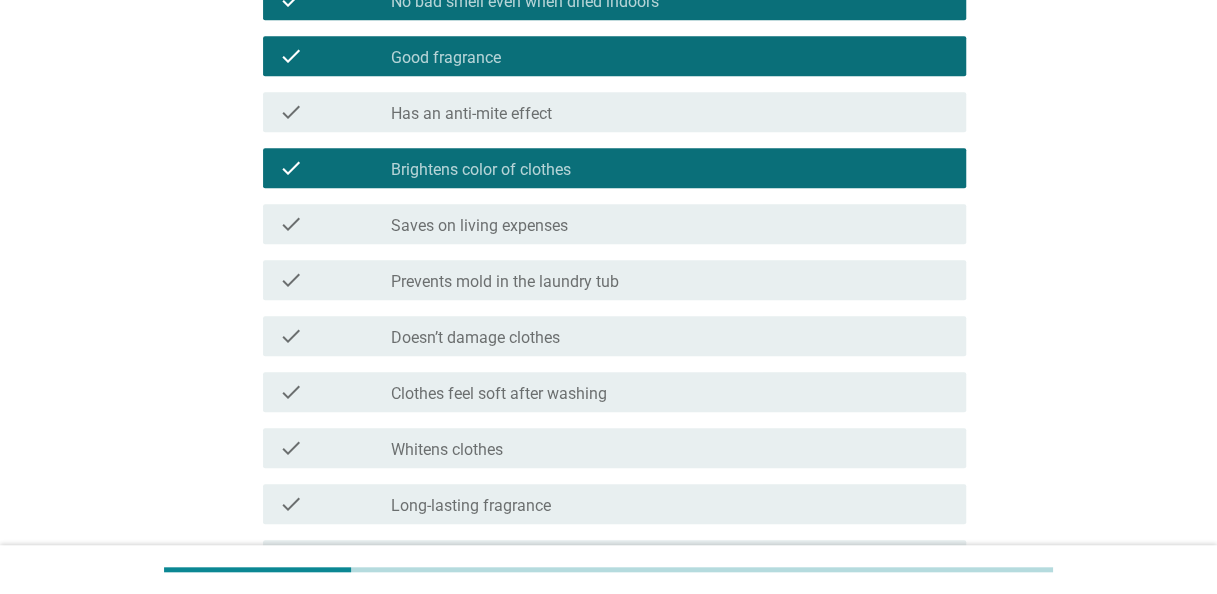 scroll, scrollTop: 500, scrollLeft: 0, axis: vertical 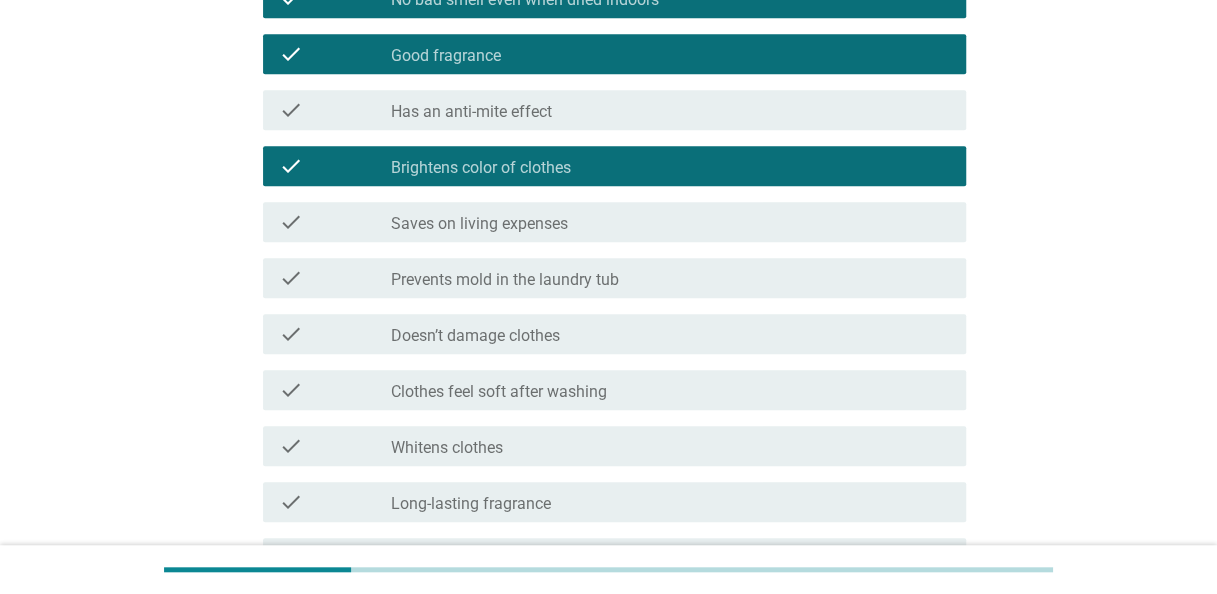 click on "check     check_box_outline_blank Doesn’t damage clothes" at bounding box center (614, 334) 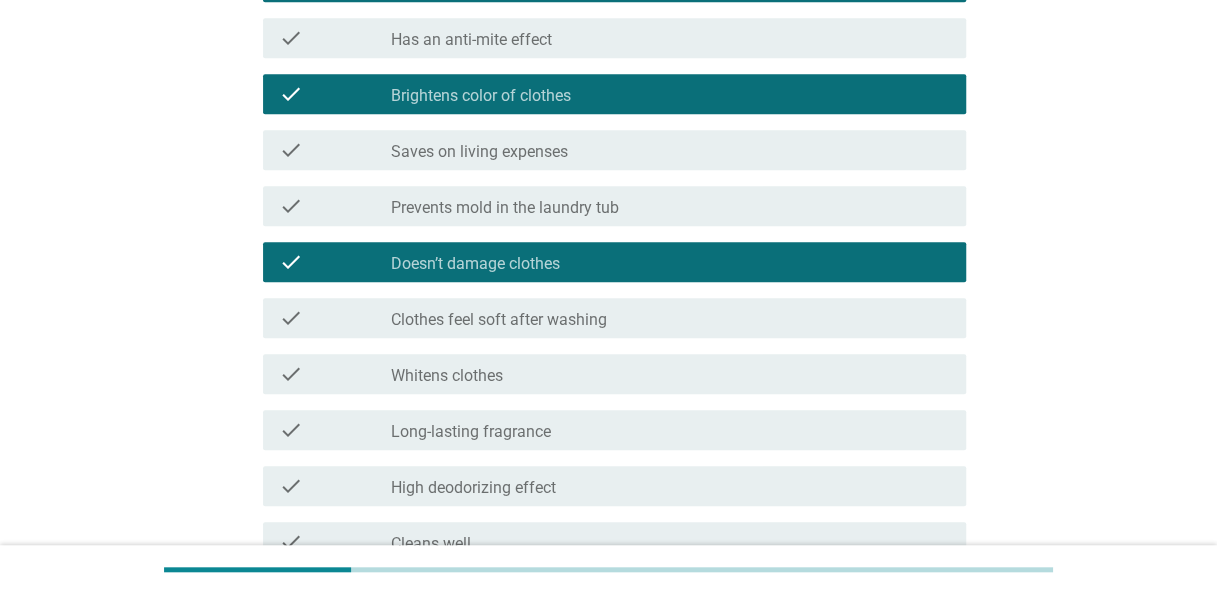 scroll, scrollTop: 600, scrollLeft: 0, axis: vertical 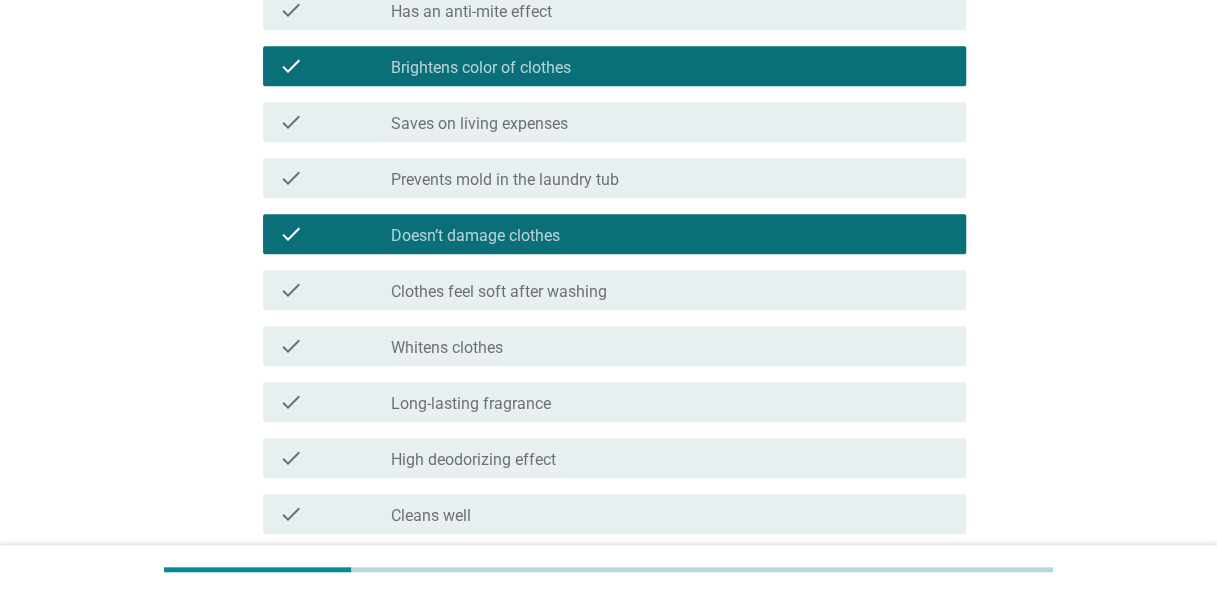 click on "check_box_outline_blank Long-lasting fragrance" at bounding box center (670, 402) 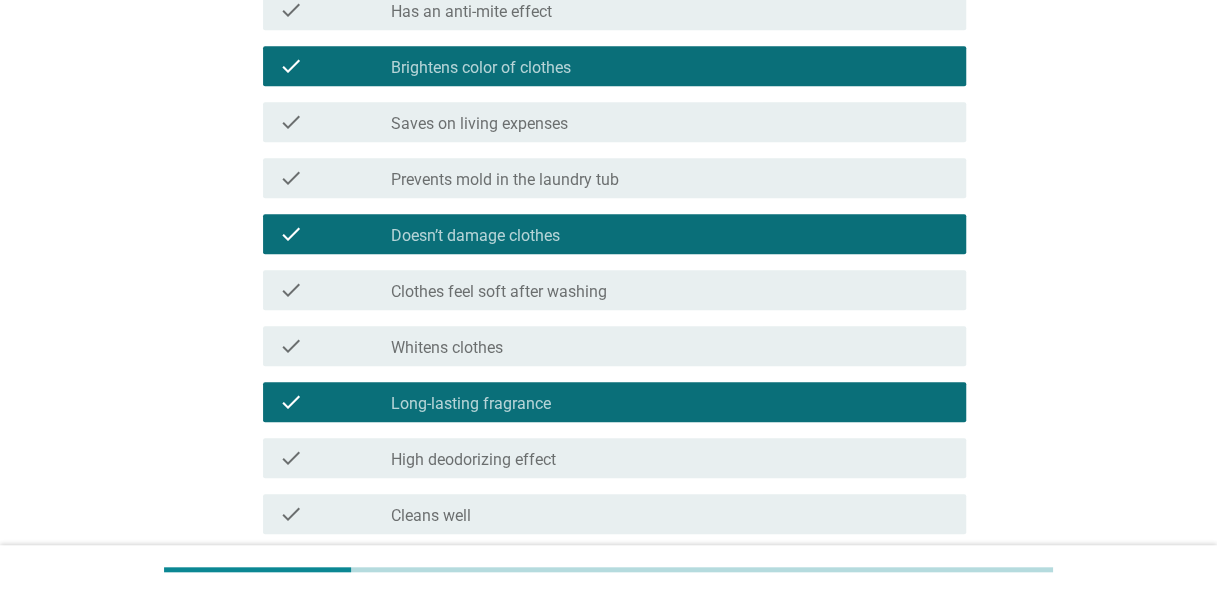 scroll, scrollTop: 800, scrollLeft: 0, axis: vertical 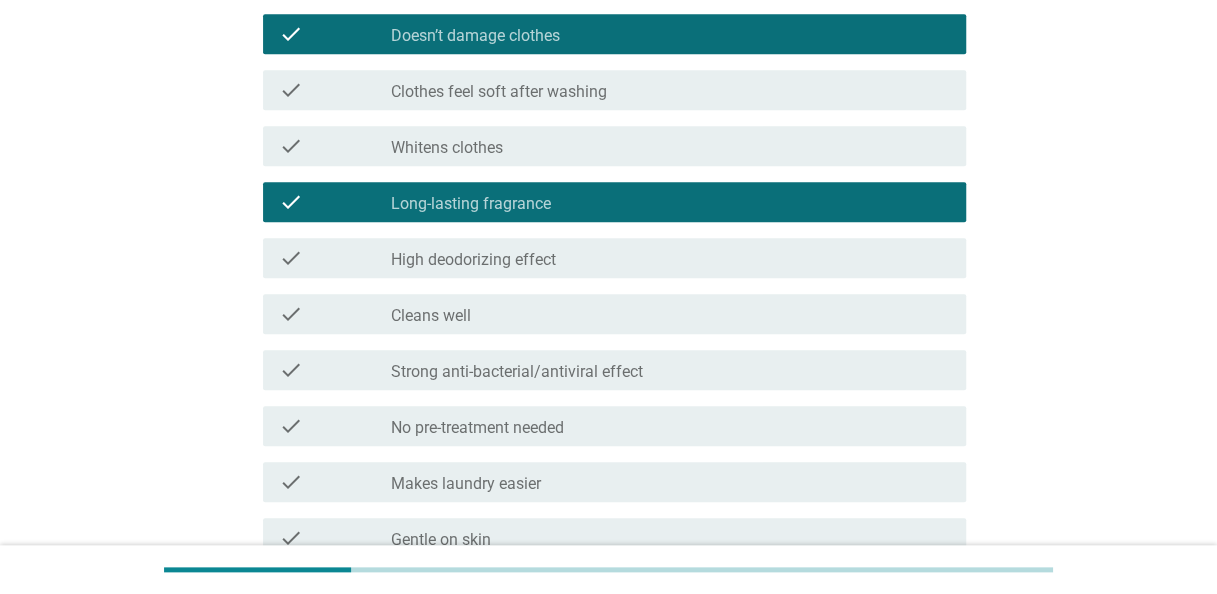 click on "check_box_outline_blank Cleans well" at bounding box center [670, 314] 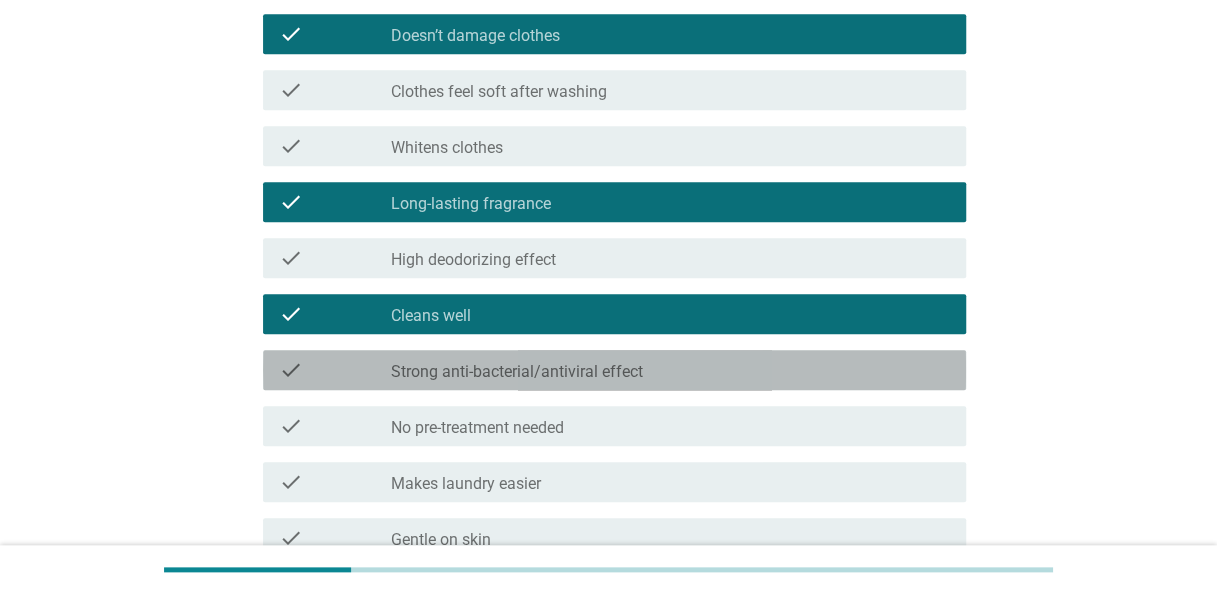 click on "check_box_outline_blank Strong anti-bacterial/antiviral effect" at bounding box center (670, 370) 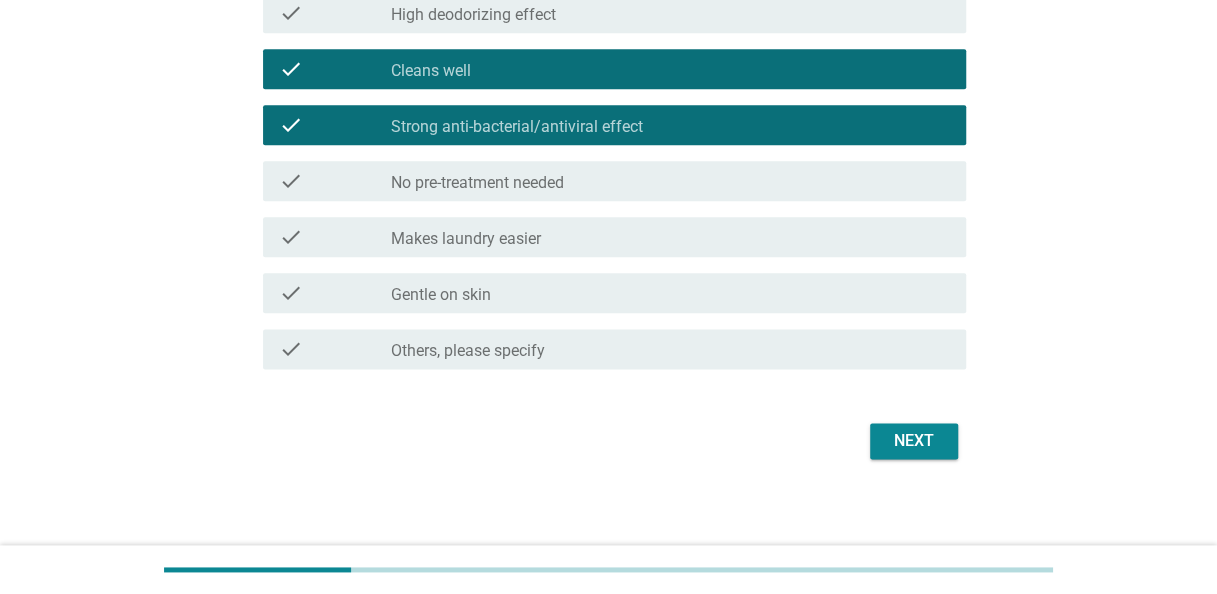 scroll, scrollTop: 1053, scrollLeft: 0, axis: vertical 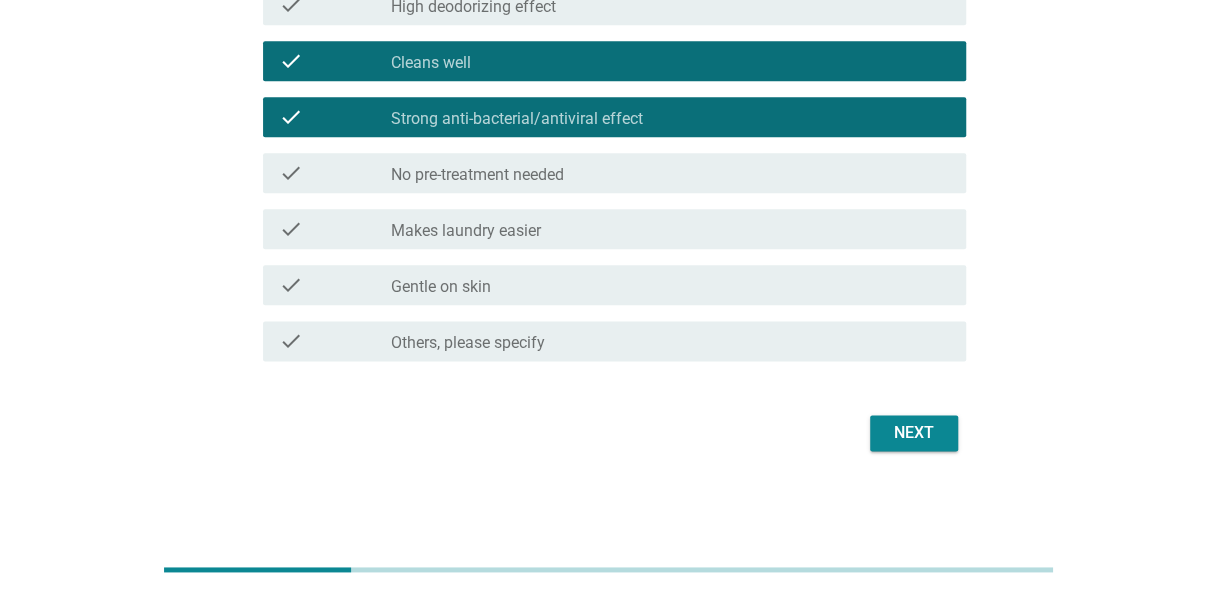 click on "check_box_outline_blank Gentle on skin" at bounding box center [670, 285] 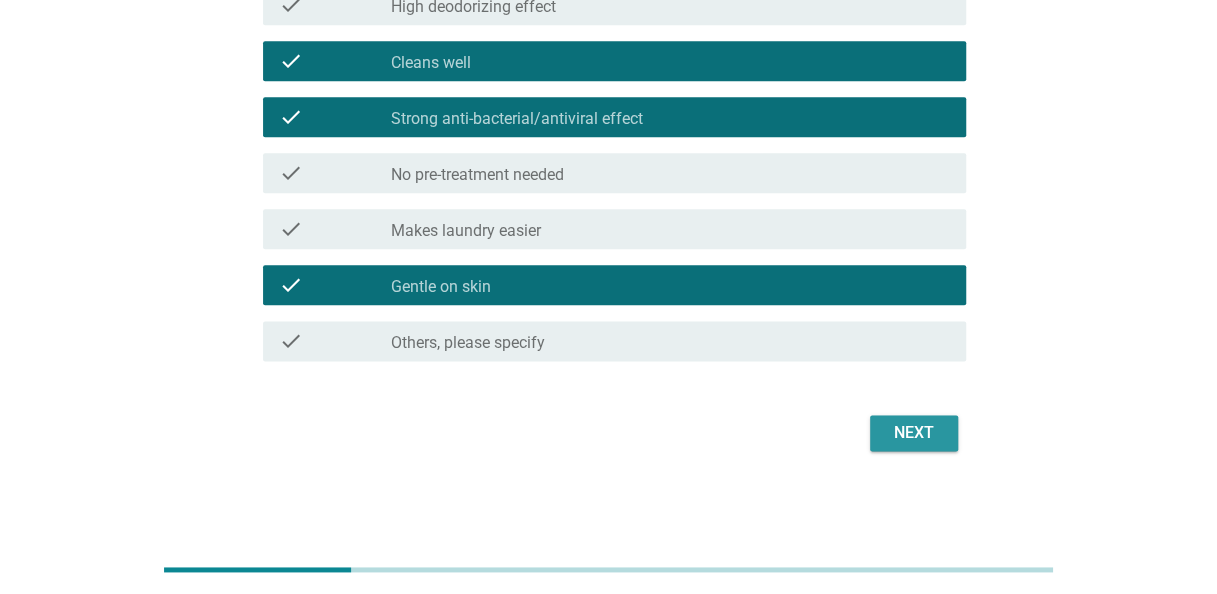 click on "Next" at bounding box center (914, 433) 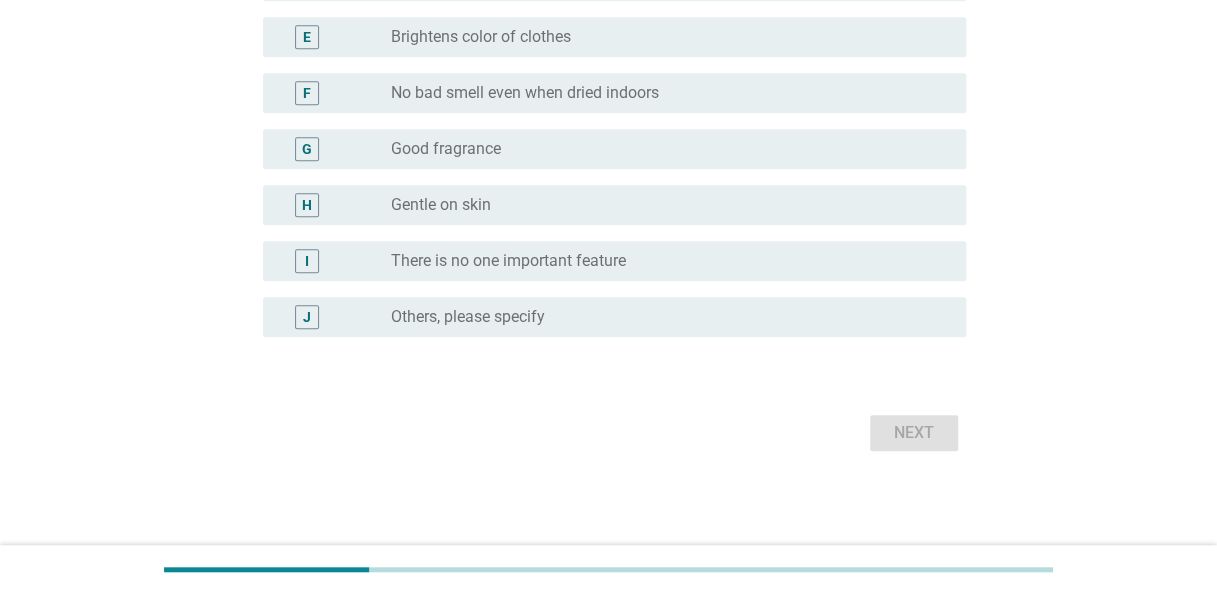 scroll, scrollTop: 0, scrollLeft: 0, axis: both 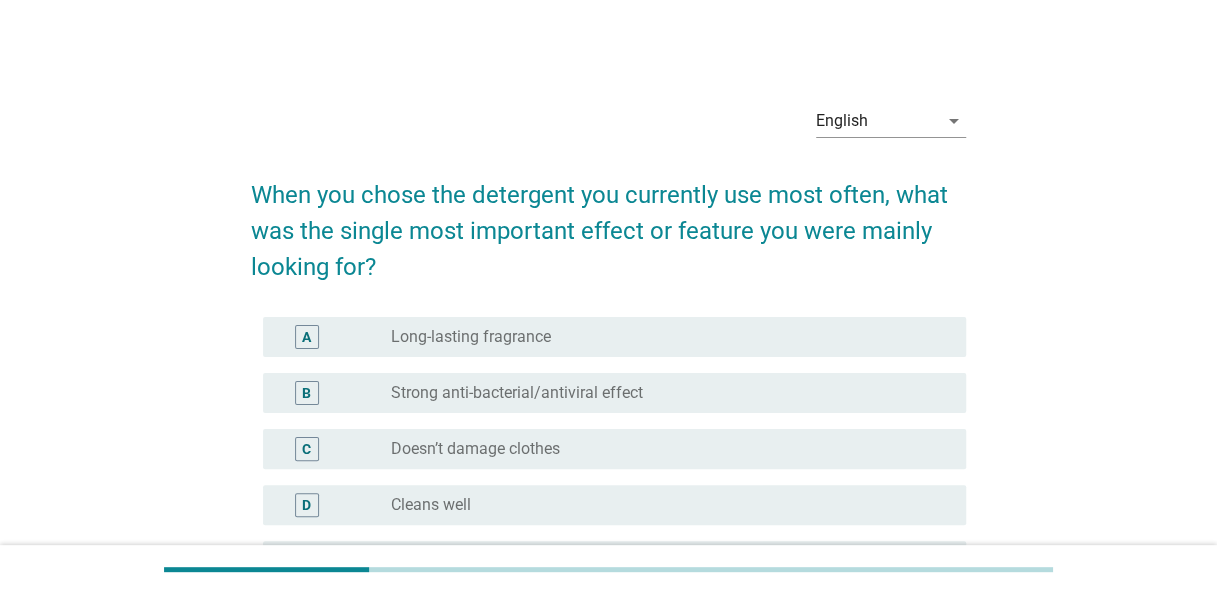 click on "Doesn’t damage clothes" at bounding box center [475, 449] 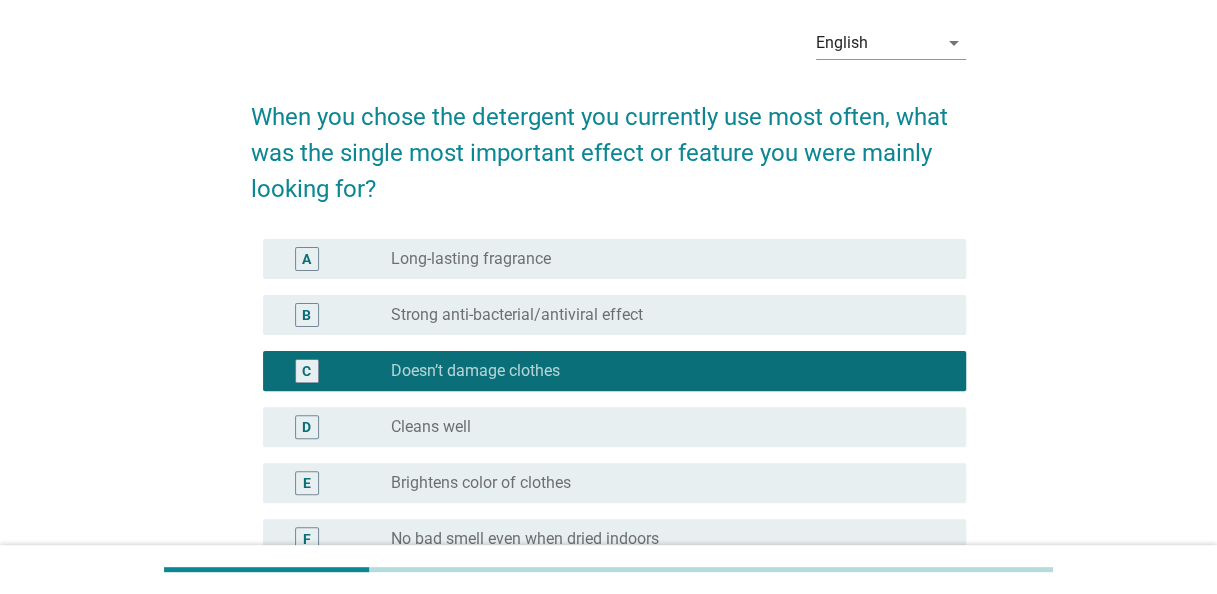 scroll, scrollTop: 300, scrollLeft: 0, axis: vertical 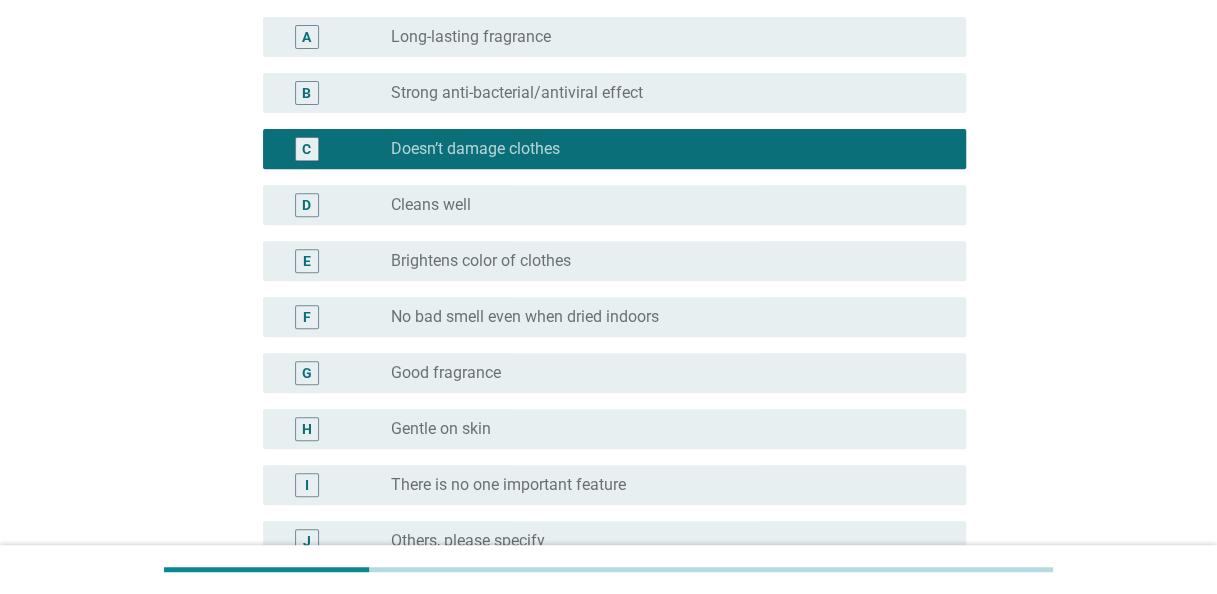 click on "Long-lasting fragrance" at bounding box center (471, 37) 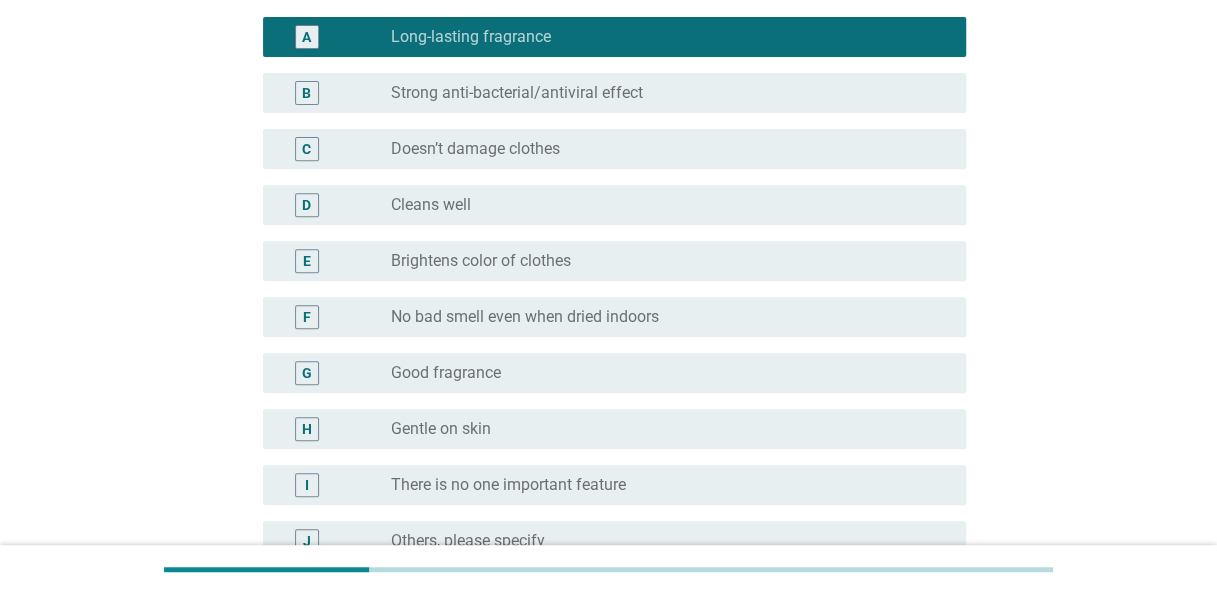 click on "radio_button_unchecked Cleans well" at bounding box center (662, 205) 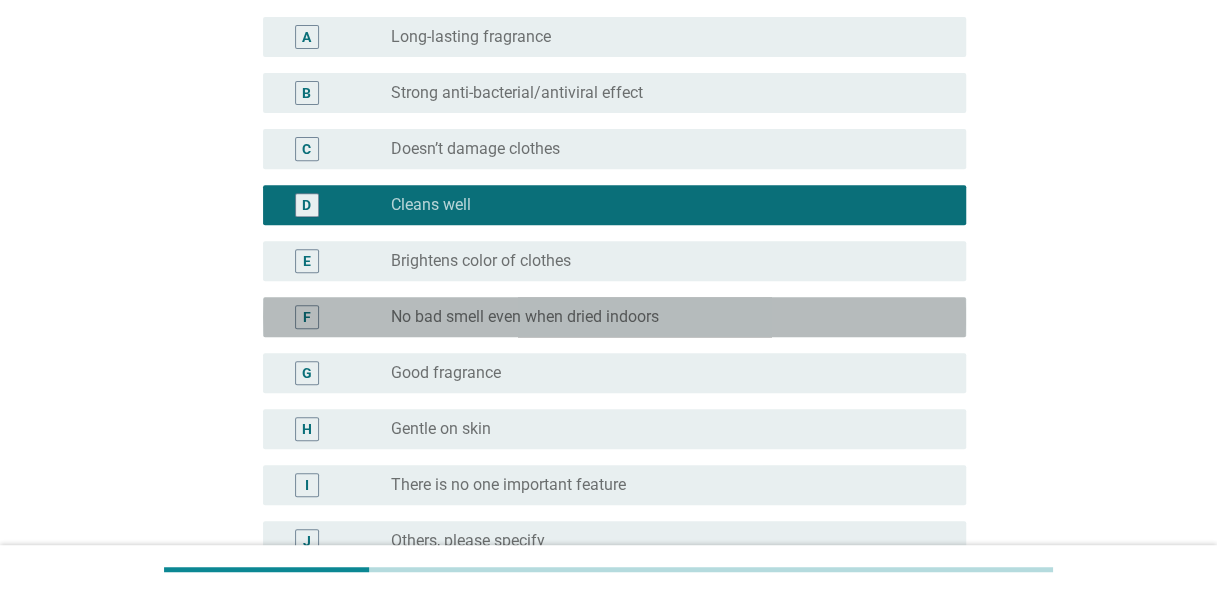 click on "radio_button_unchecked No bad smell even when dried indoors" at bounding box center [662, 317] 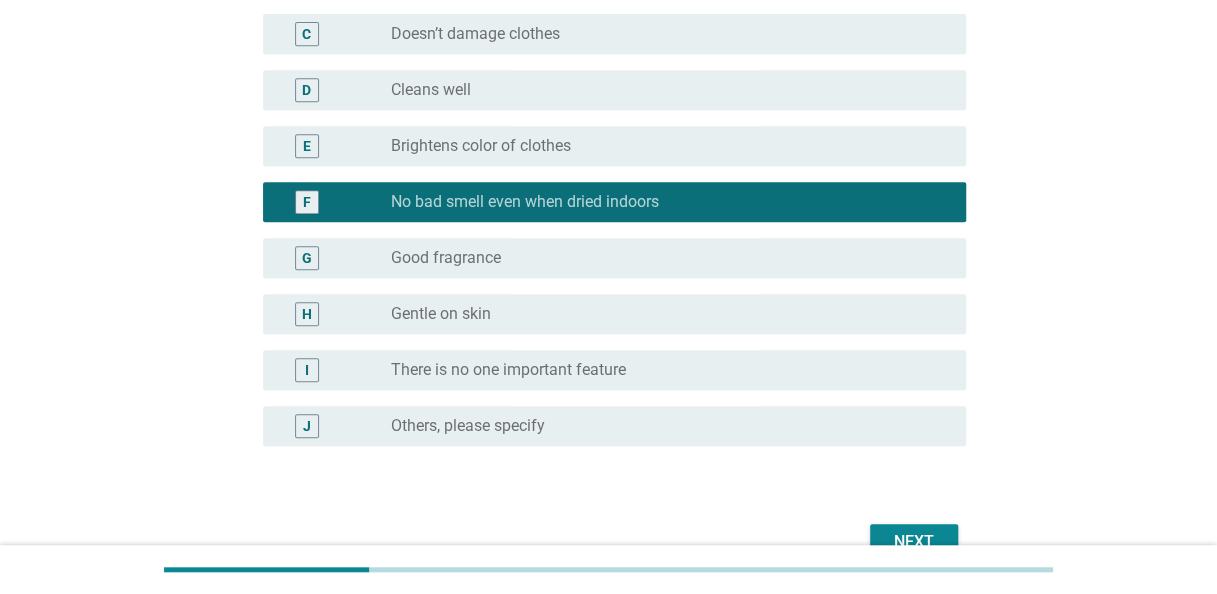 scroll, scrollTop: 424, scrollLeft: 0, axis: vertical 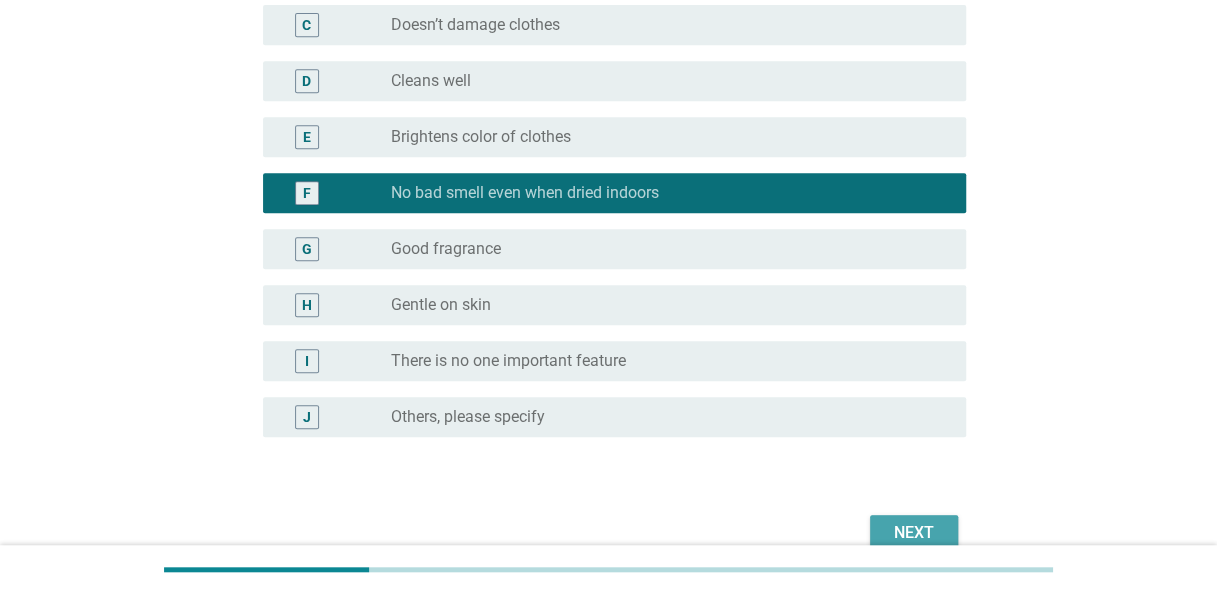 click on "Next" at bounding box center [914, 533] 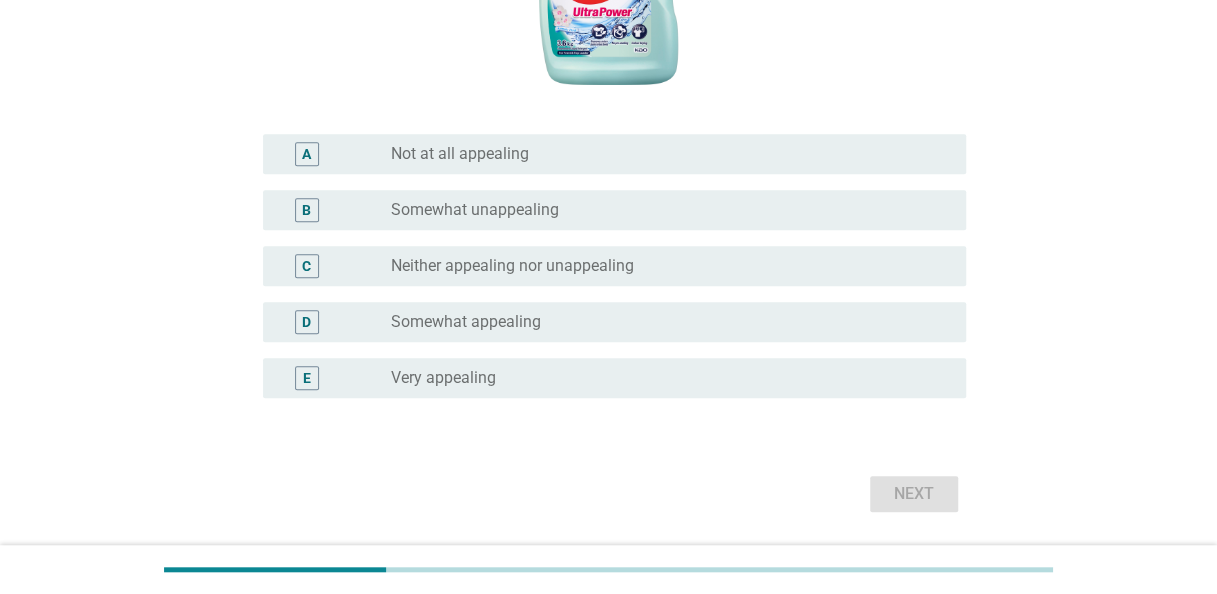 scroll, scrollTop: 500, scrollLeft: 0, axis: vertical 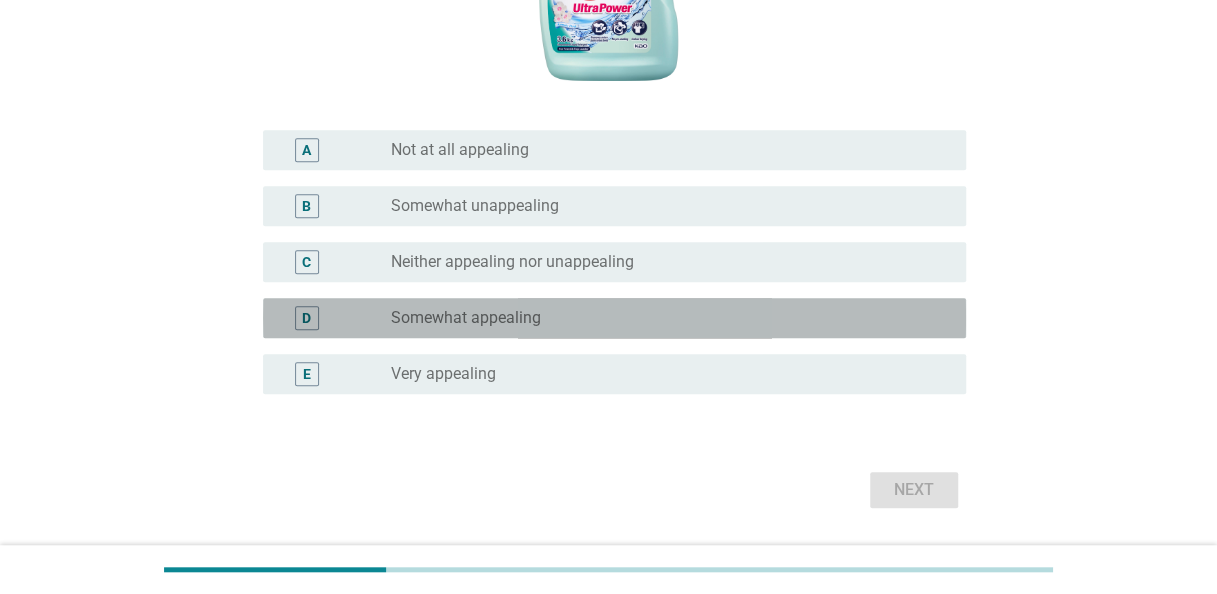 click on "Somewhat appealing" at bounding box center [466, 318] 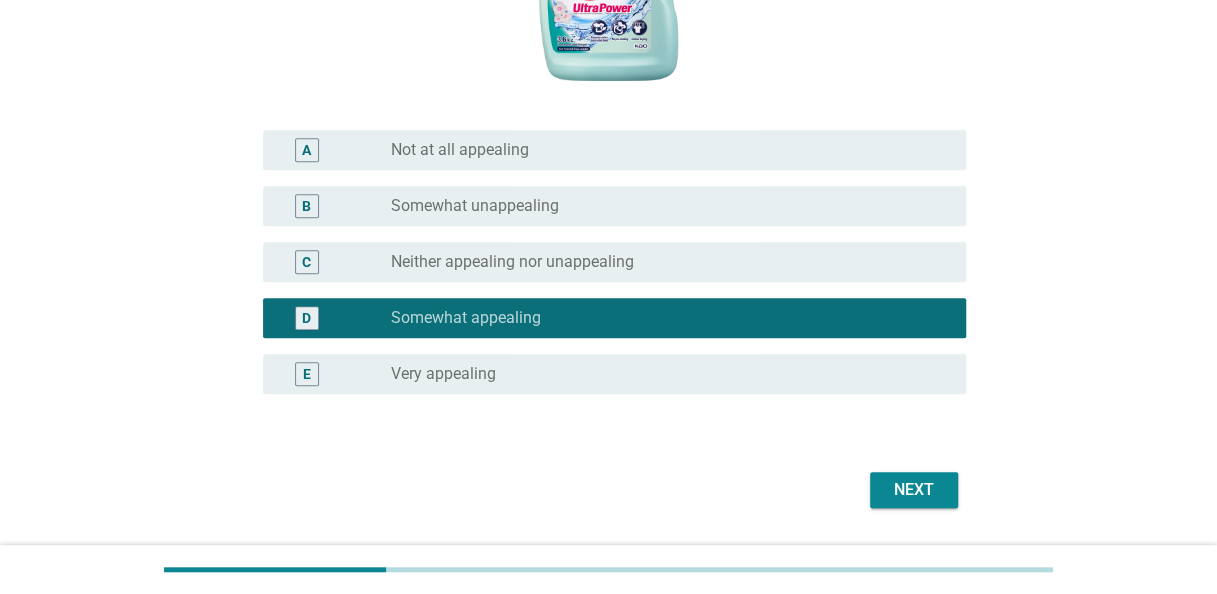 click on "Next" at bounding box center (914, 490) 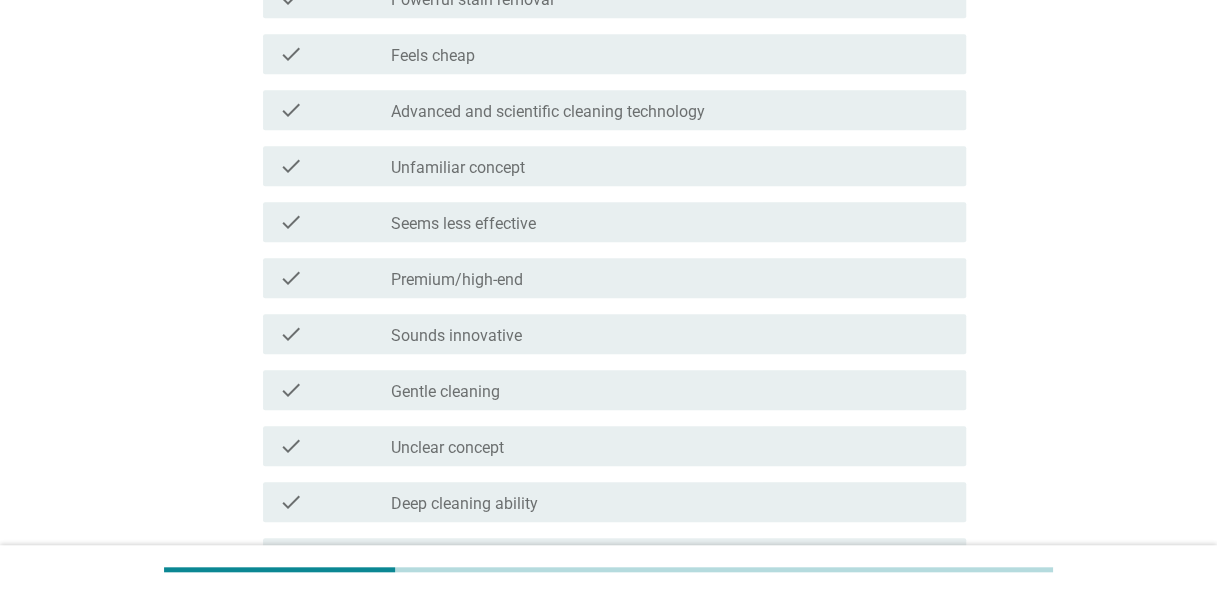 scroll, scrollTop: 0, scrollLeft: 0, axis: both 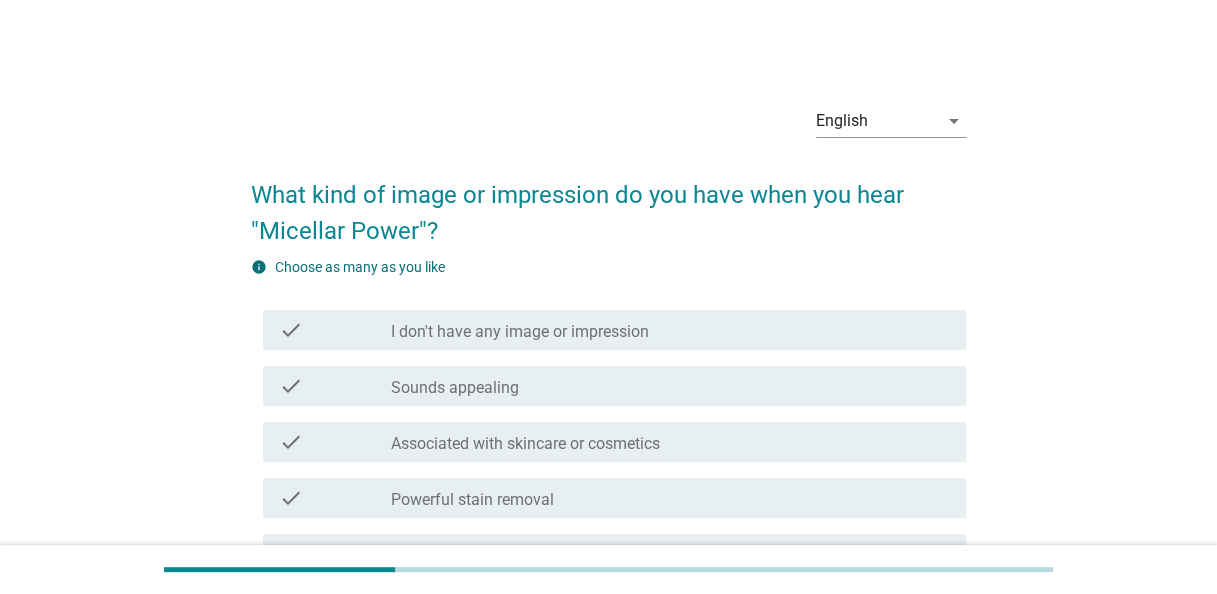 click on "Powerful stain removal" at bounding box center (472, 500) 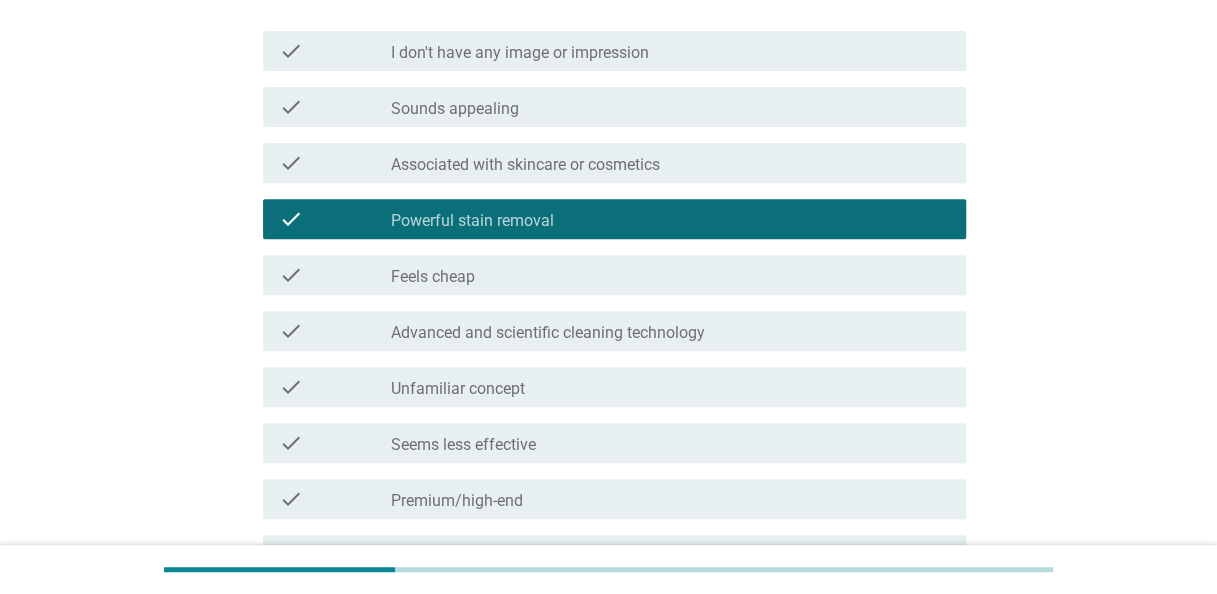 scroll, scrollTop: 300, scrollLeft: 0, axis: vertical 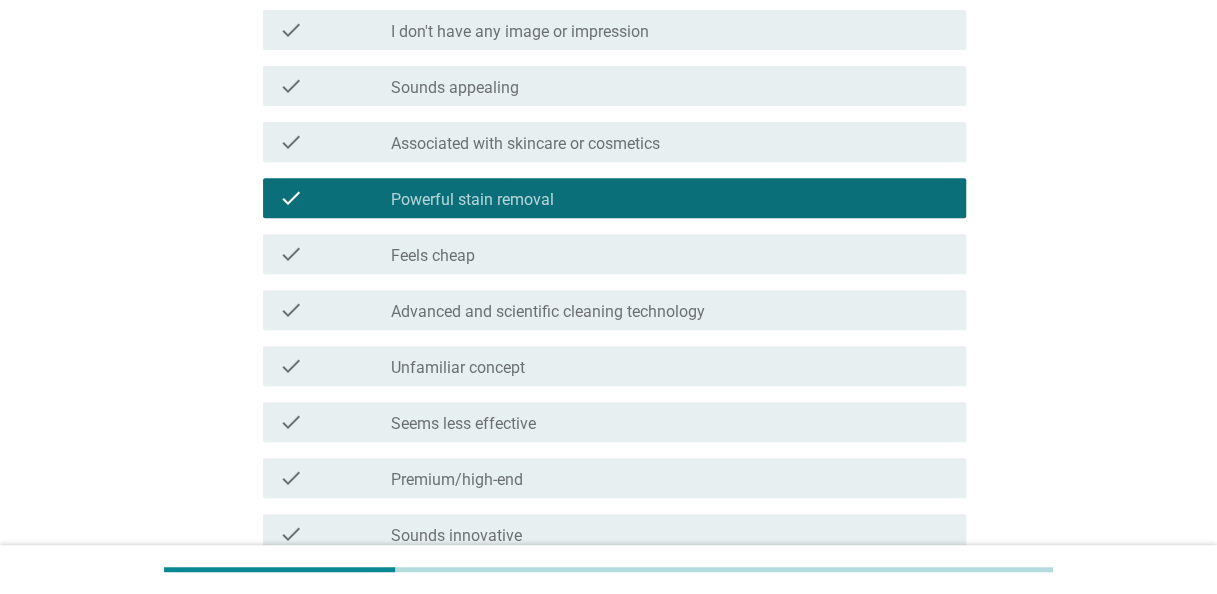 click on "Advanced and scientific cleaning technology" at bounding box center [548, 312] 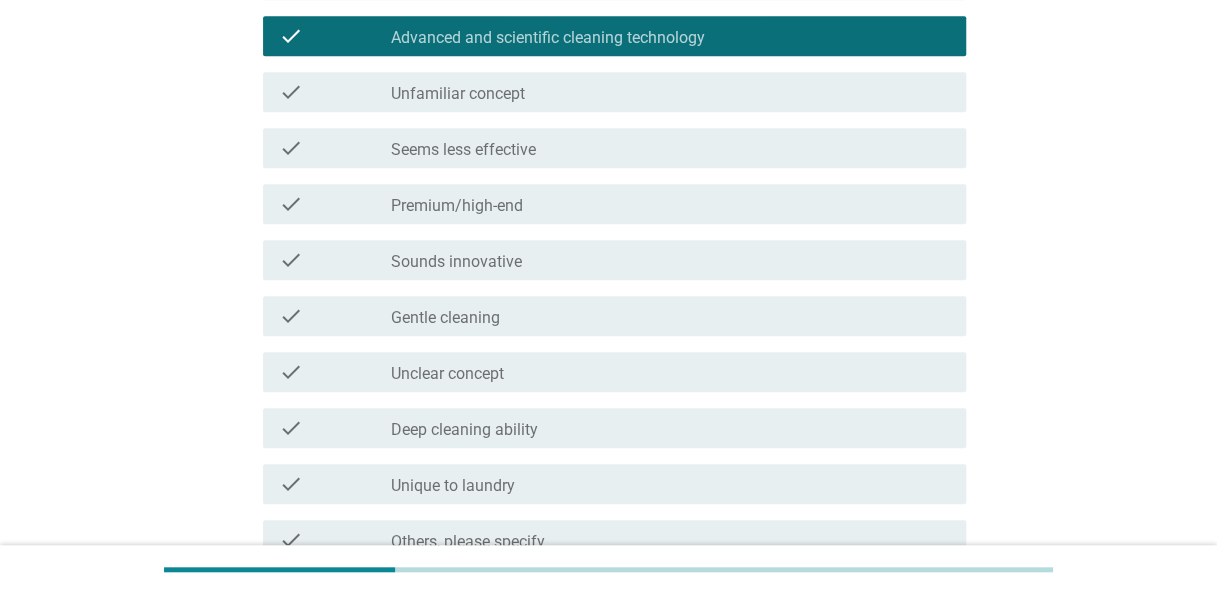 scroll, scrollTop: 773, scrollLeft: 0, axis: vertical 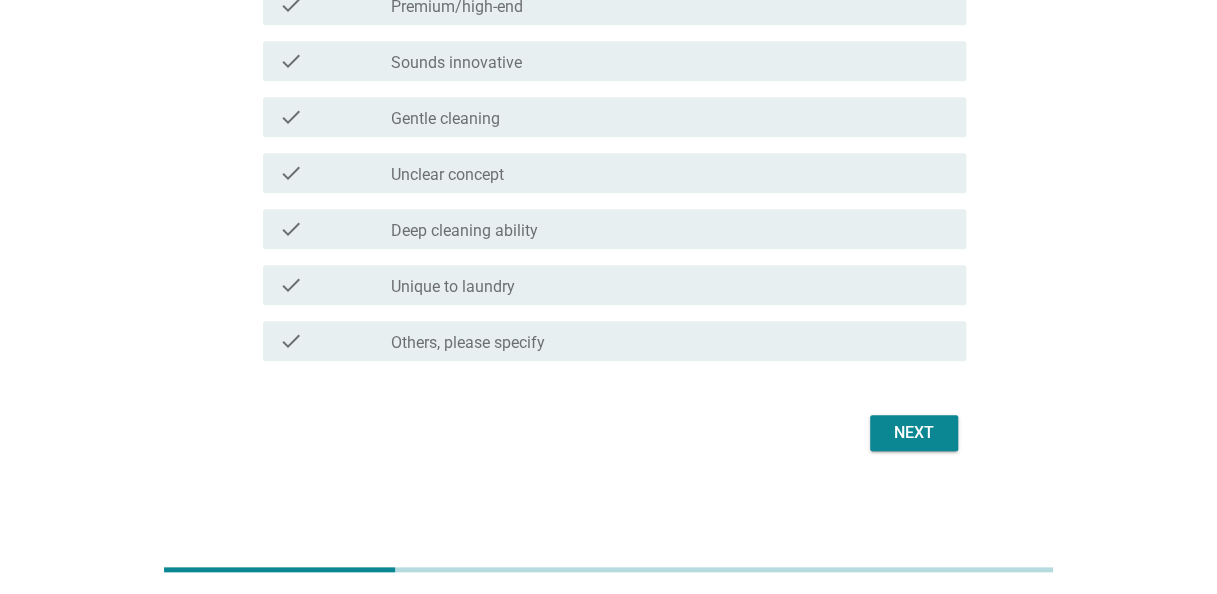 click on "Next" at bounding box center (914, 433) 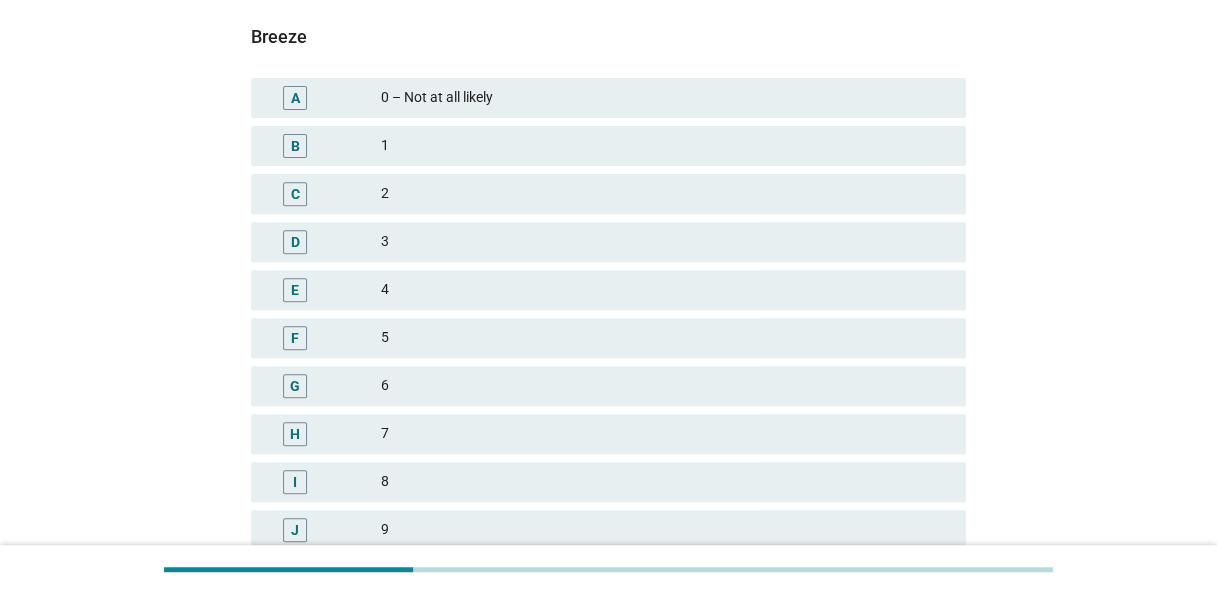 scroll, scrollTop: 400, scrollLeft: 0, axis: vertical 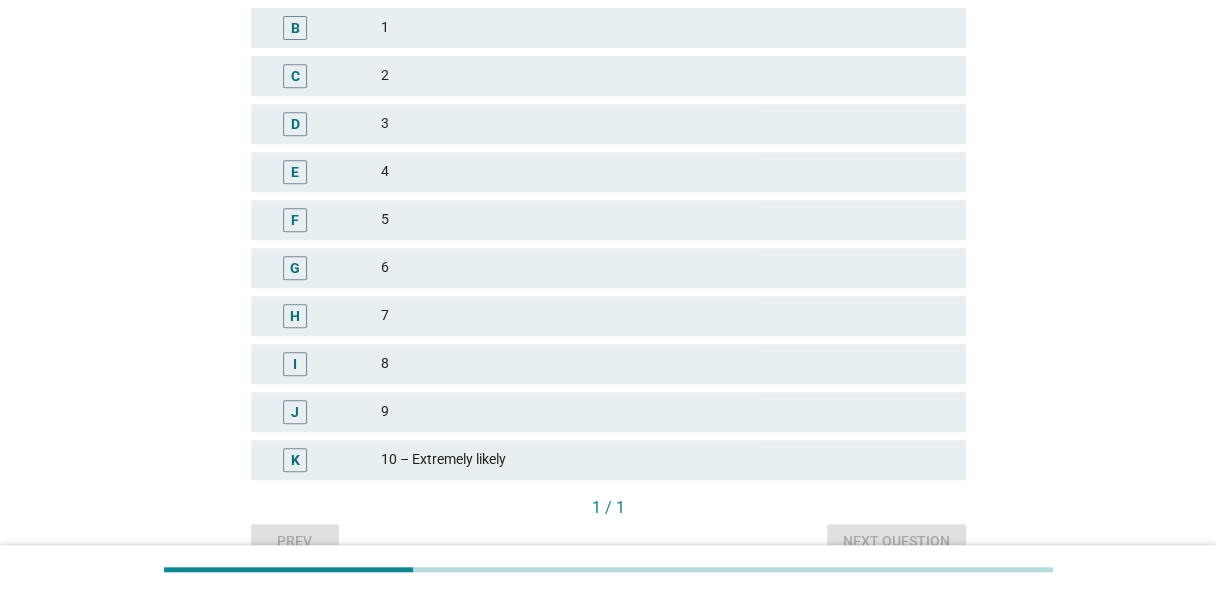 click on "9" at bounding box center (665, 412) 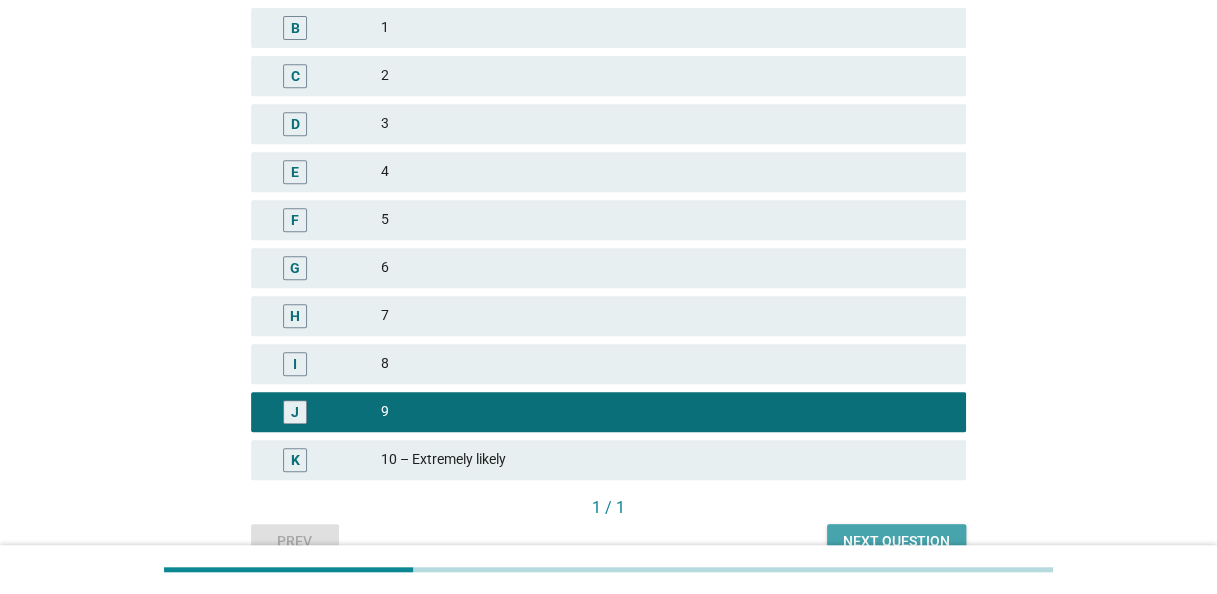 click on "Next question" at bounding box center [896, 542] 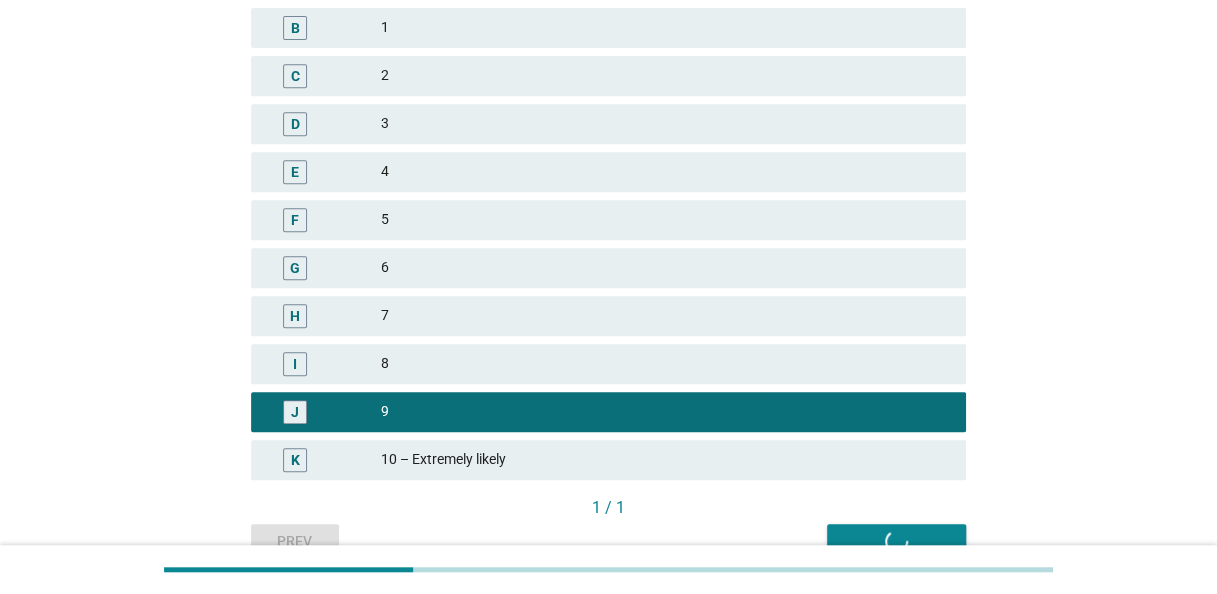 scroll, scrollTop: 0, scrollLeft: 0, axis: both 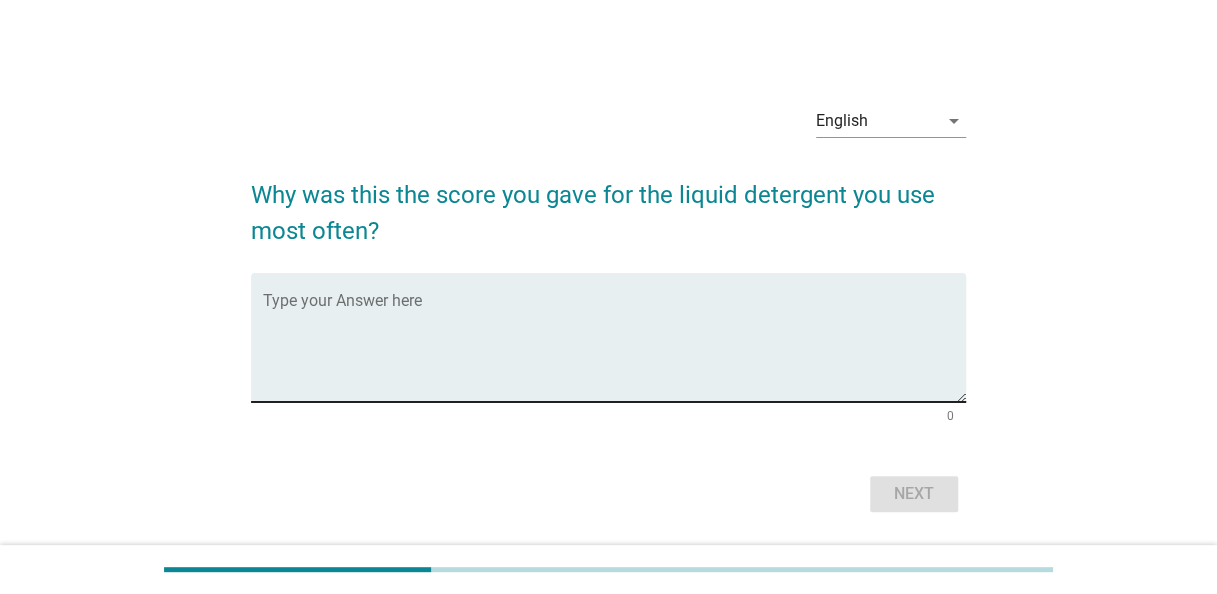 click at bounding box center (614, 349) 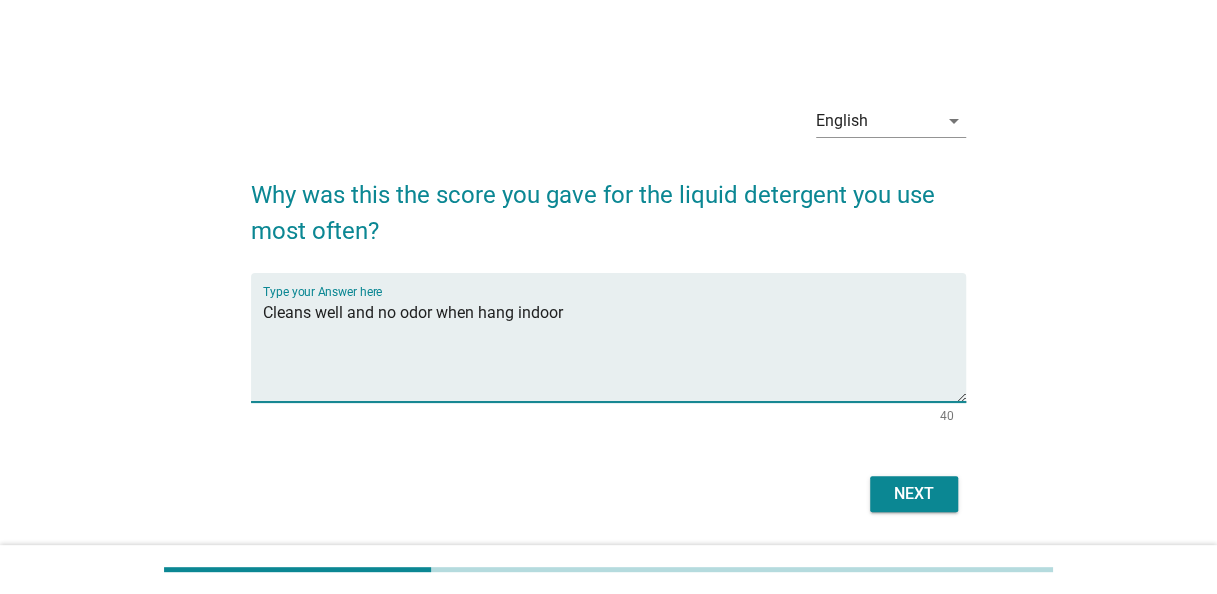type on "Cleans well and no odor when hang indoor" 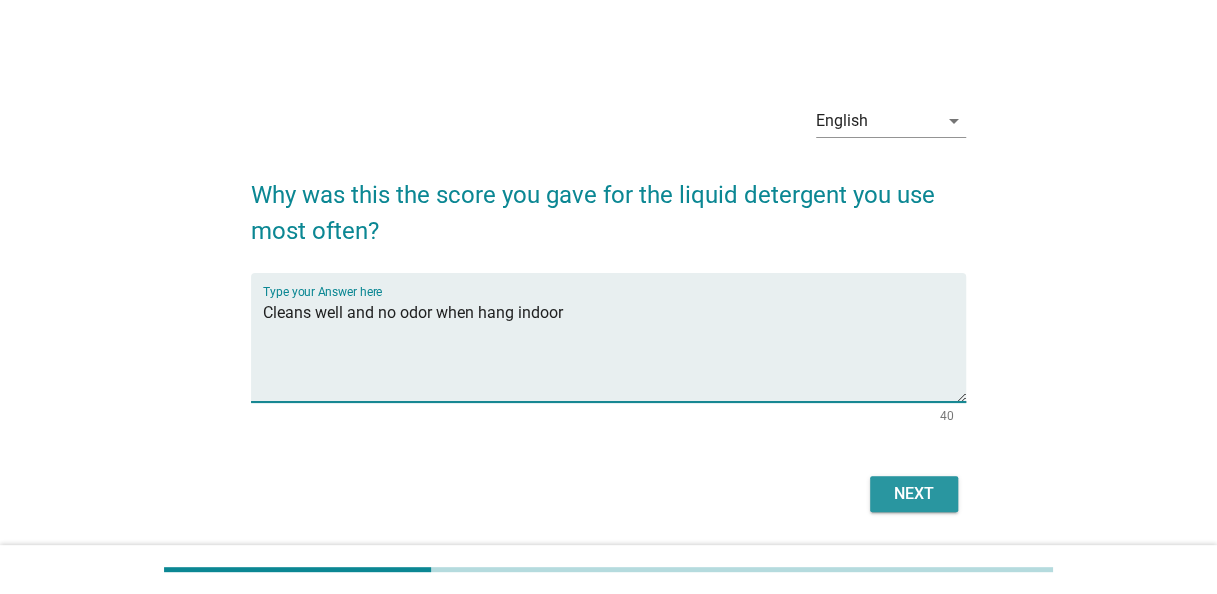 click on "Next" at bounding box center (914, 494) 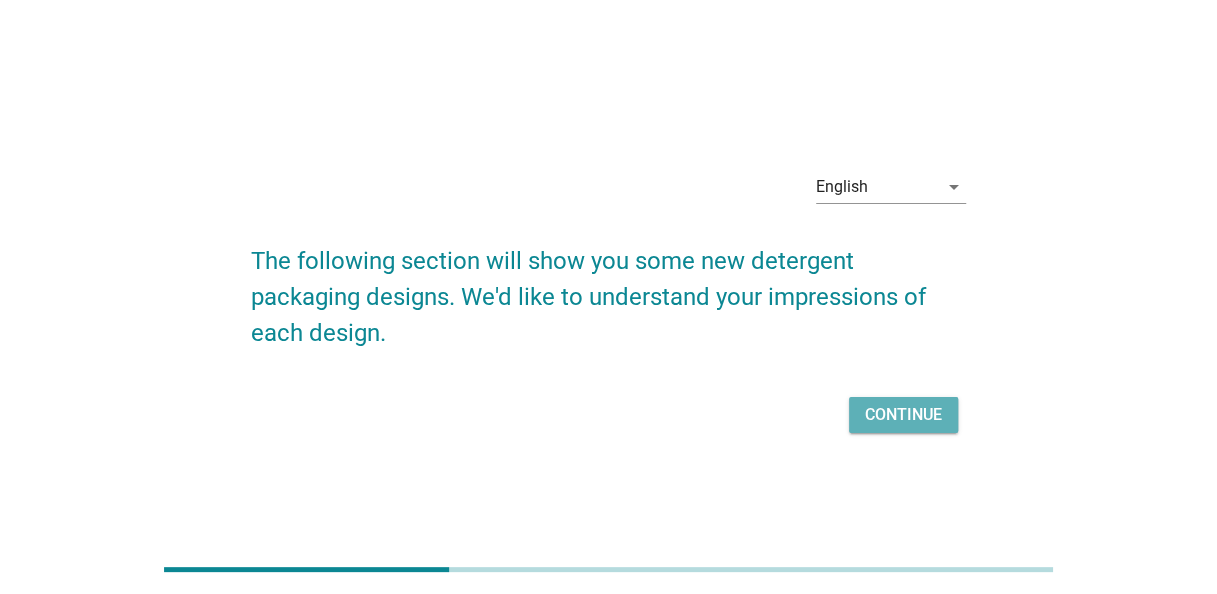 click on "Continue" at bounding box center [903, 415] 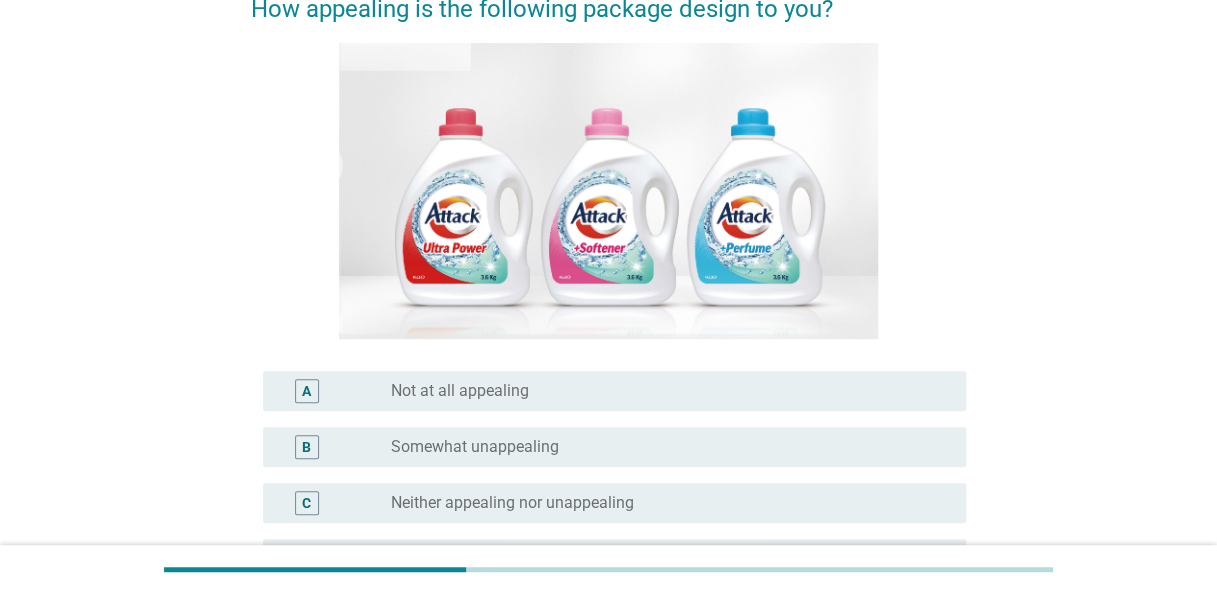 scroll, scrollTop: 400, scrollLeft: 0, axis: vertical 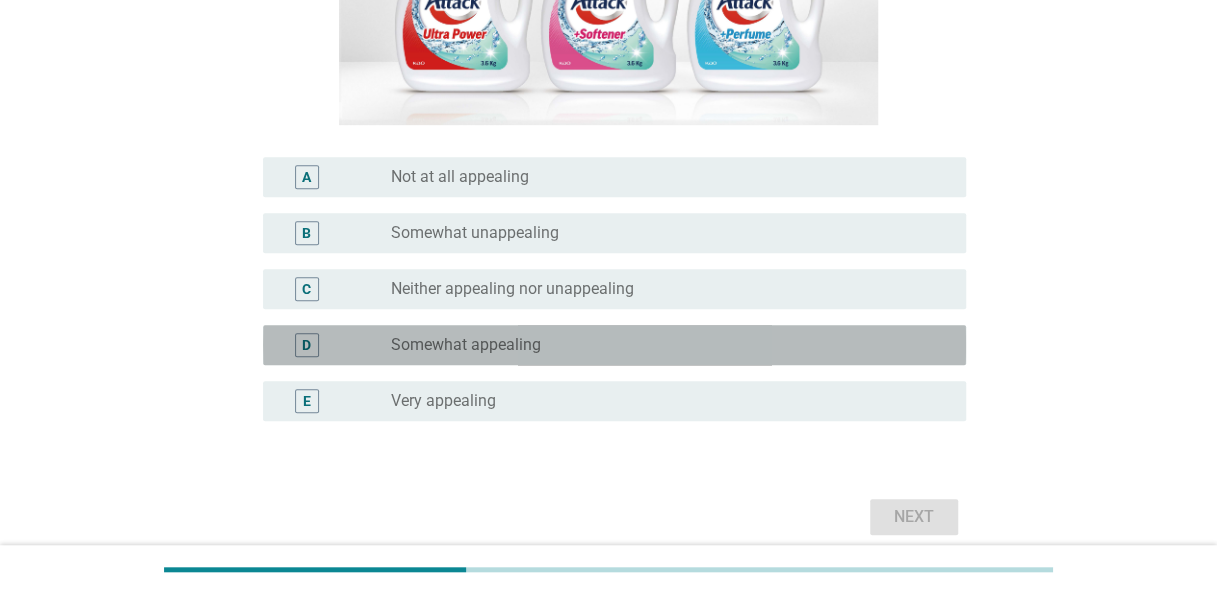 click on "radio_button_unchecked Somewhat appealing" at bounding box center [670, 345] 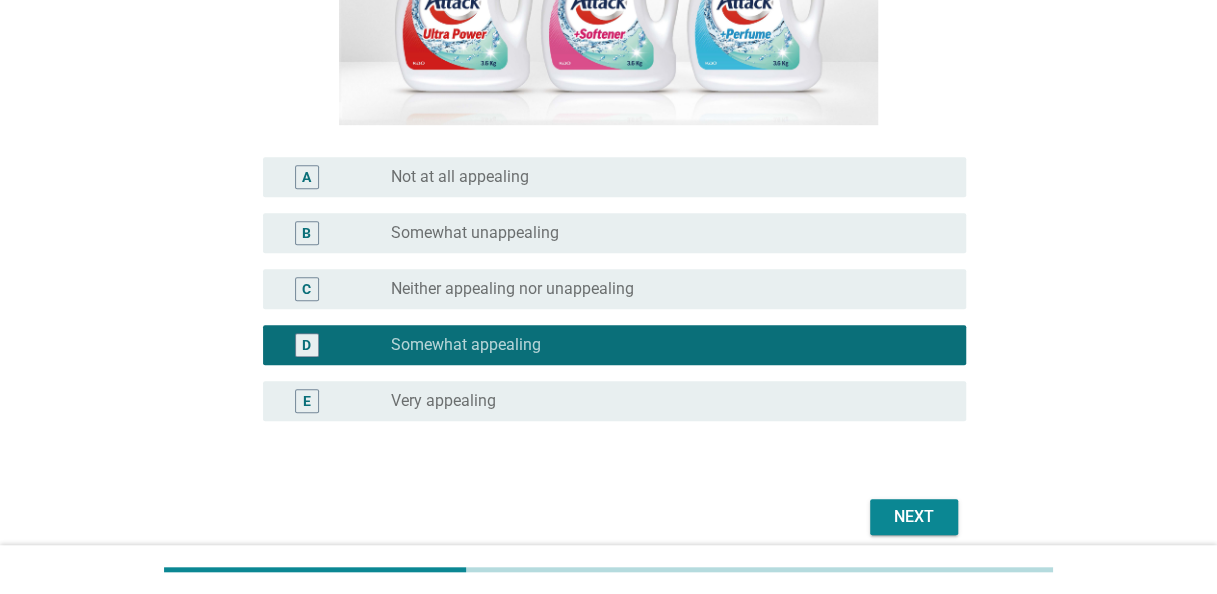 click on "Next" at bounding box center [914, 517] 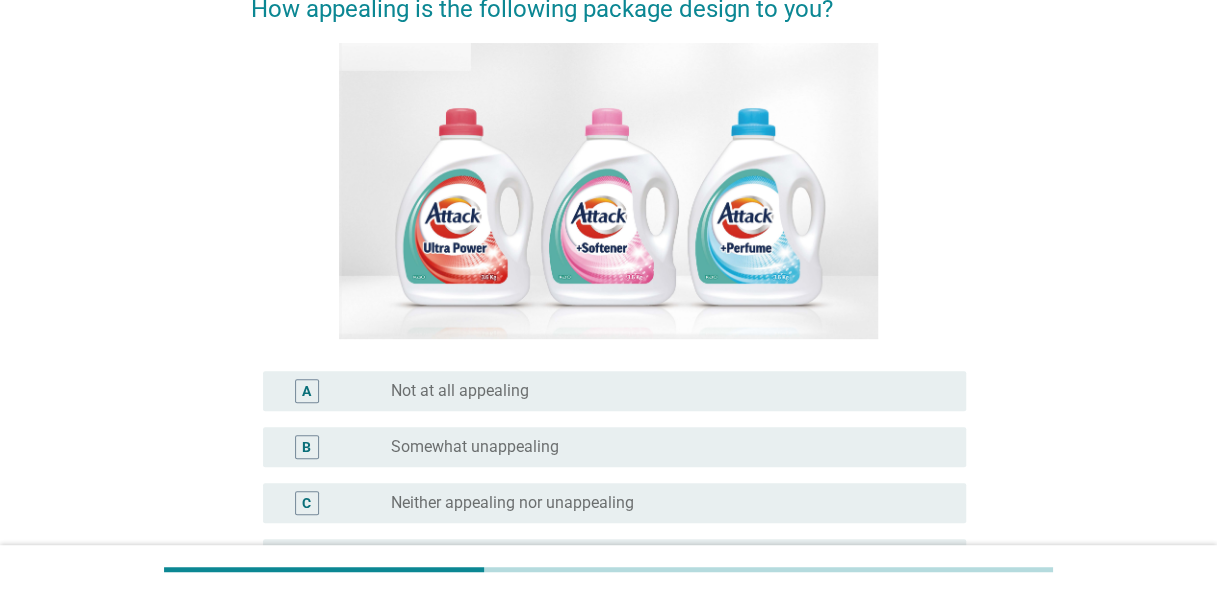 scroll, scrollTop: 400, scrollLeft: 0, axis: vertical 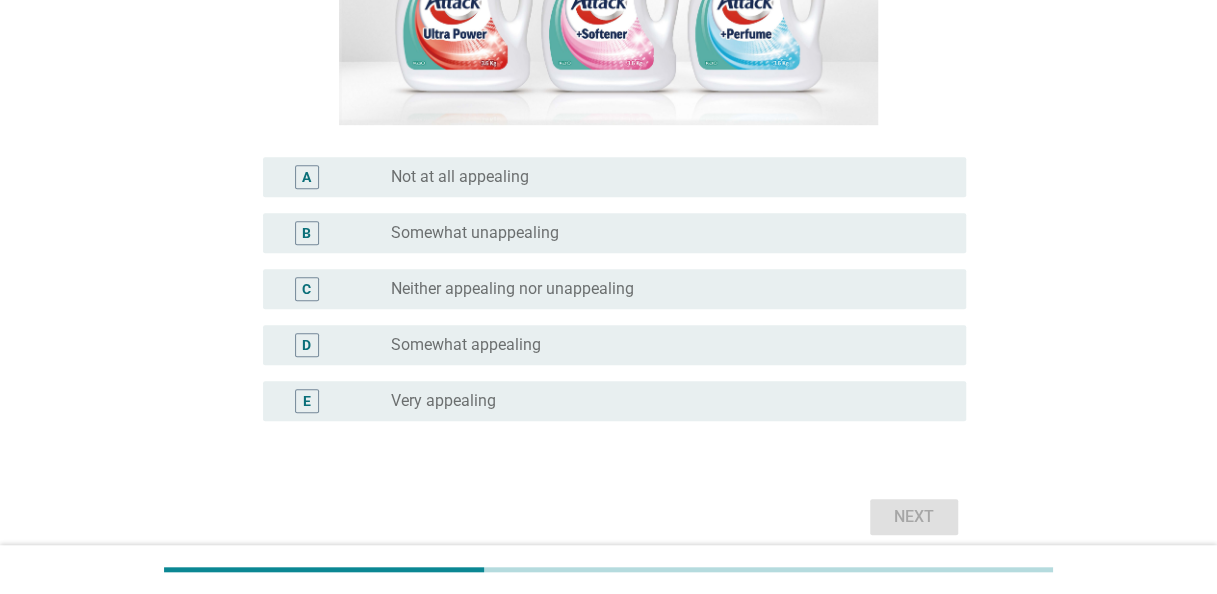 click on "radio_button_unchecked Somewhat appealing" at bounding box center (662, 345) 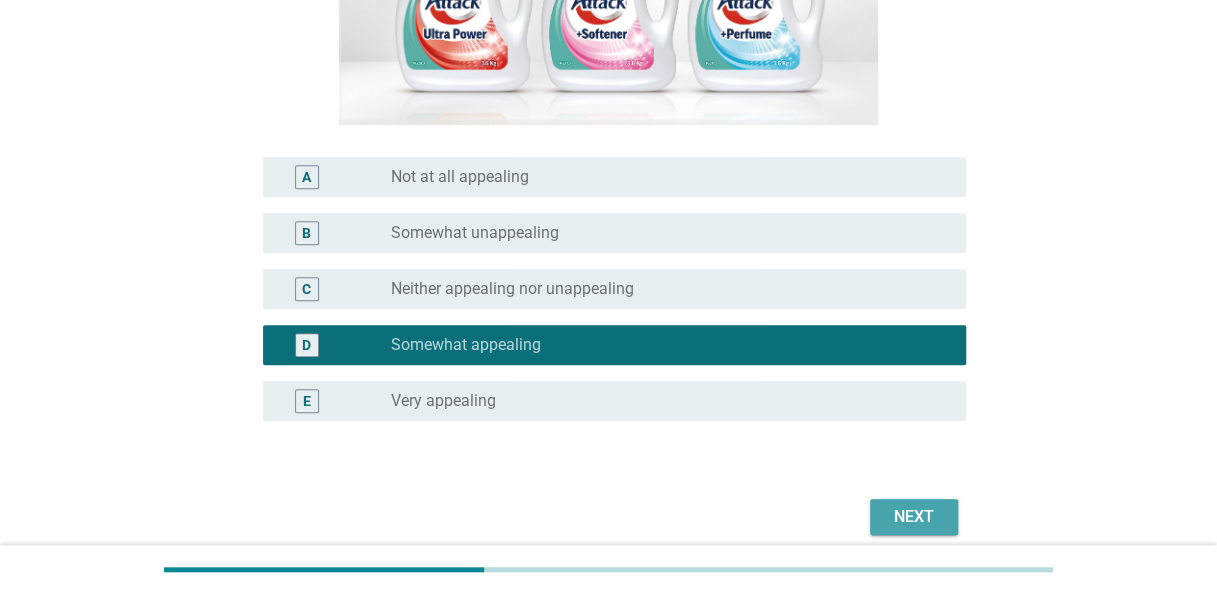 click on "Next" at bounding box center [914, 517] 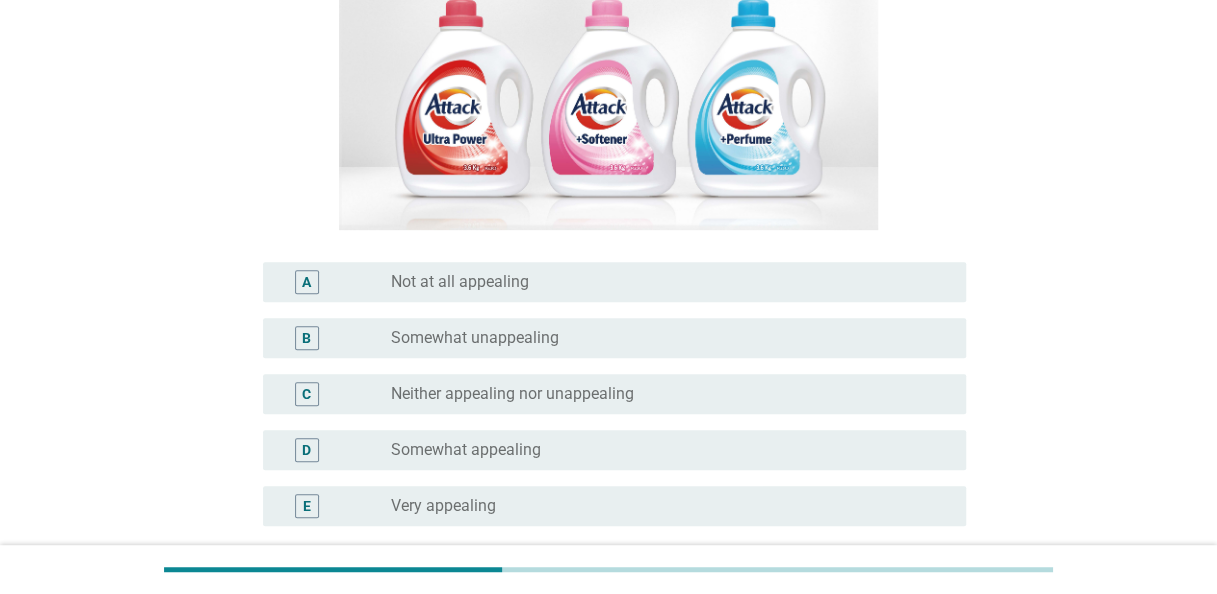 scroll, scrollTop: 300, scrollLeft: 0, axis: vertical 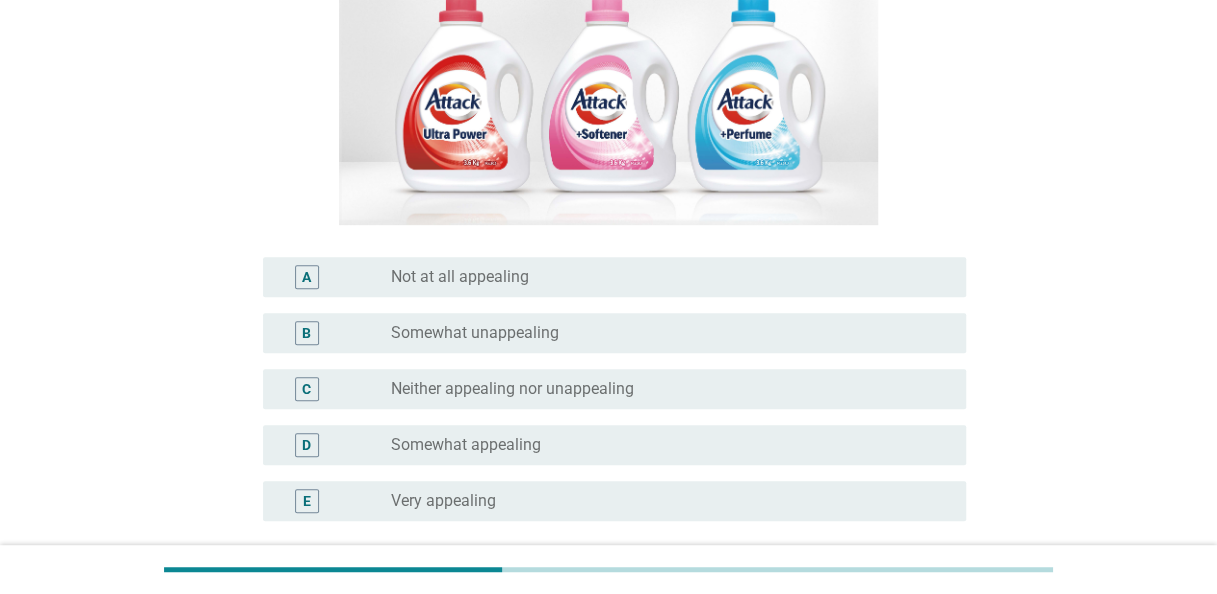 click on "radio_button_unchecked Somewhat appealing" at bounding box center (670, 445) 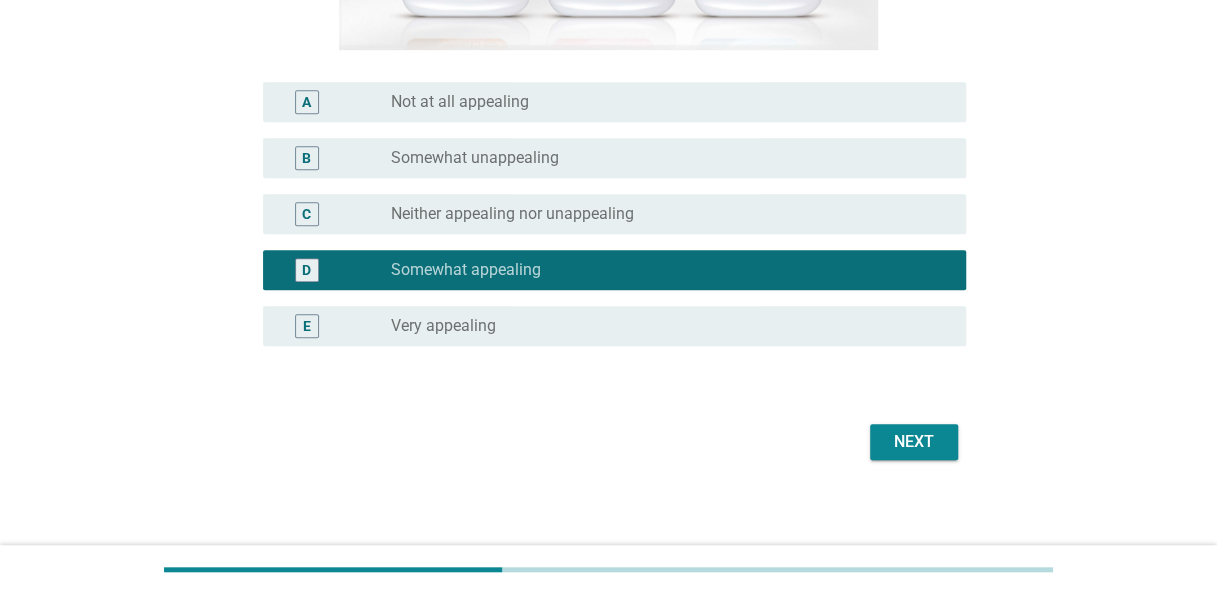 scroll, scrollTop: 484, scrollLeft: 0, axis: vertical 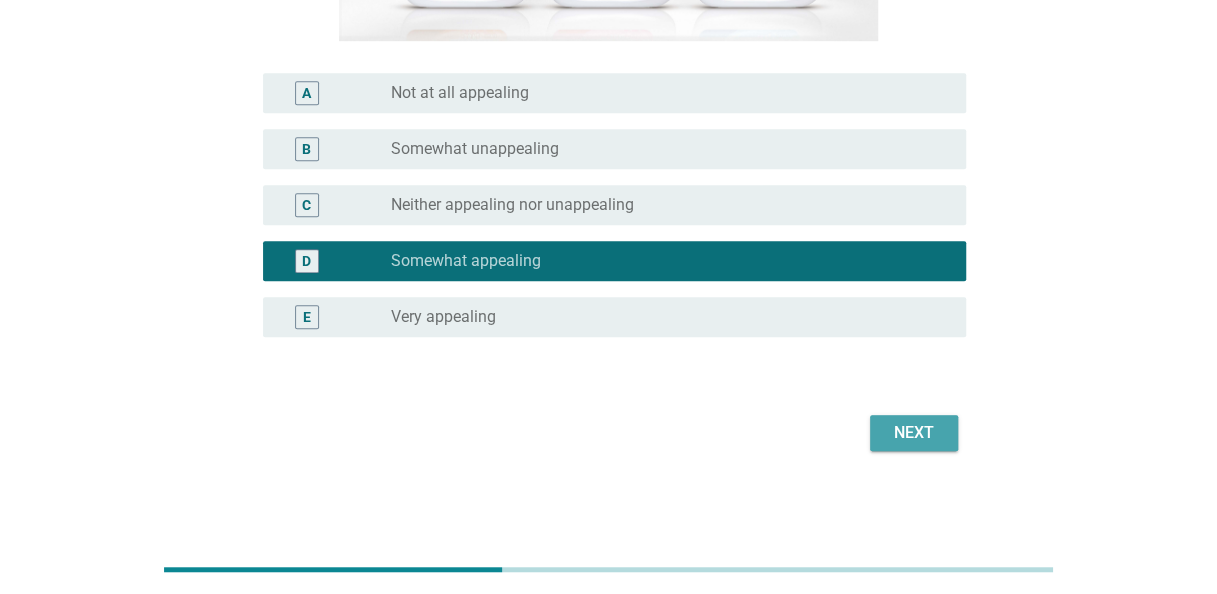 click on "Next" at bounding box center [914, 433] 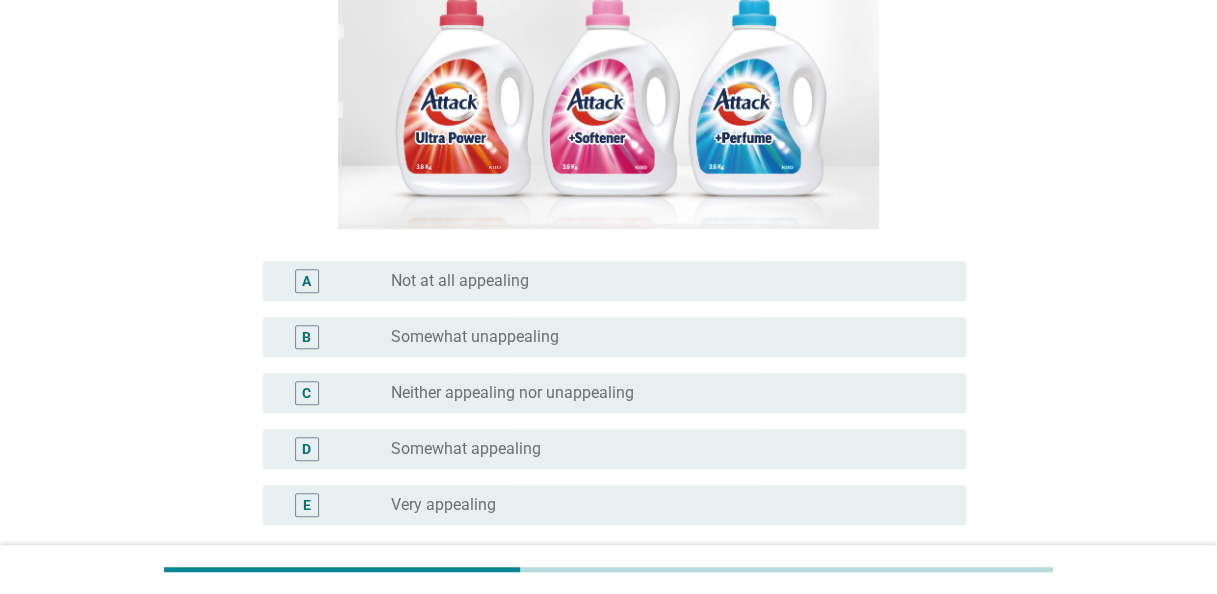 scroll, scrollTop: 300, scrollLeft: 0, axis: vertical 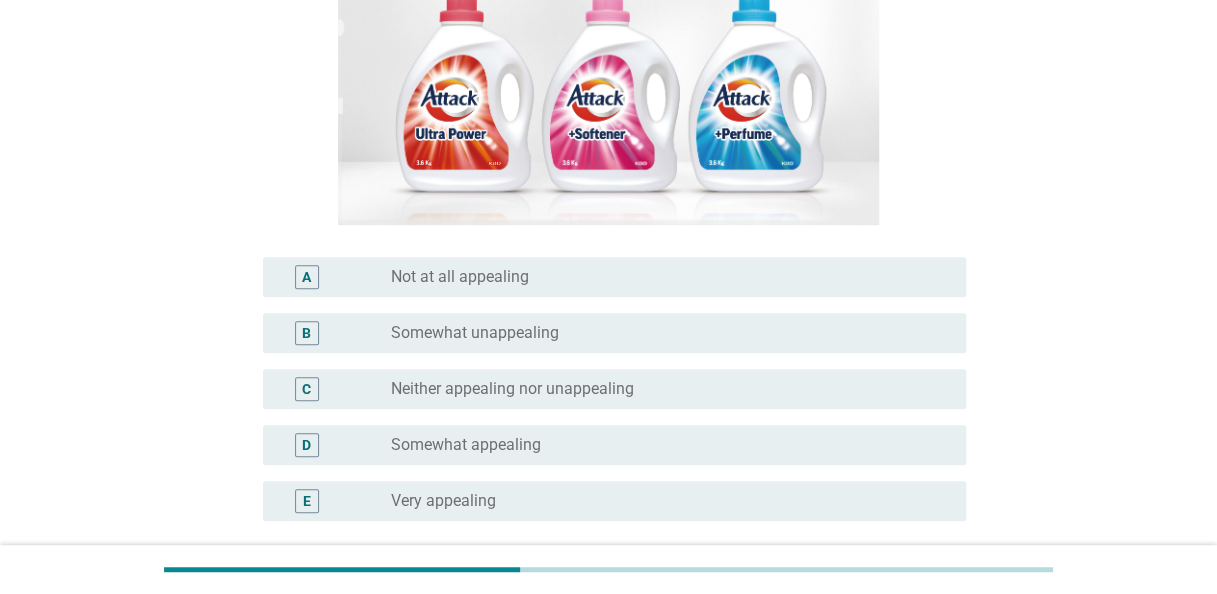 click on "radio_button_unchecked Somewhat appealing" at bounding box center (662, 445) 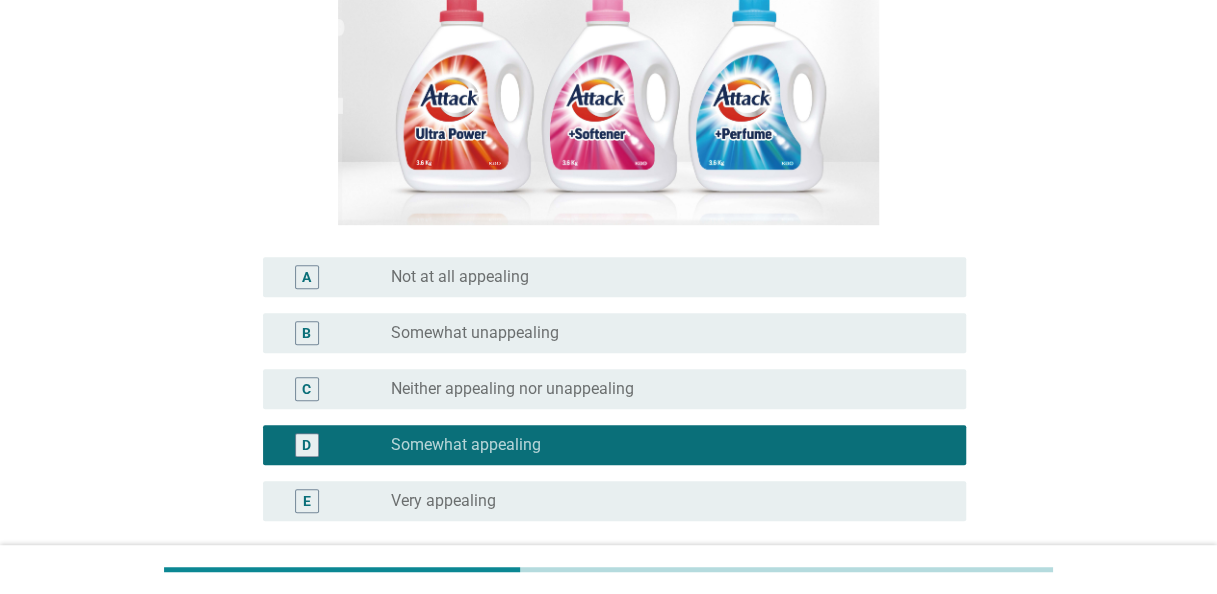 scroll, scrollTop: 484, scrollLeft: 0, axis: vertical 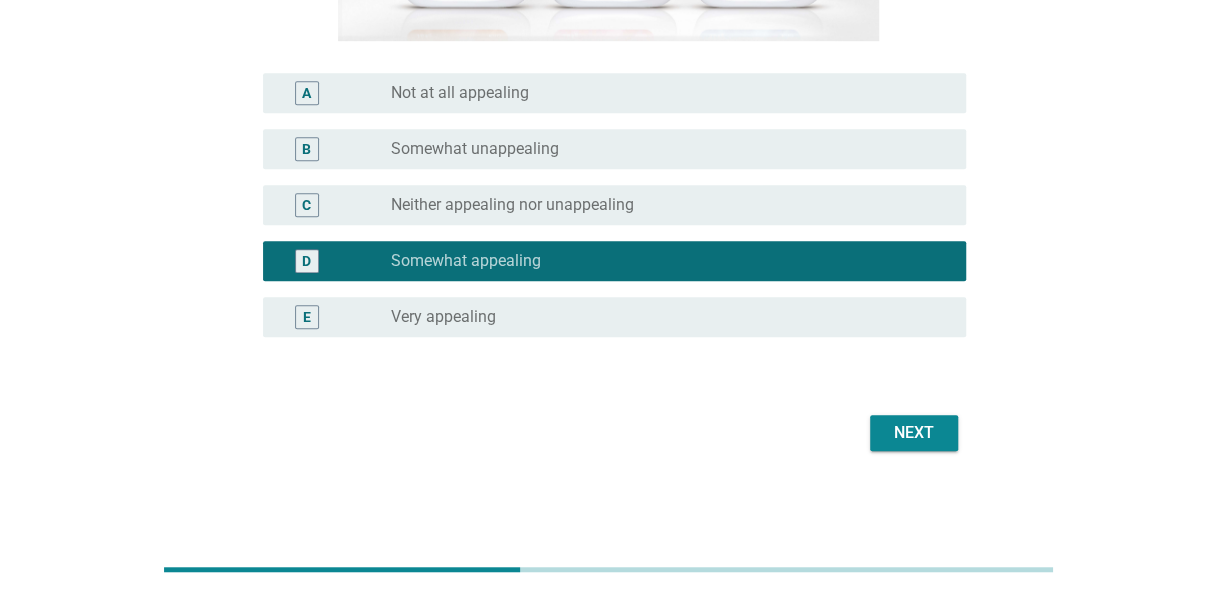 click on "Next" at bounding box center (914, 433) 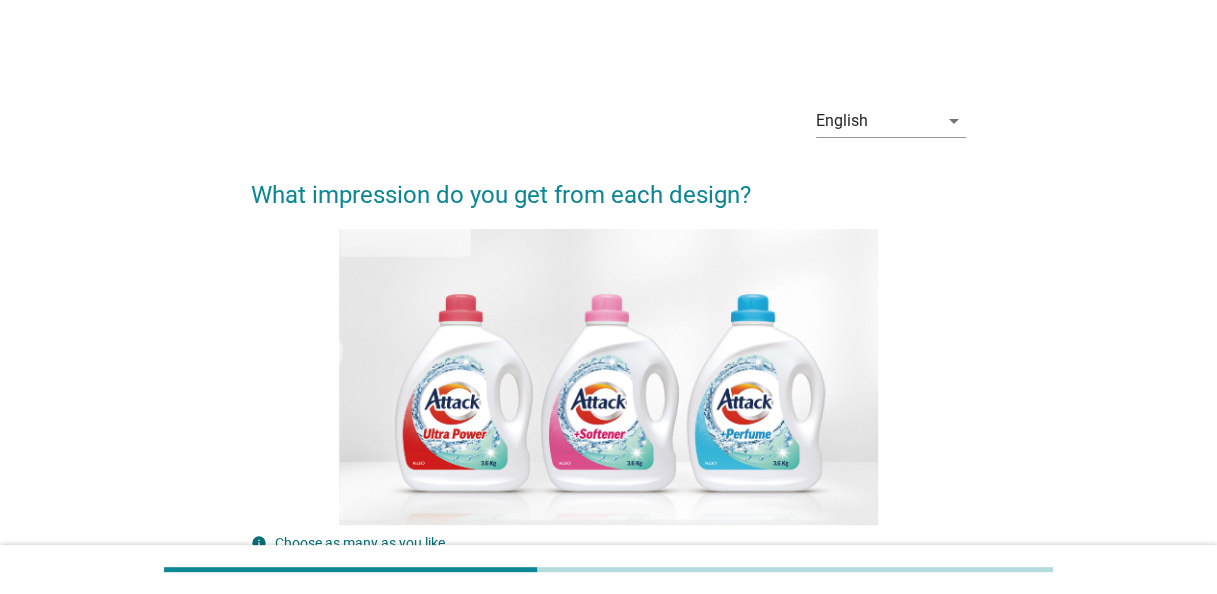 scroll, scrollTop: 400, scrollLeft: 0, axis: vertical 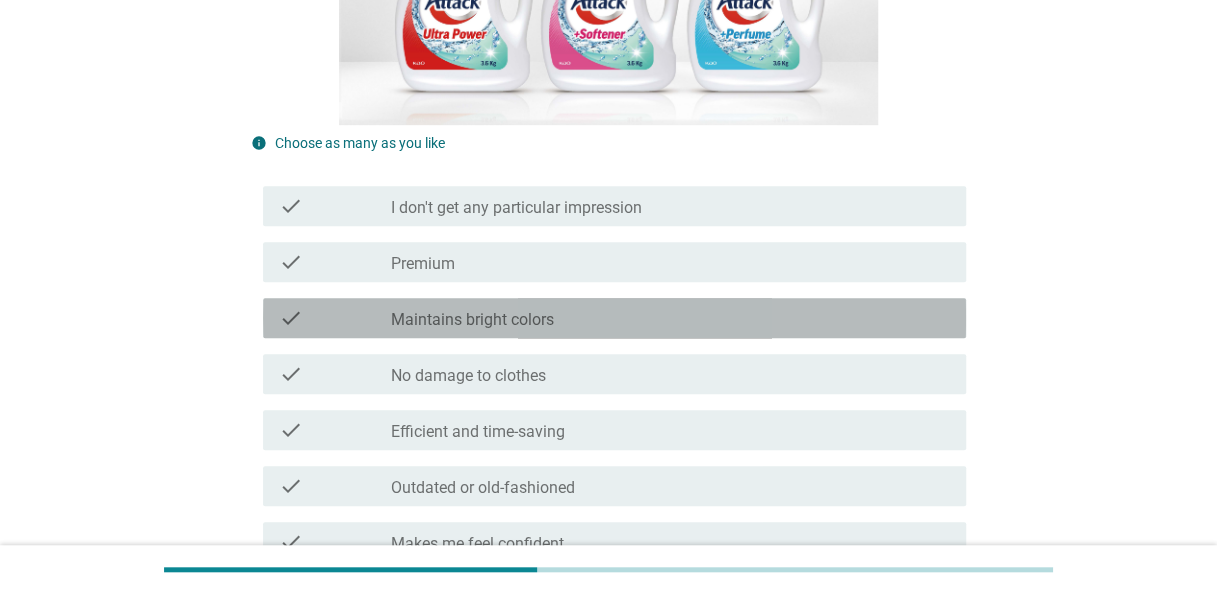 click on "check_box_outline_blank Maintains bright colors" at bounding box center [670, 318] 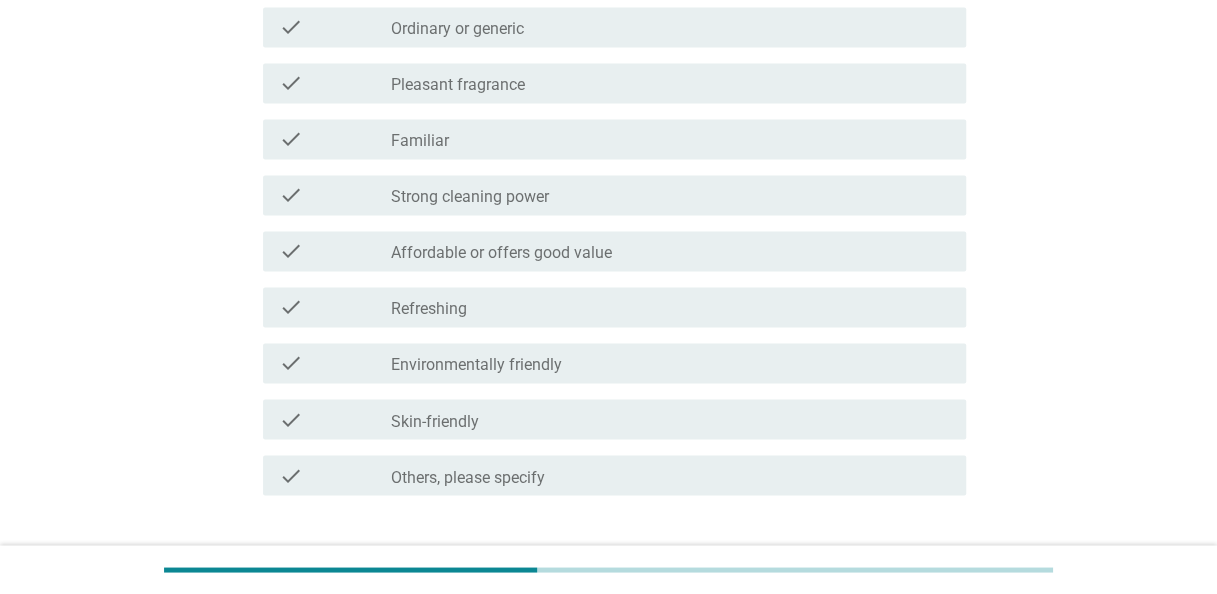 scroll, scrollTop: 1554, scrollLeft: 0, axis: vertical 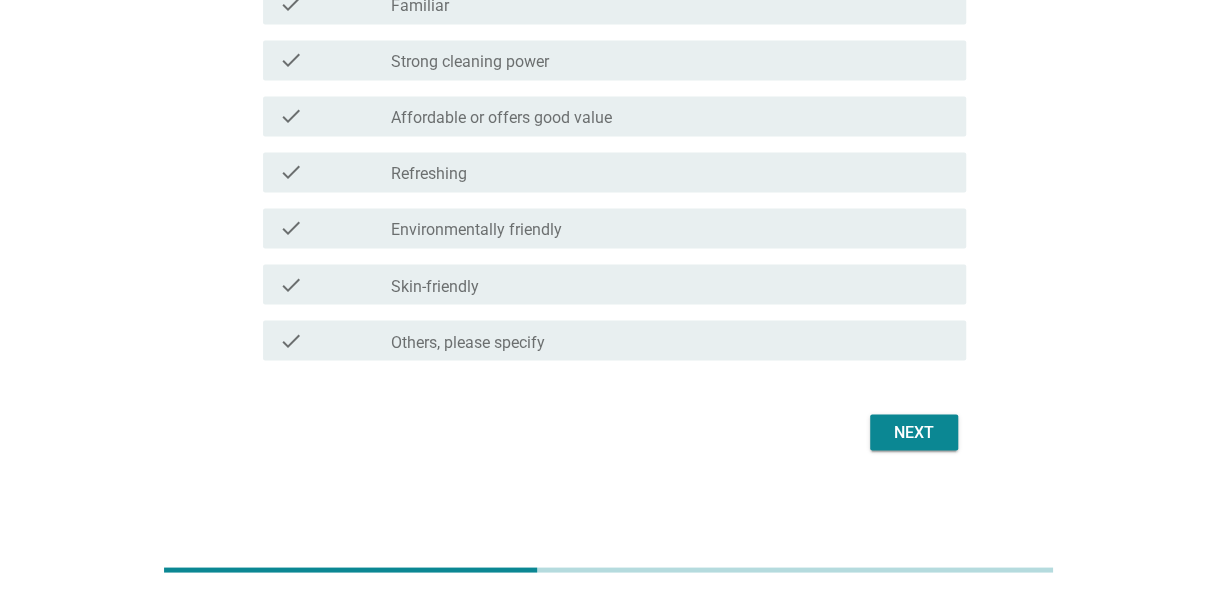 click on "Next" at bounding box center [914, 432] 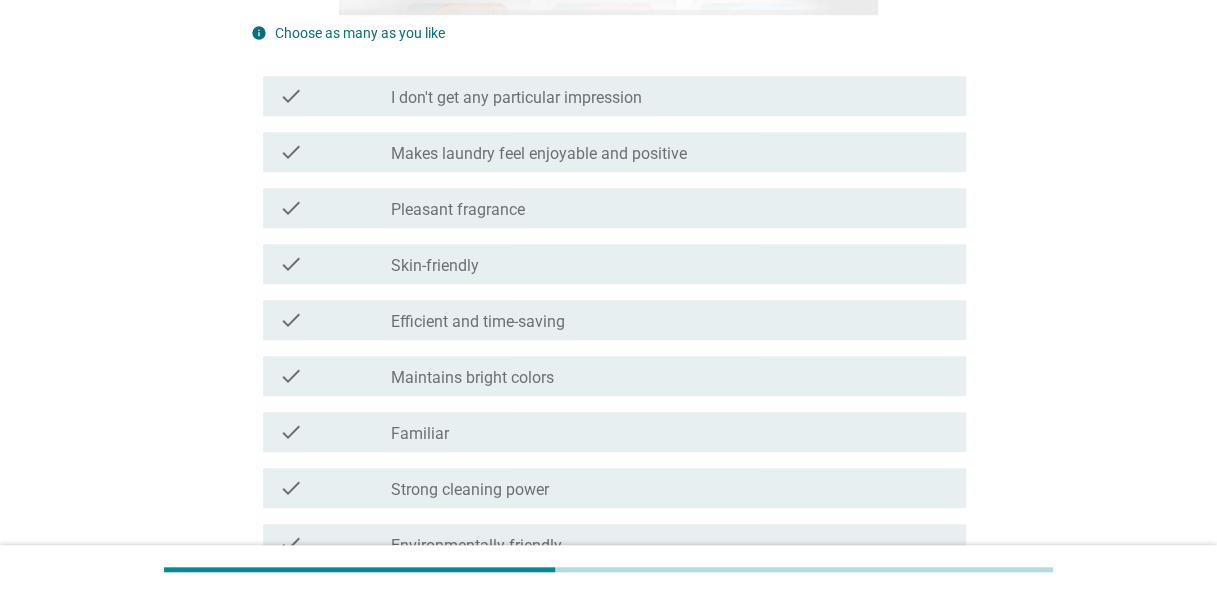 scroll, scrollTop: 600, scrollLeft: 0, axis: vertical 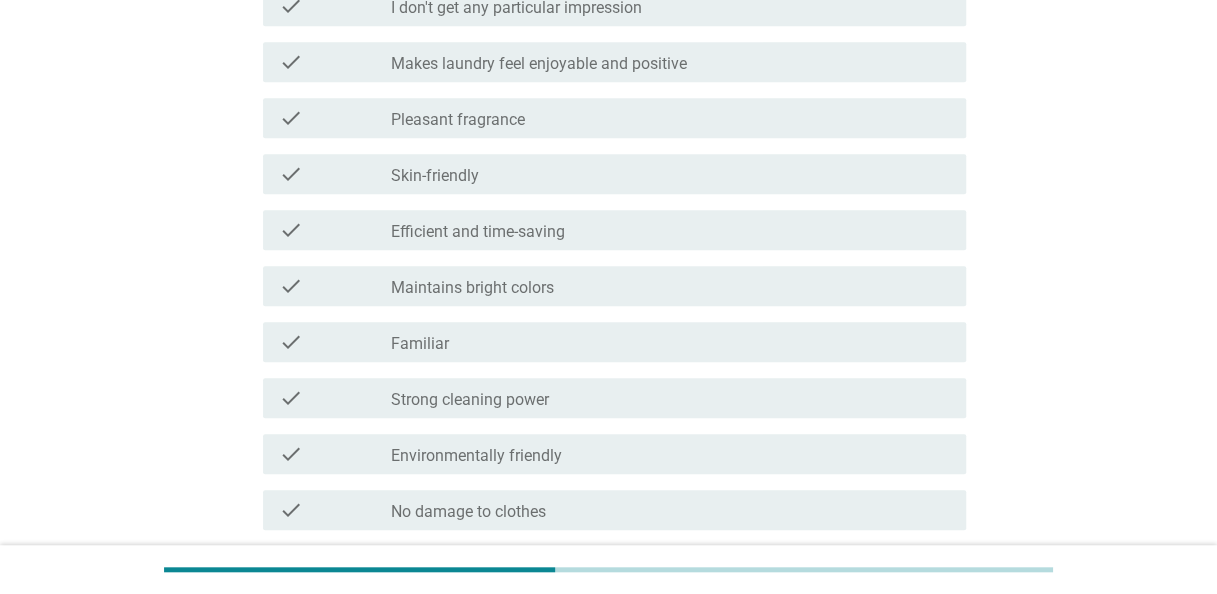 click on "check     check_box_outline_blank Maintains bright colors" at bounding box center (614, 286) 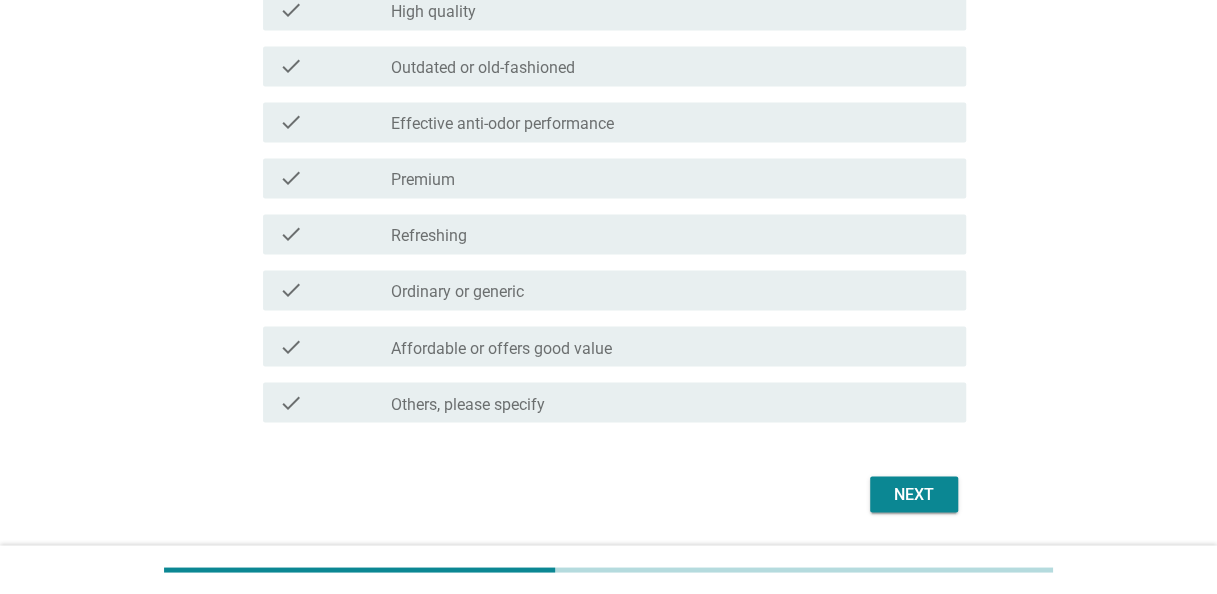 scroll, scrollTop: 1500, scrollLeft: 0, axis: vertical 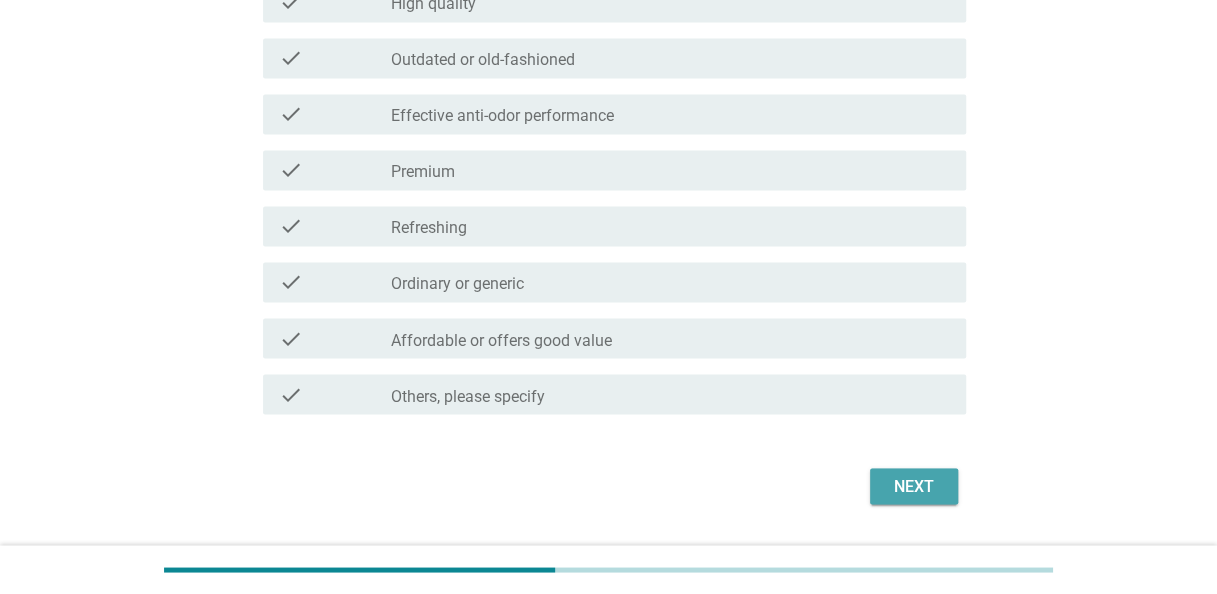 click on "Next" at bounding box center (914, 486) 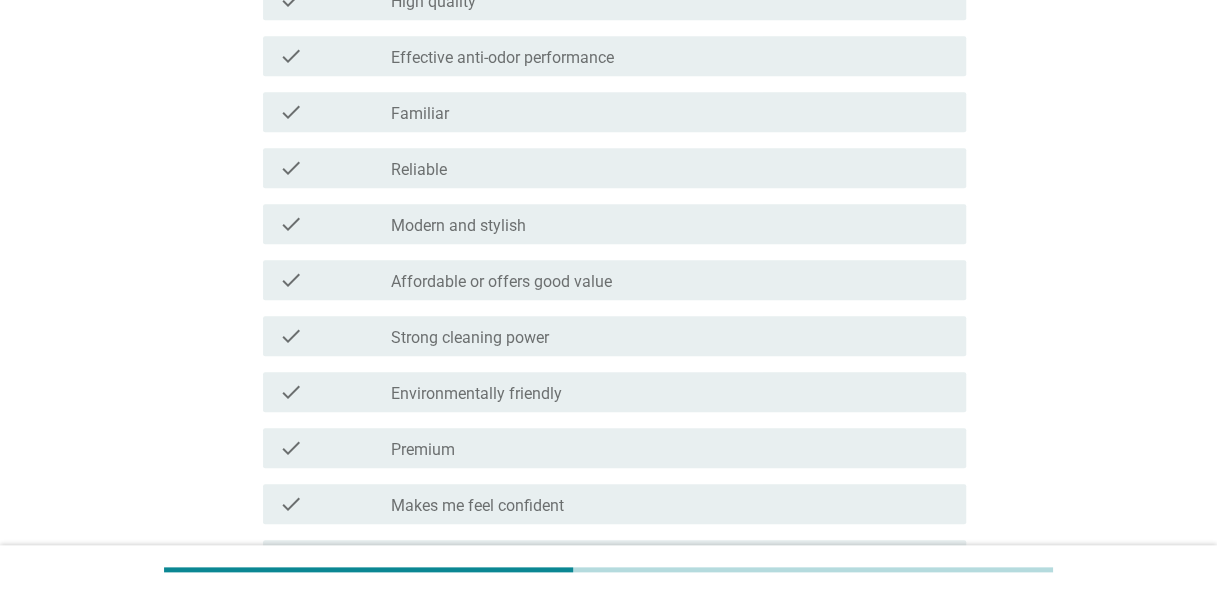 scroll, scrollTop: 700, scrollLeft: 0, axis: vertical 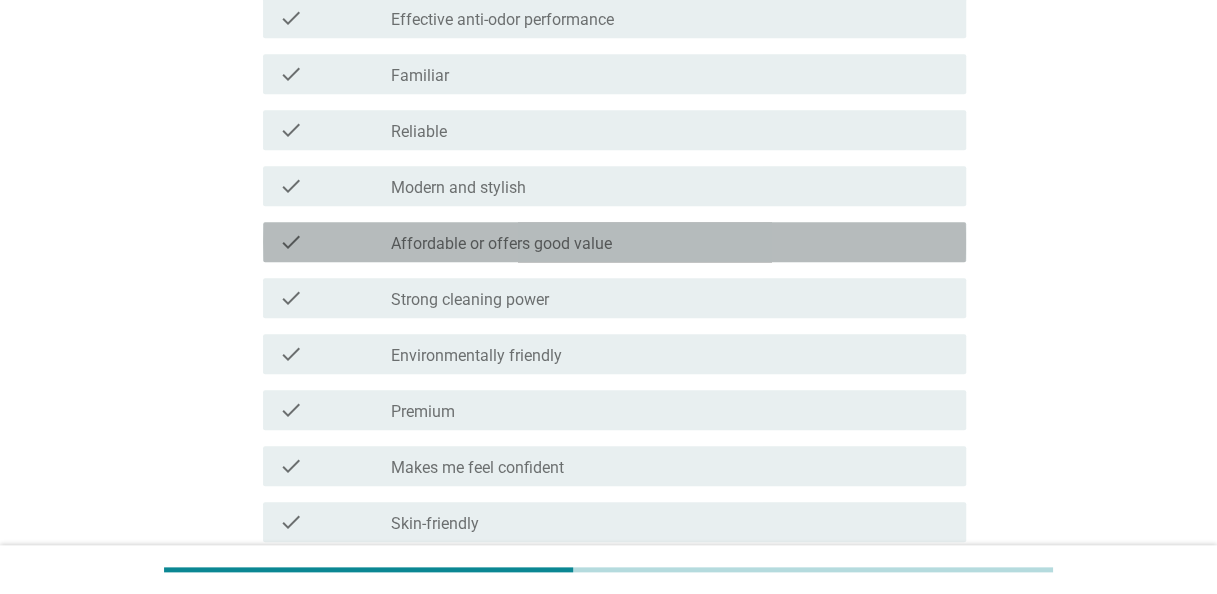 click on "check     check_box_outline_blank Affordable or offers good value" at bounding box center [614, 242] 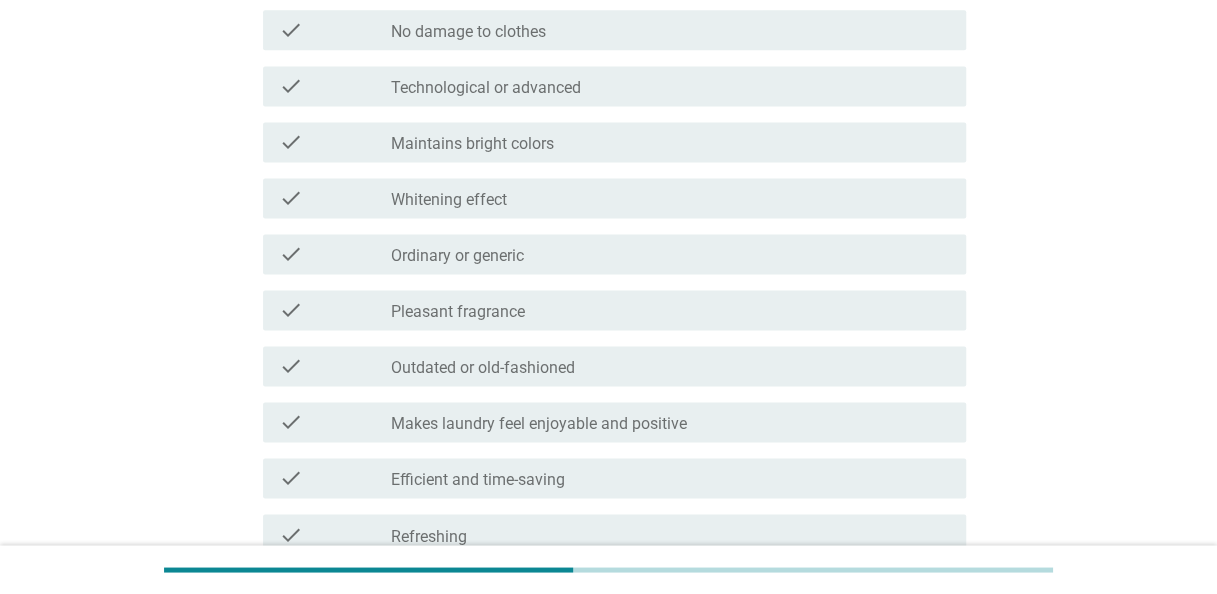 scroll, scrollTop: 1500, scrollLeft: 0, axis: vertical 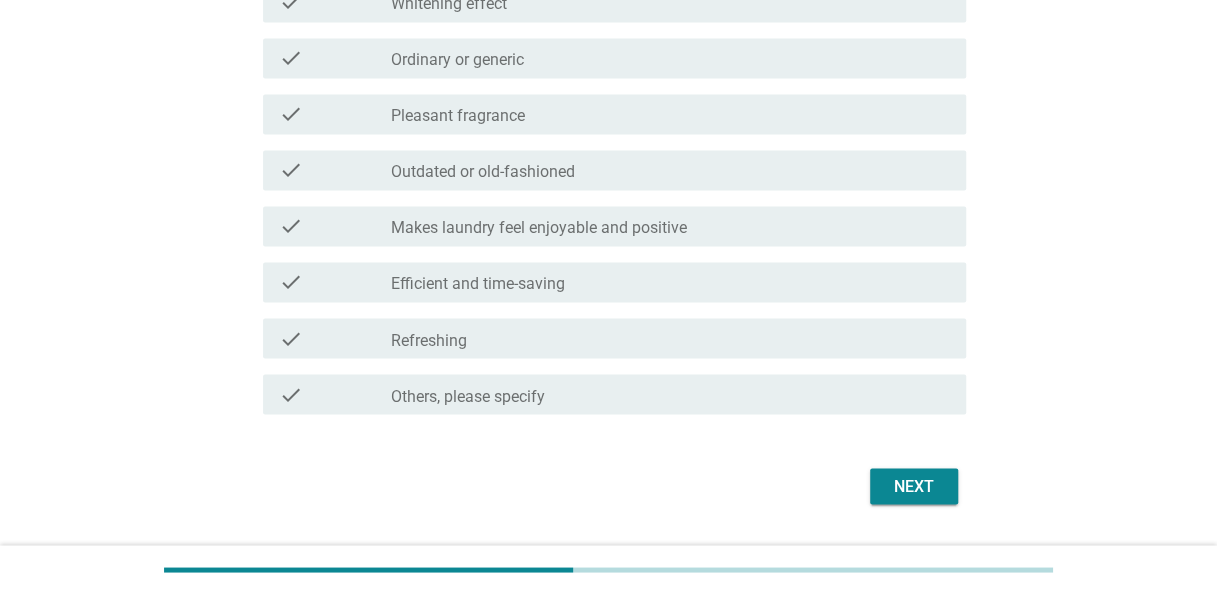 click on "Next" at bounding box center [914, 486] 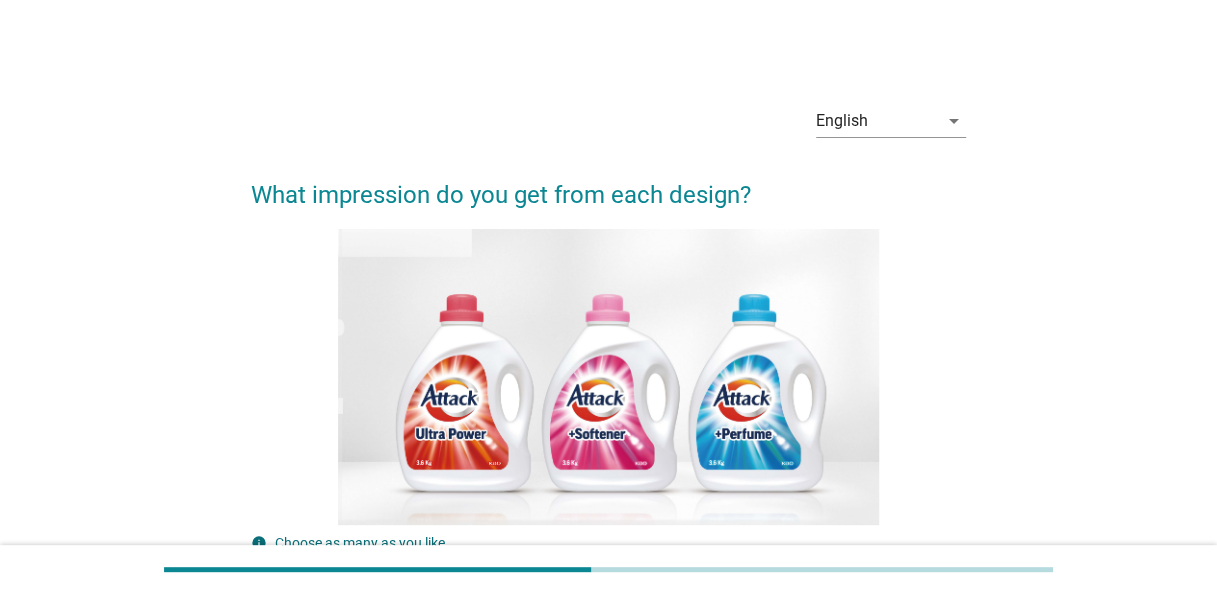 scroll, scrollTop: 500, scrollLeft: 0, axis: vertical 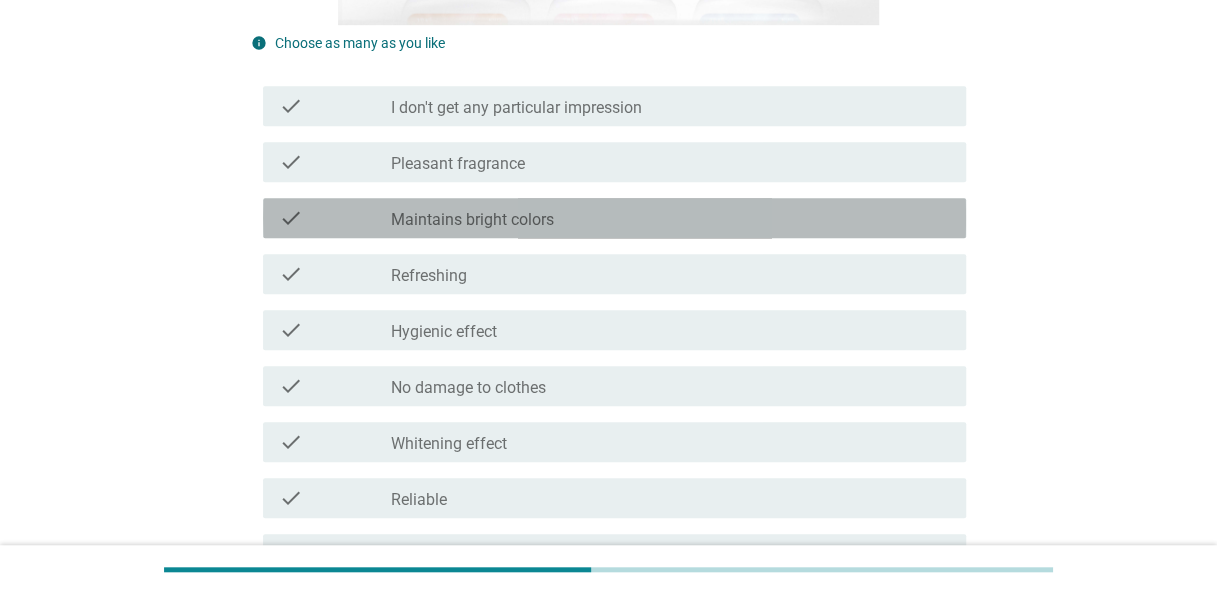 click on "check_box_outline_blank Maintains bright colors" at bounding box center (670, 218) 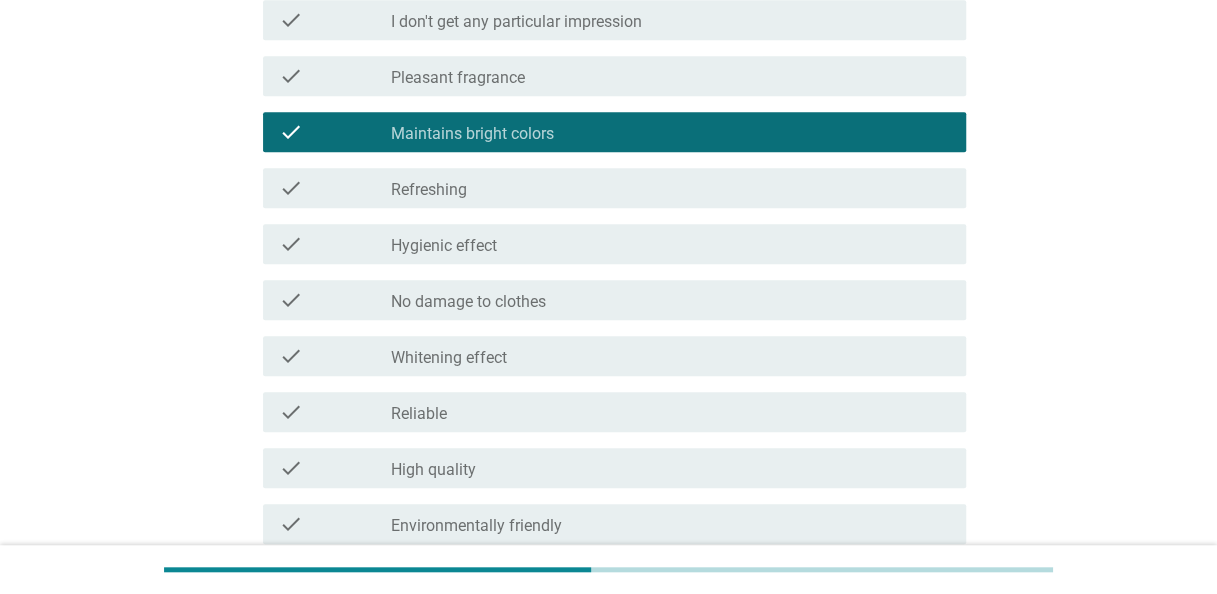 scroll, scrollTop: 700, scrollLeft: 0, axis: vertical 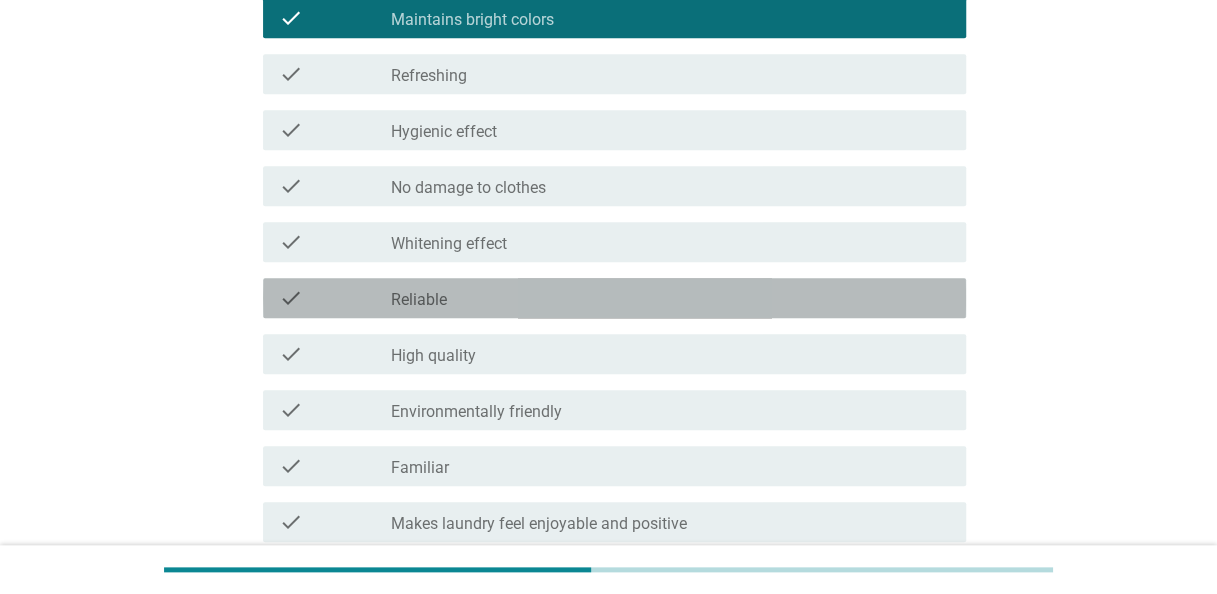 click on "check_box_outline_blank Reliable" at bounding box center (670, 298) 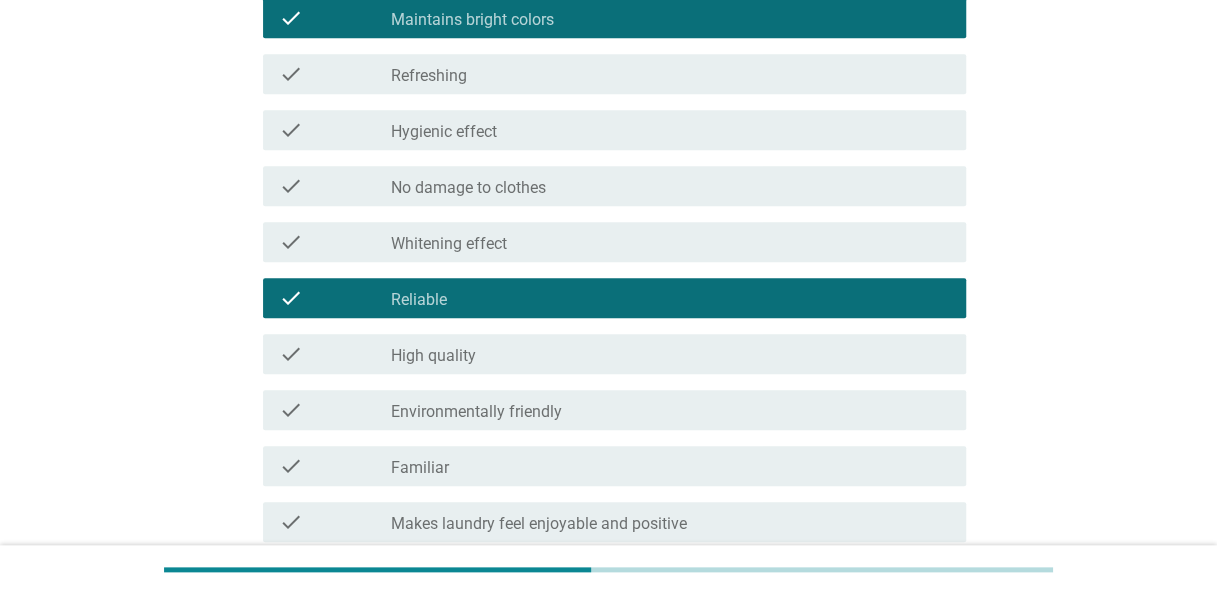 click on "check_box_outline_blank High quality" at bounding box center (670, 354) 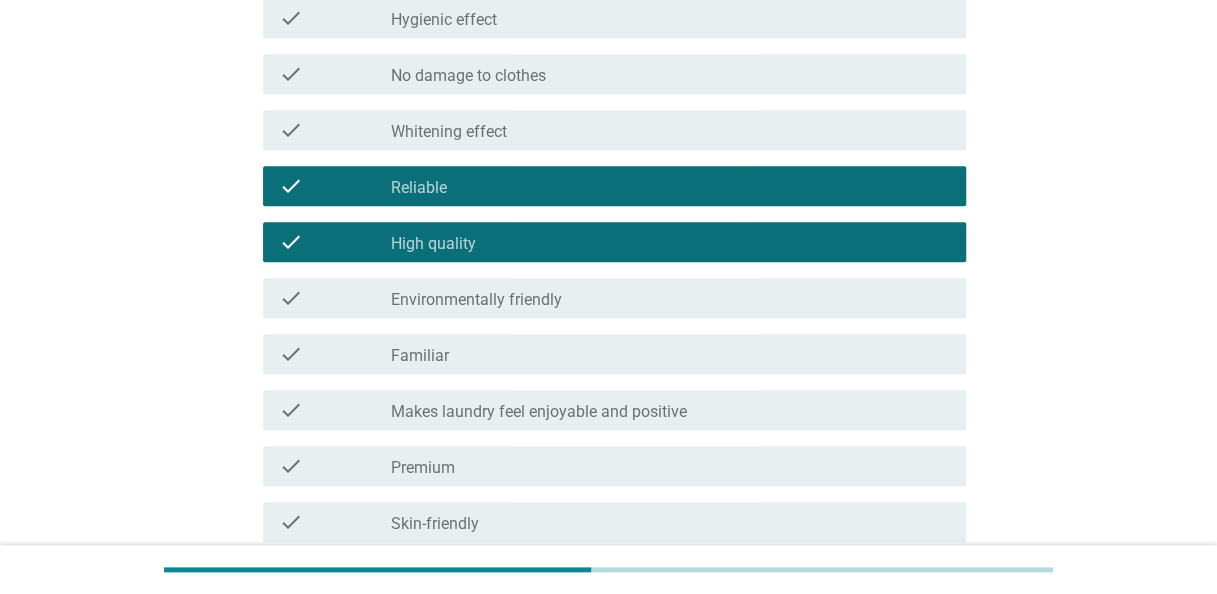 scroll, scrollTop: 1000, scrollLeft: 0, axis: vertical 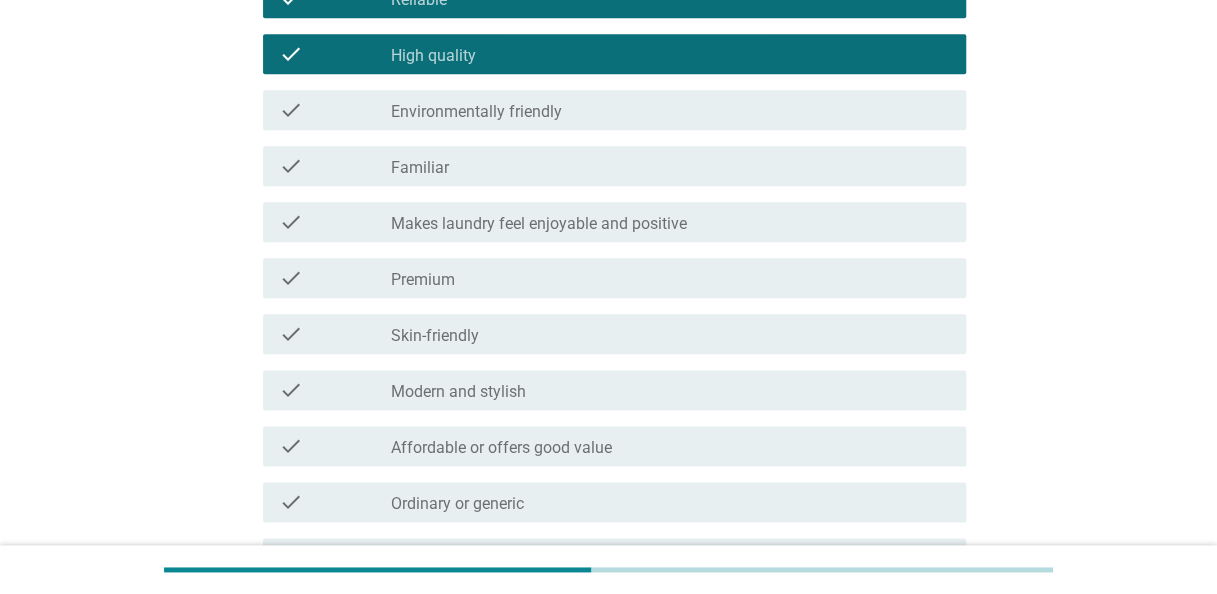 click on "check_box_outline_blank Premium" at bounding box center [670, 278] 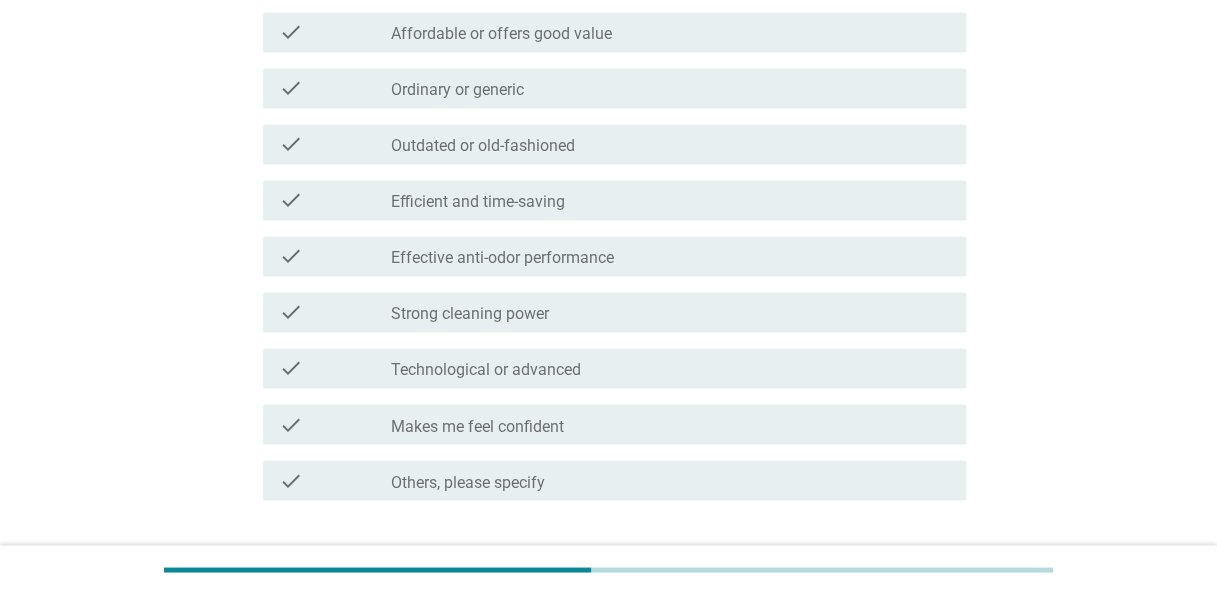 scroll, scrollTop: 1554, scrollLeft: 0, axis: vertical 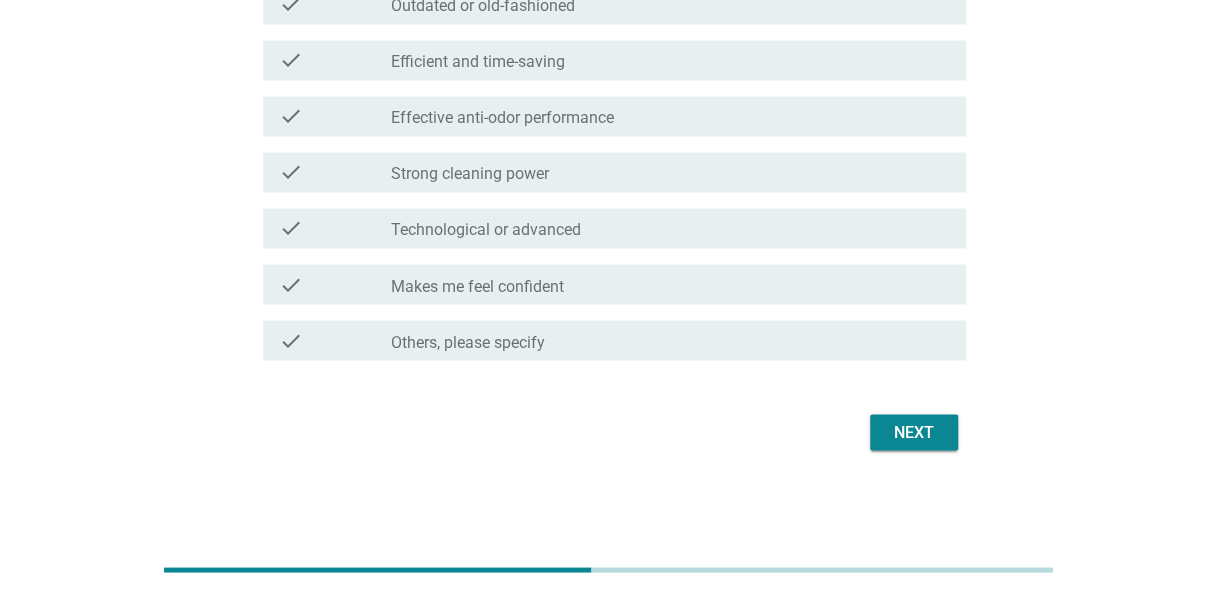 click on "Next" at bounding box center (914, 432) 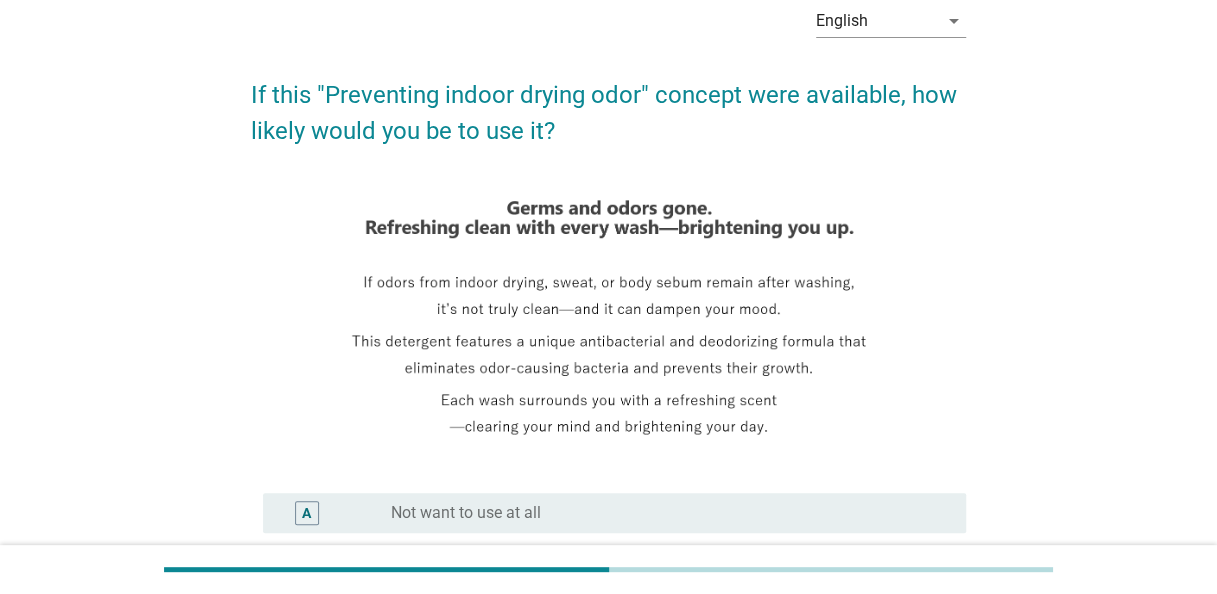 scroll, scrollTop: 400, scrollLeft: 0, axis: vertical 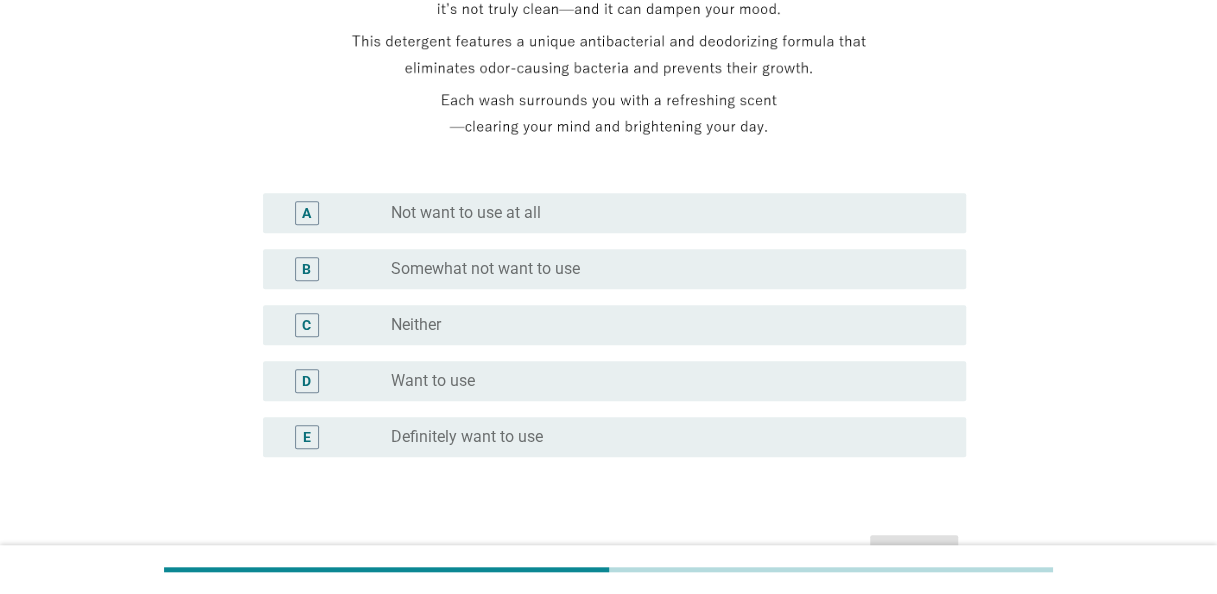 click on "radio_button_unchecked Definitely want to use" at bounding box center (662, 437) 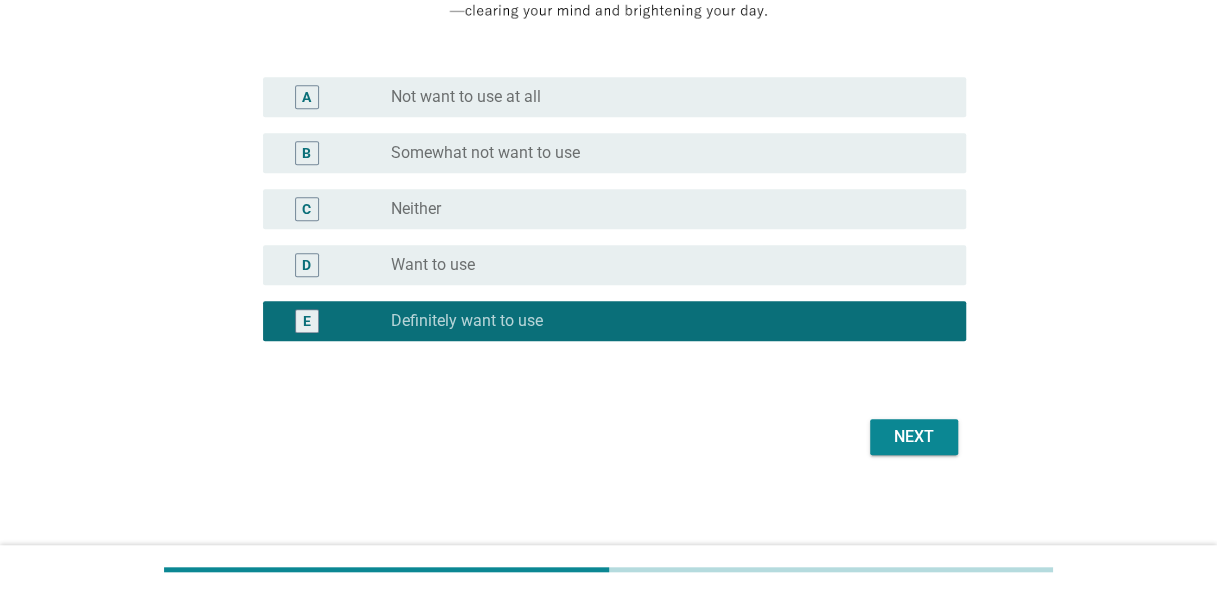 scroll, scrollTop: 520, scrollLeft: 0, axis: vertical 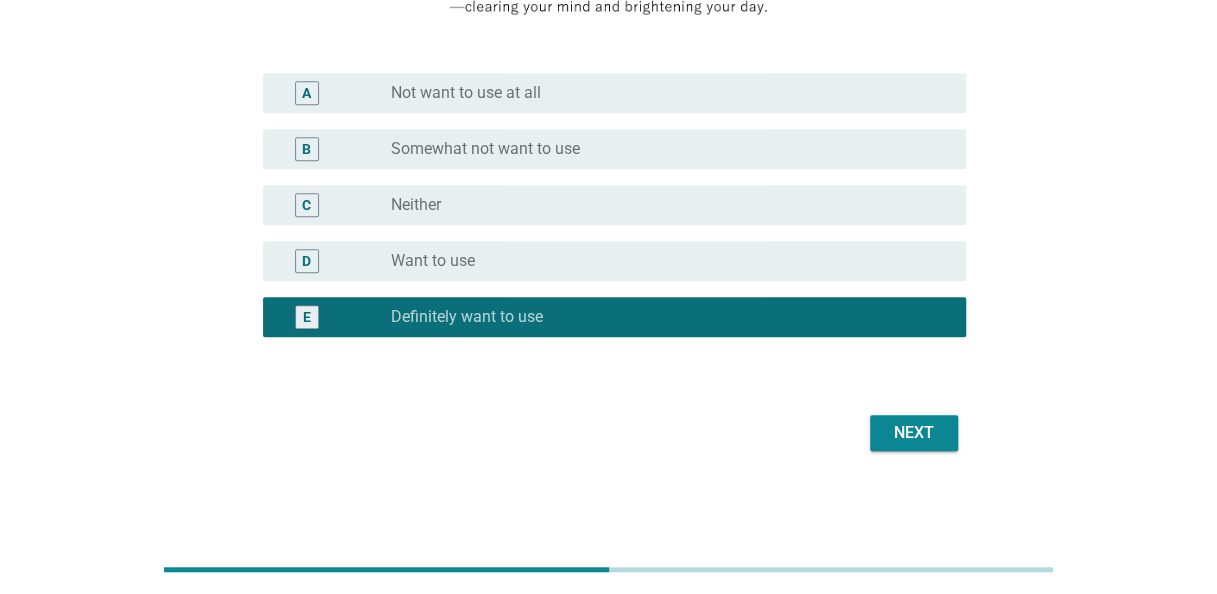 click on "Next" at bounding box center (914, 433) 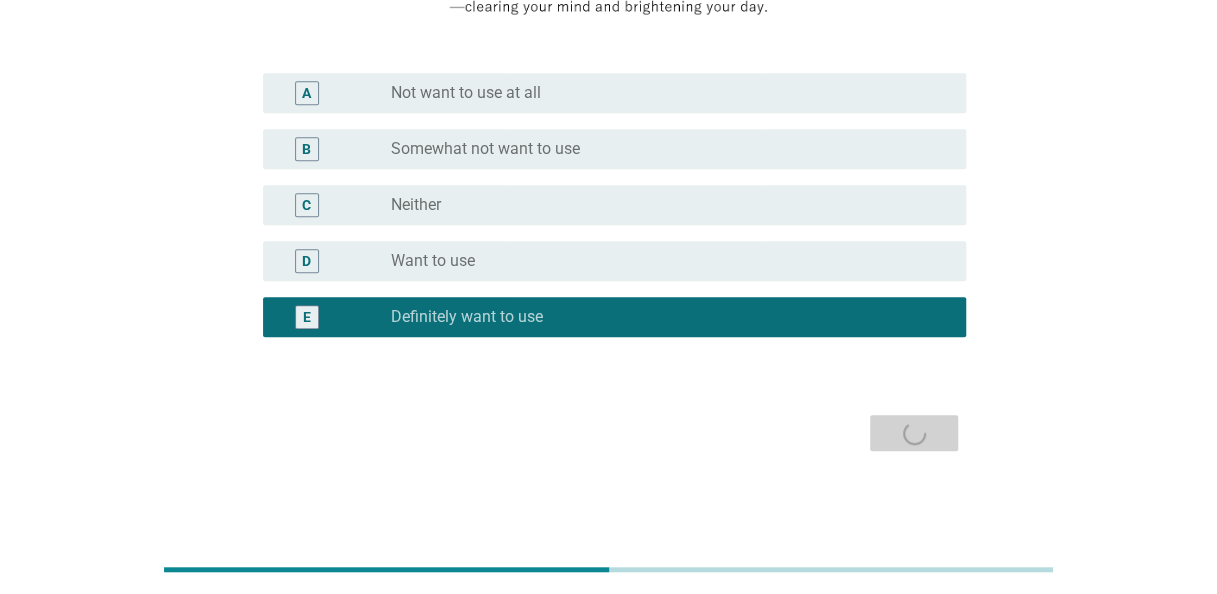 scroll, scrollTop: 0, scrollLeft: 0, axis: both 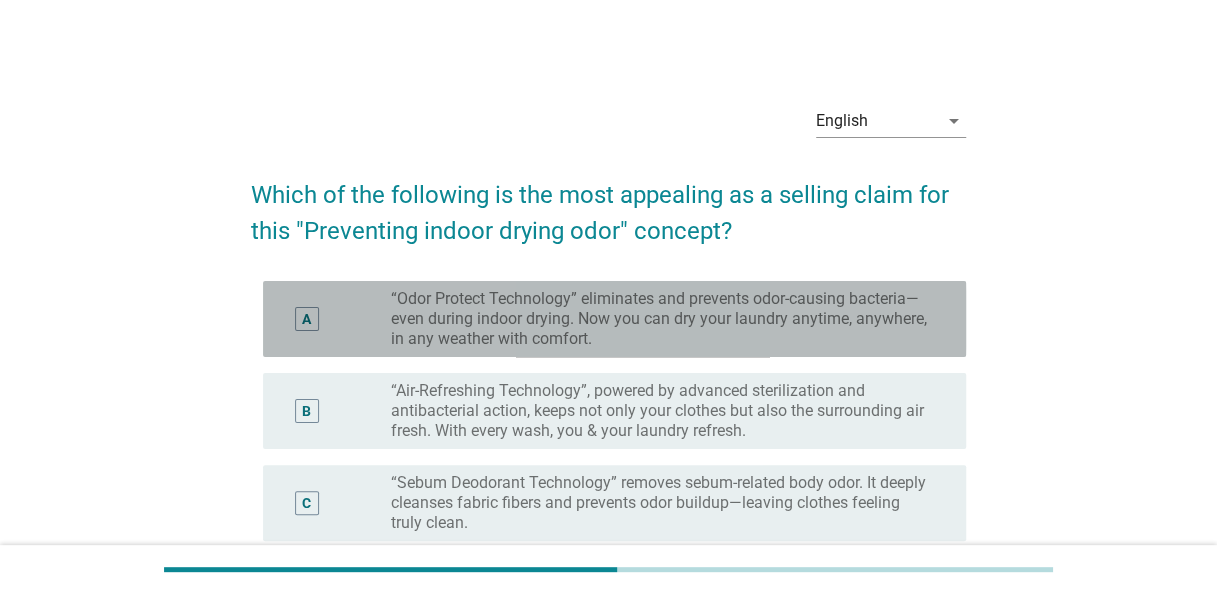 click on "“Odor Protect Technology” eliminates and prevents odor-causing bacteria—even during indoor drying. Now you can dry your laundry anytime, anywhere, in any weather with comfort." at bounding box center [662, 319] 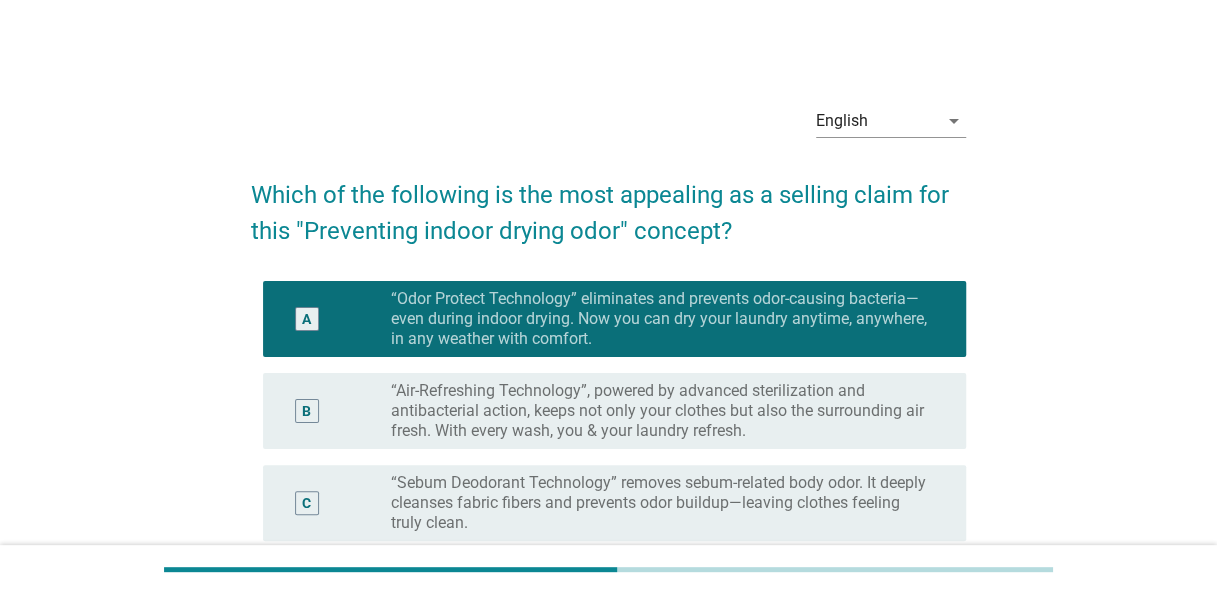 scroll, scrollTop: 200, scrollLeft: 0, axis: vertical 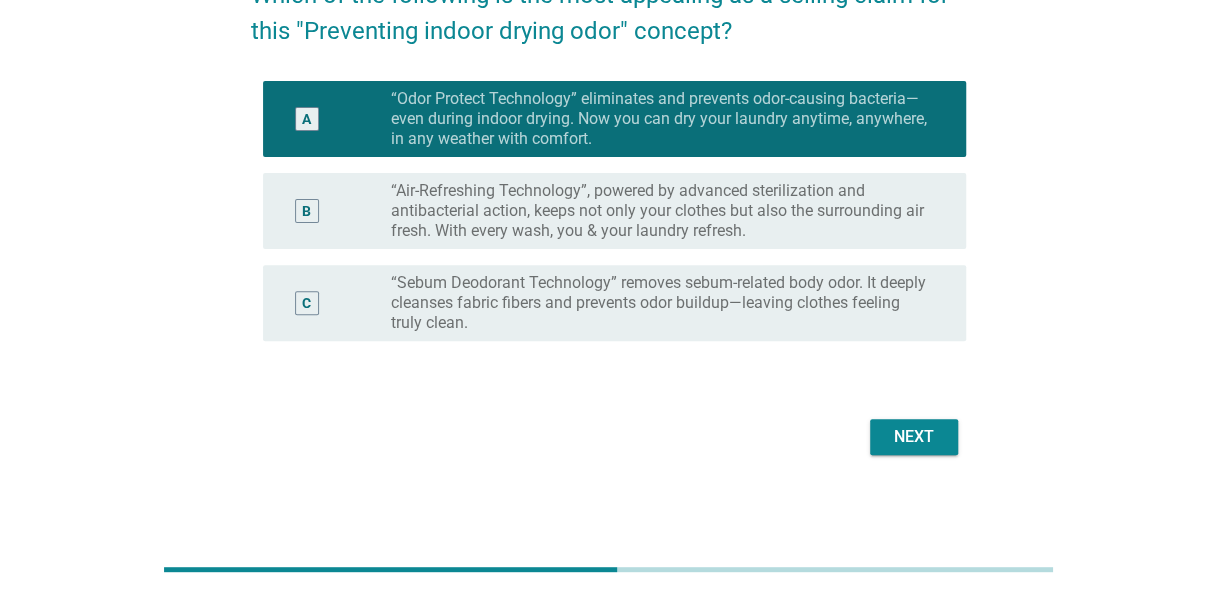 click on "Next" at bounding box center (914, 437) 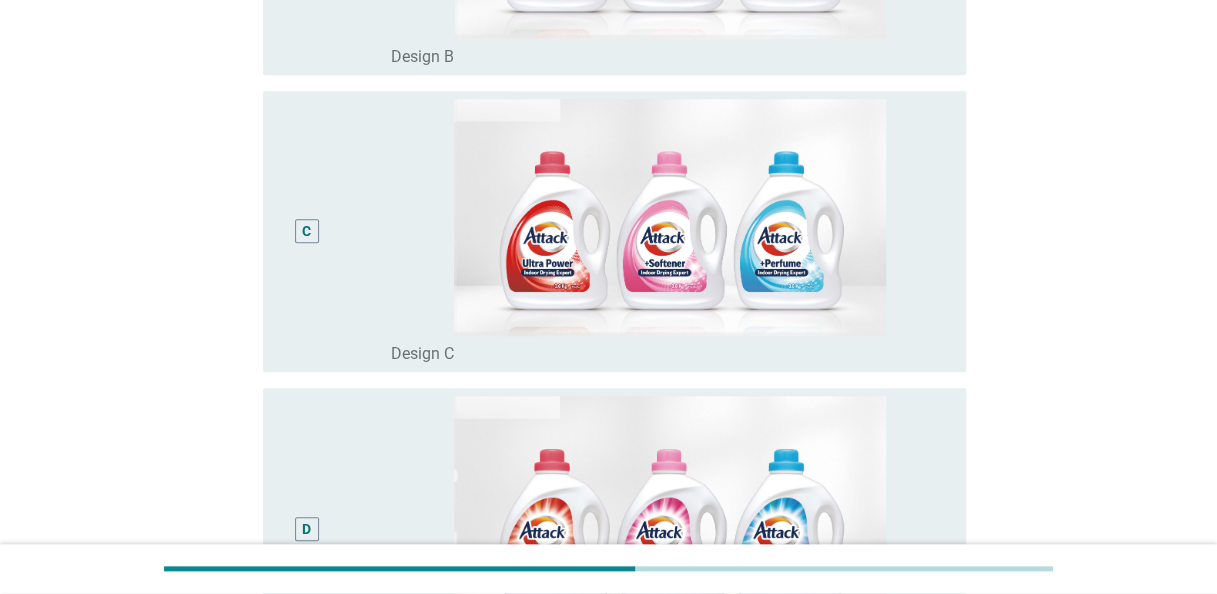 scroll, scrollTop: 1000, scrollLeft: 0, axis: vertical 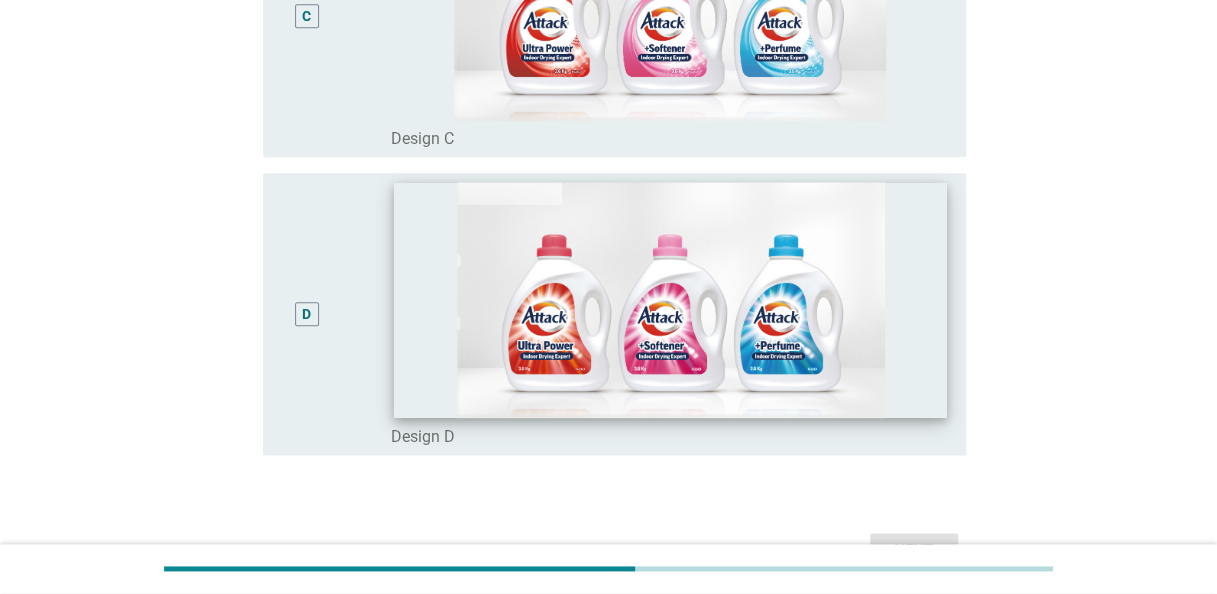 click at bounding box center (671, 299) 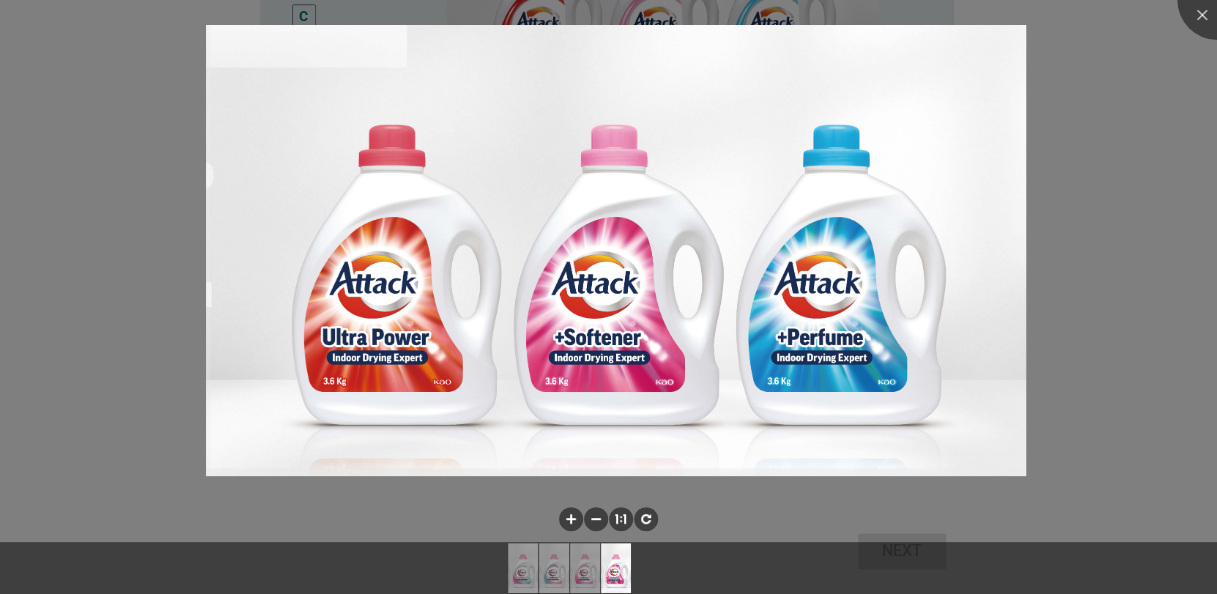 click at bounding box center (608, 297) 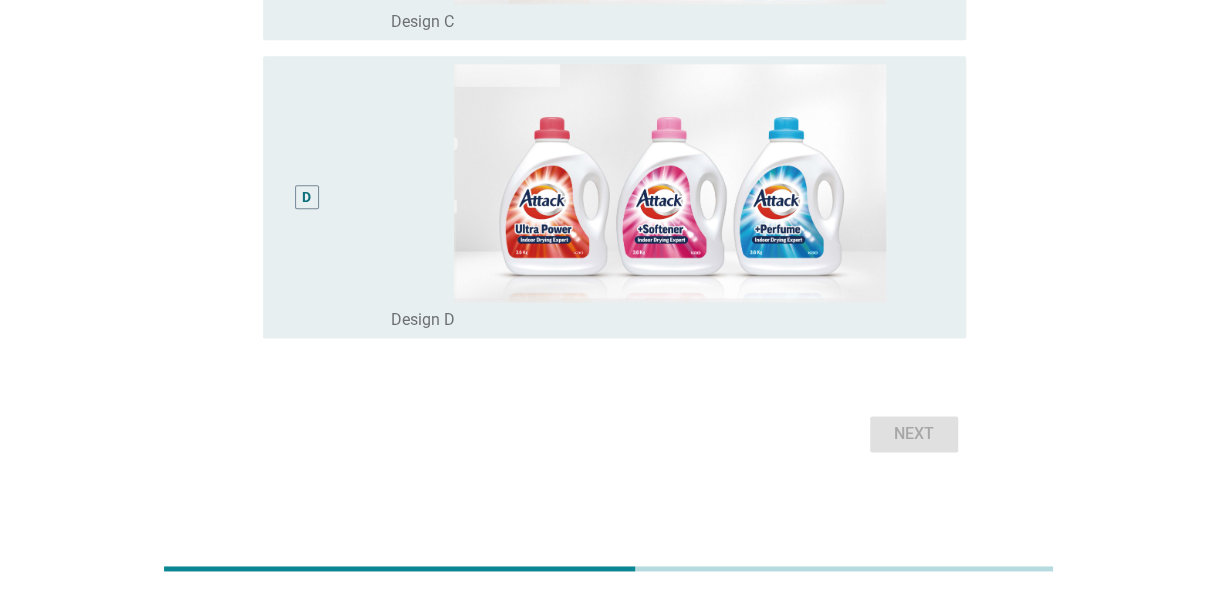scroll, scrollTop: 1118, scrollLeft: 0, axis: vertical 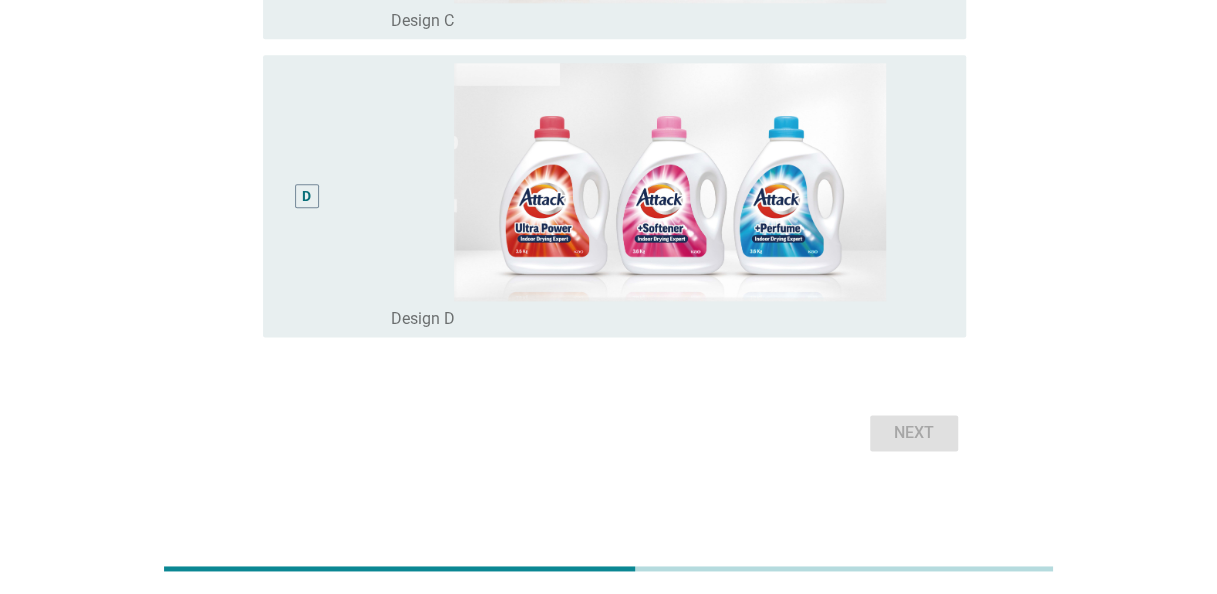 click on "D" at bounding box center [306, 196] 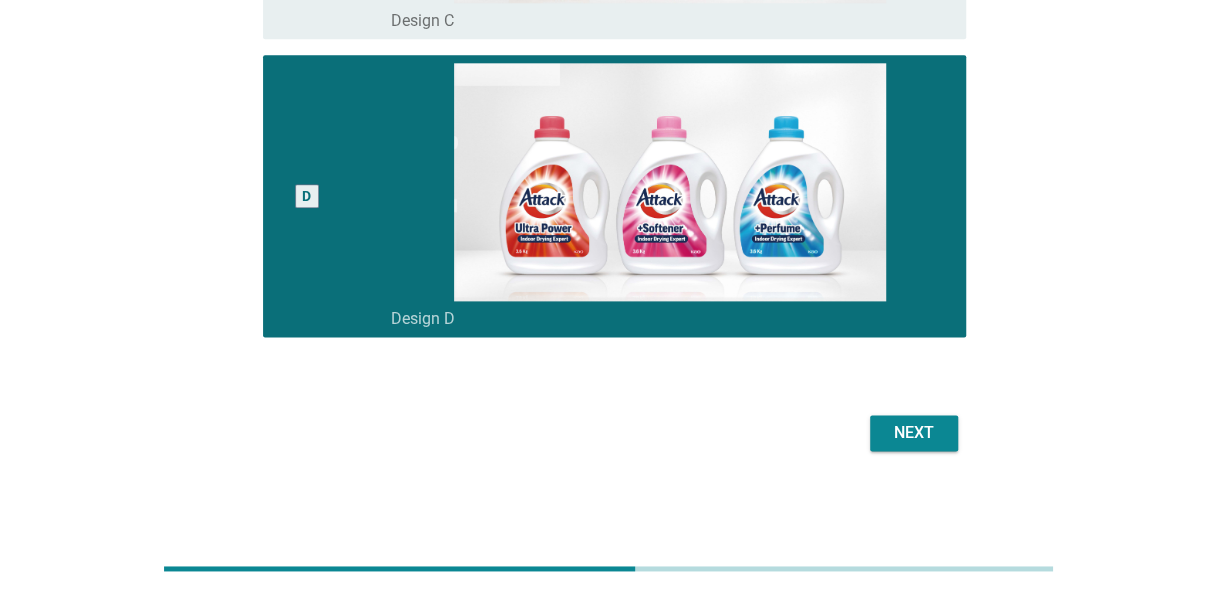click on "Next" at bounding box center (914, 433) 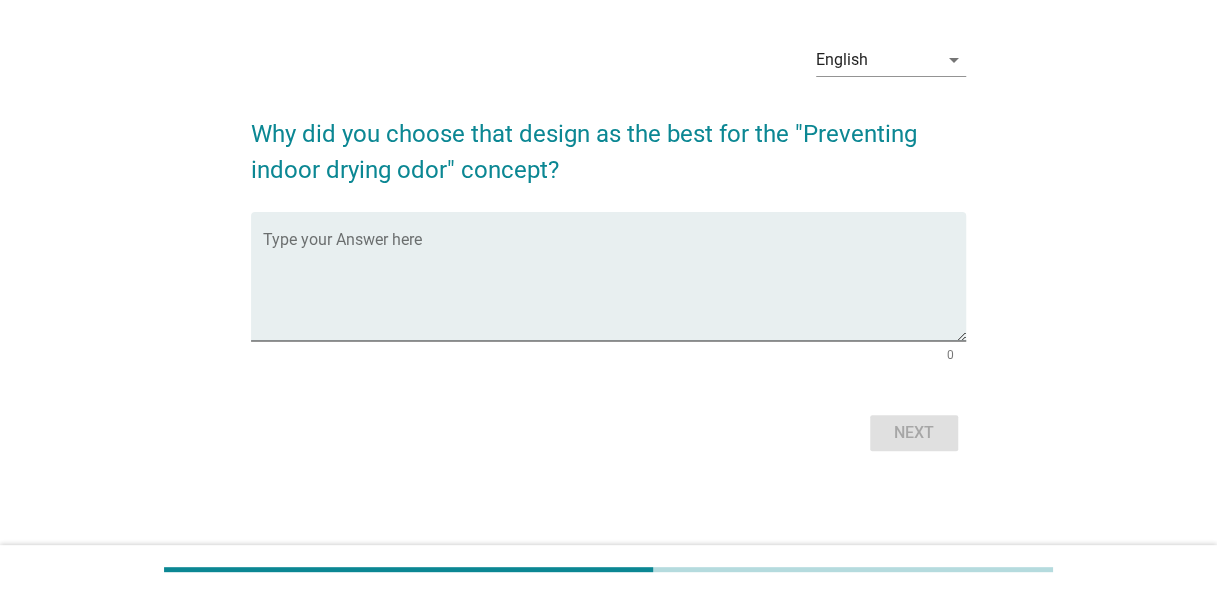 scroll, scrollTop: 0, scrollLeft: 0, axis: both 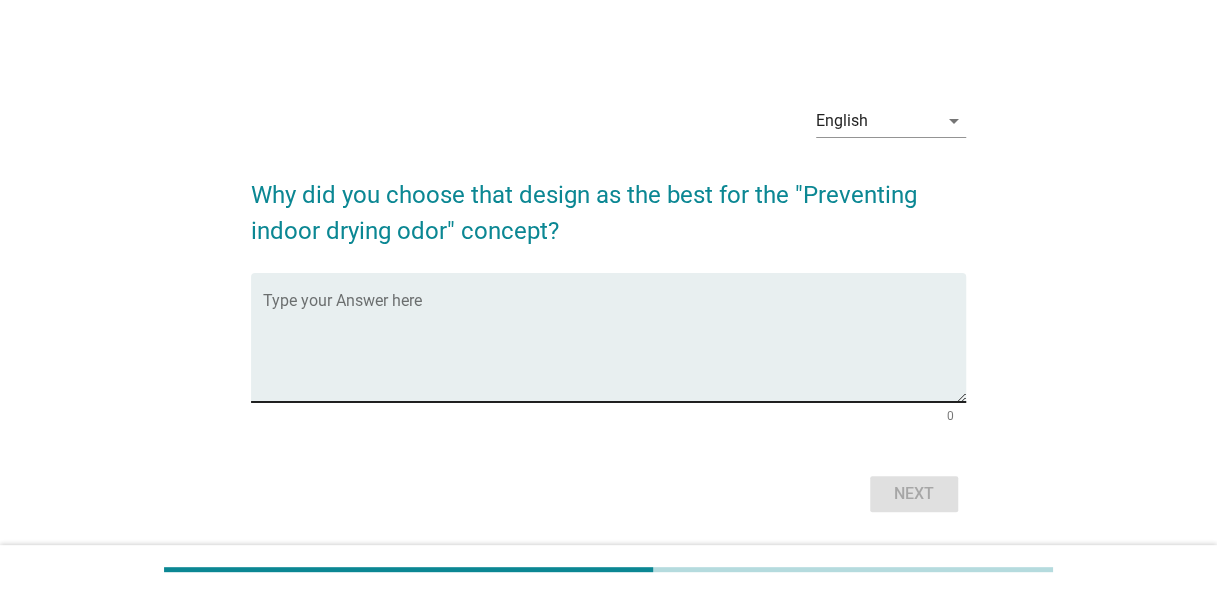 click at bounding box center (614, 349) 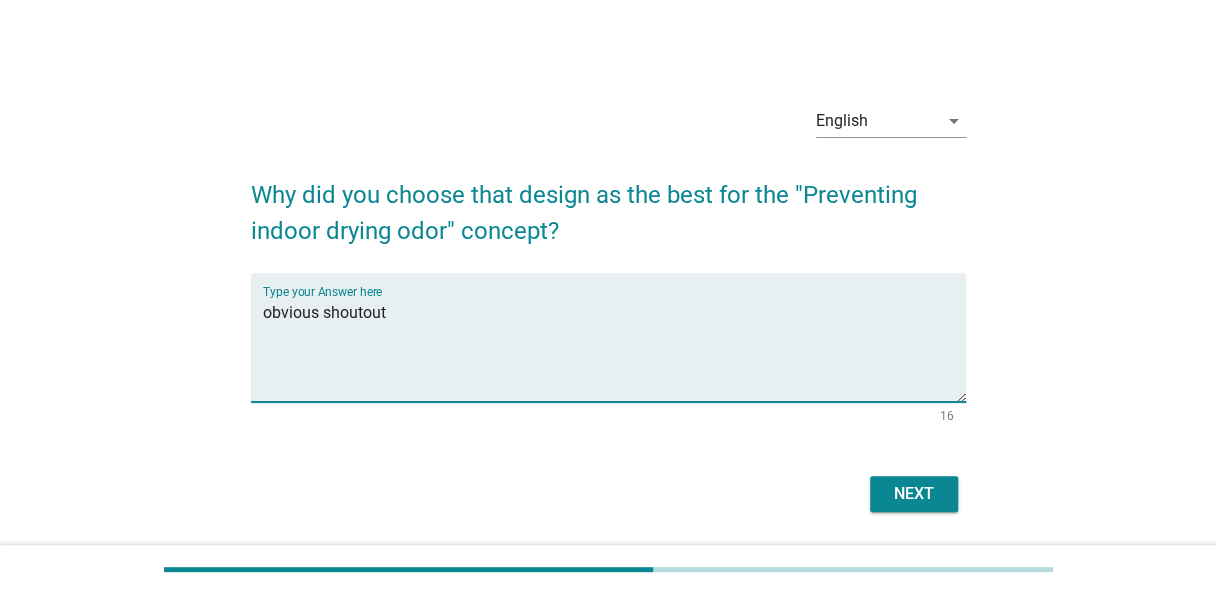 type on "obvious shoutout" 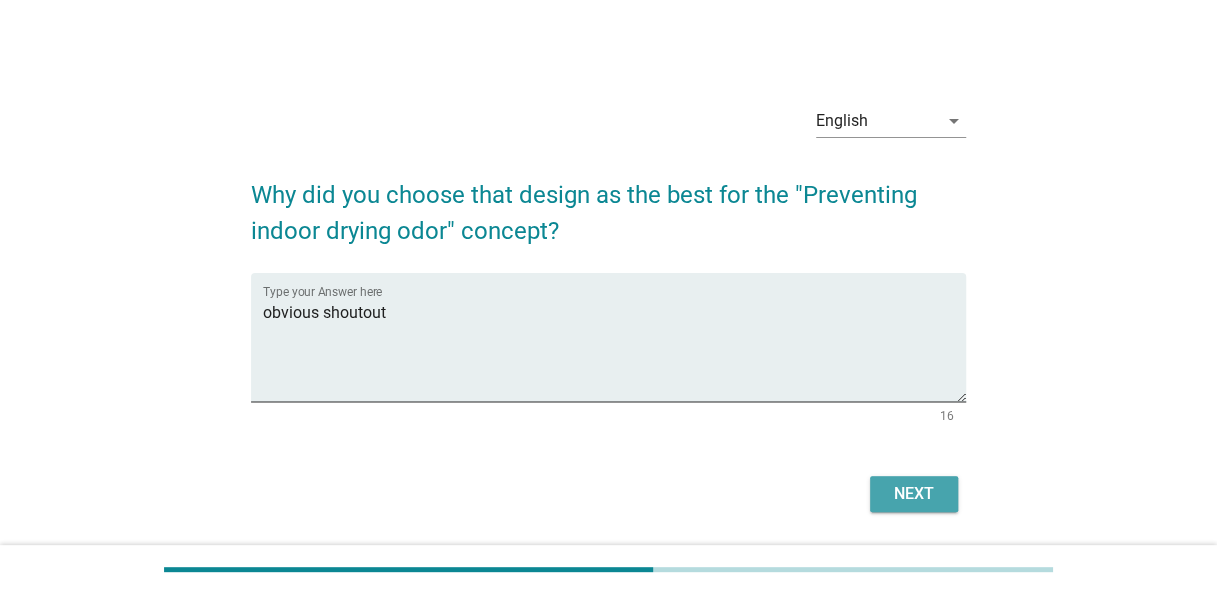 click on "Next" at bounding box center [914, 494] 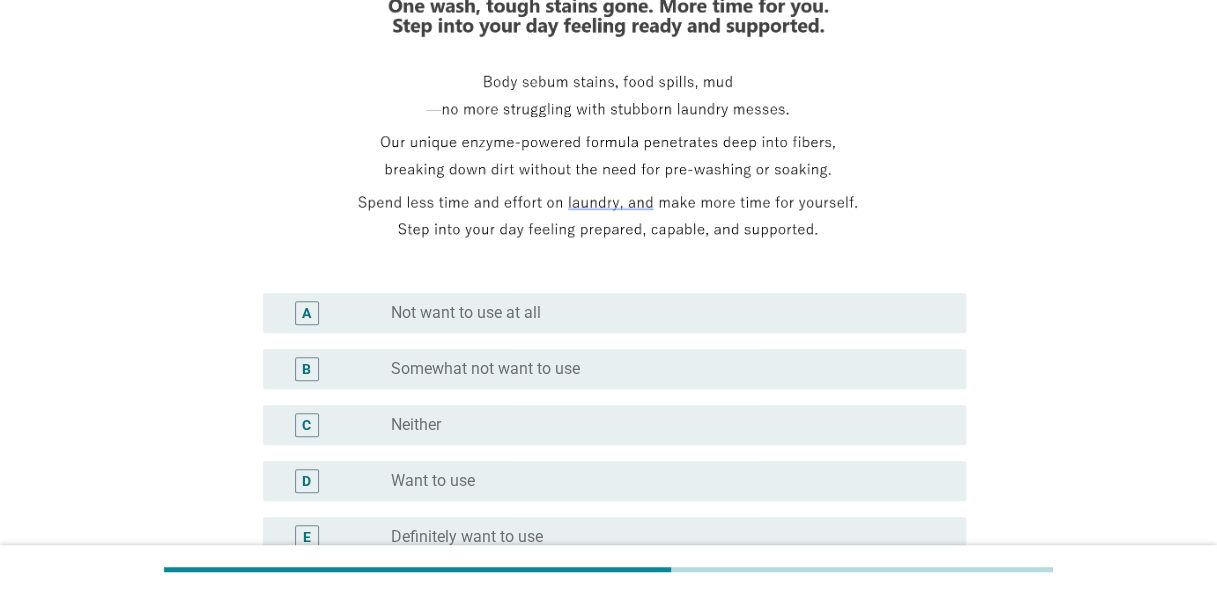 scroll, scrollTop: 500, scrollLeft: 0, axis: vertical 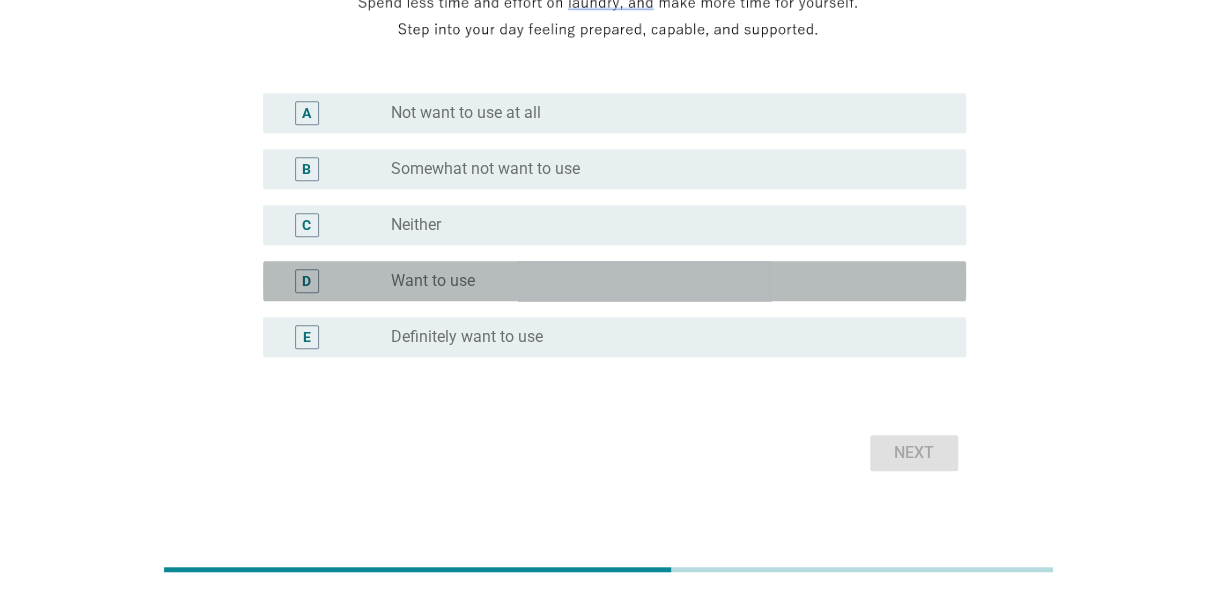 click on "Want to use" at bounding box center (433, 281) 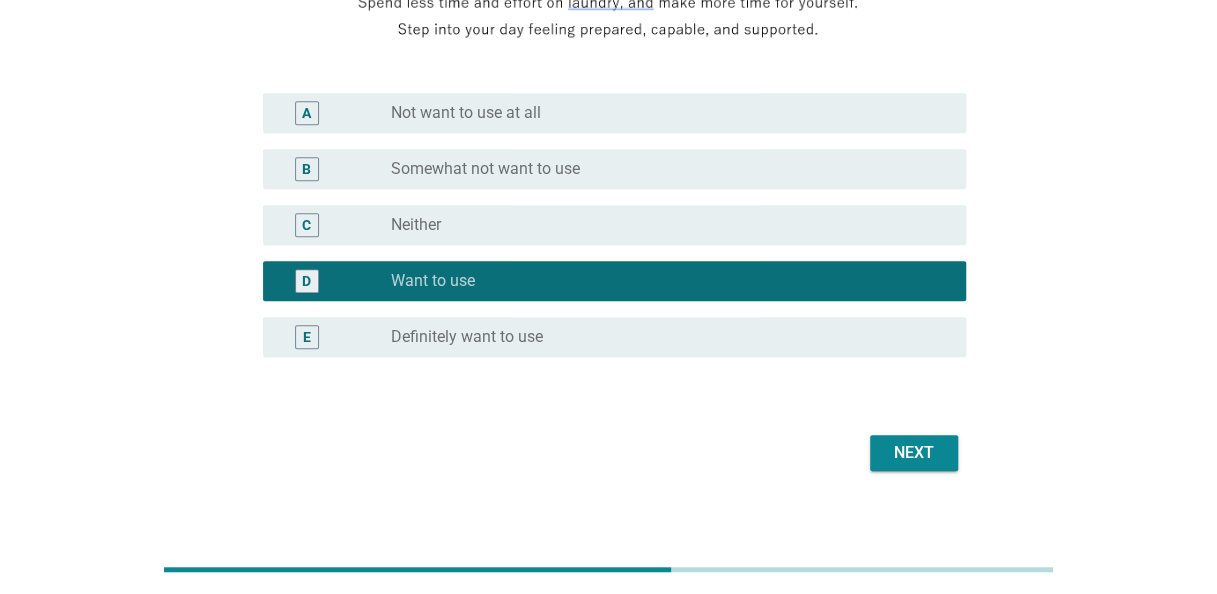click on "Next" at bounding box center (914, 453) 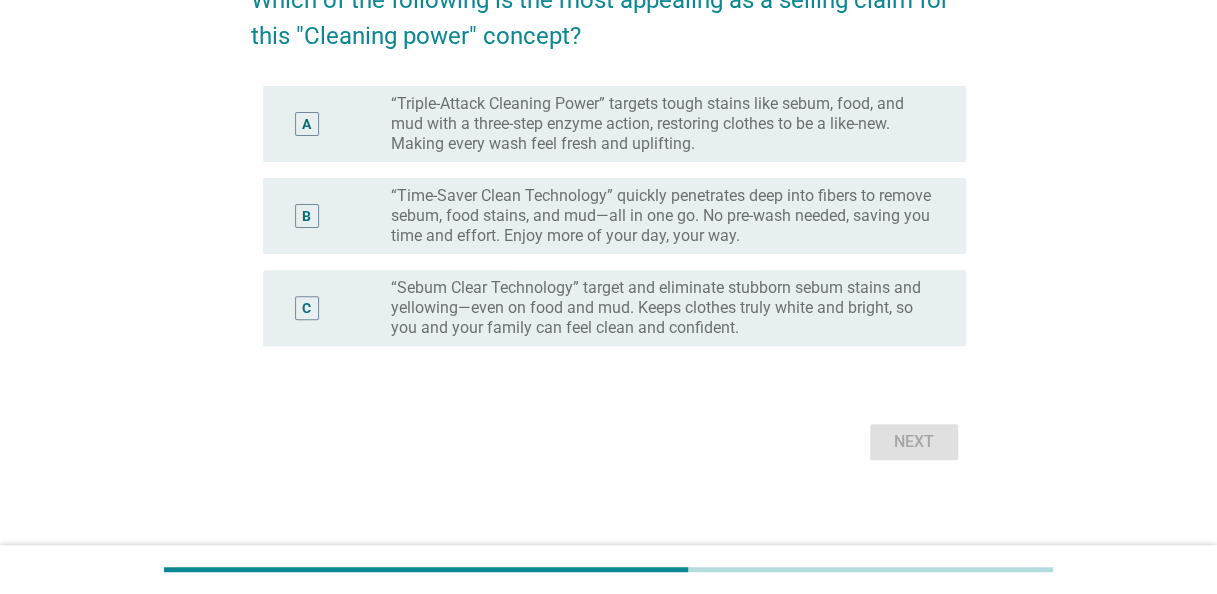 scroll, scrollTop: 200, scrollLeft: 0, axis: vertical 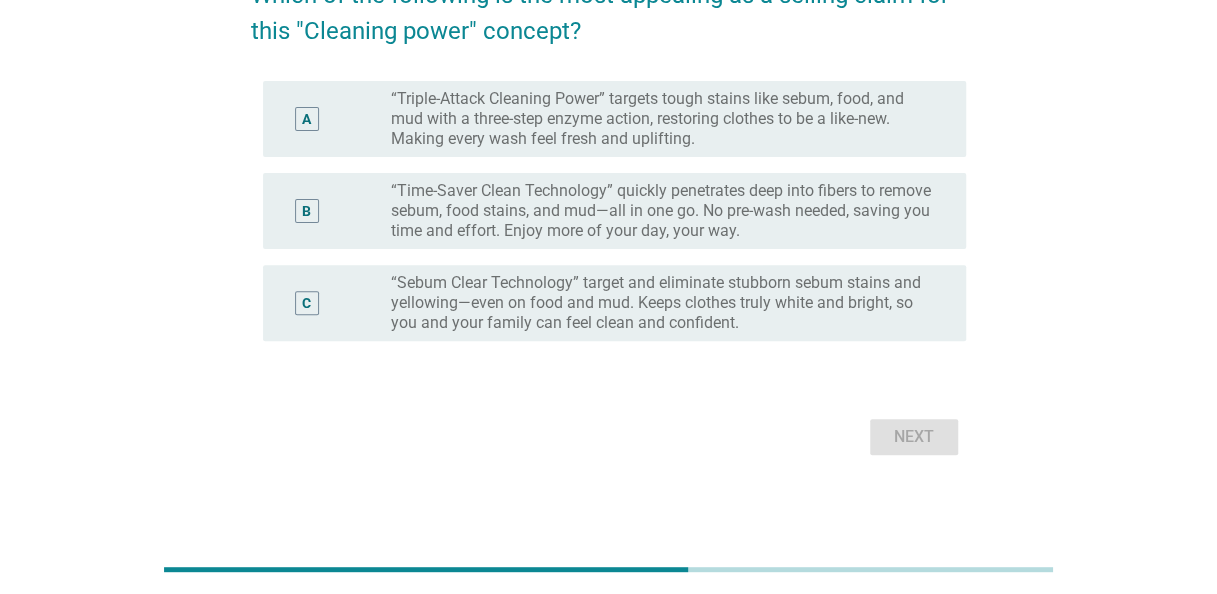 click on "“Triple-Attack Cleaning Power” targets tough stains like sebum, food, and mud with a three-step enzyme action, restoring clothes to be a like-new. Making every wash feel fresh and uplifting." at bounding box center [662, 119] 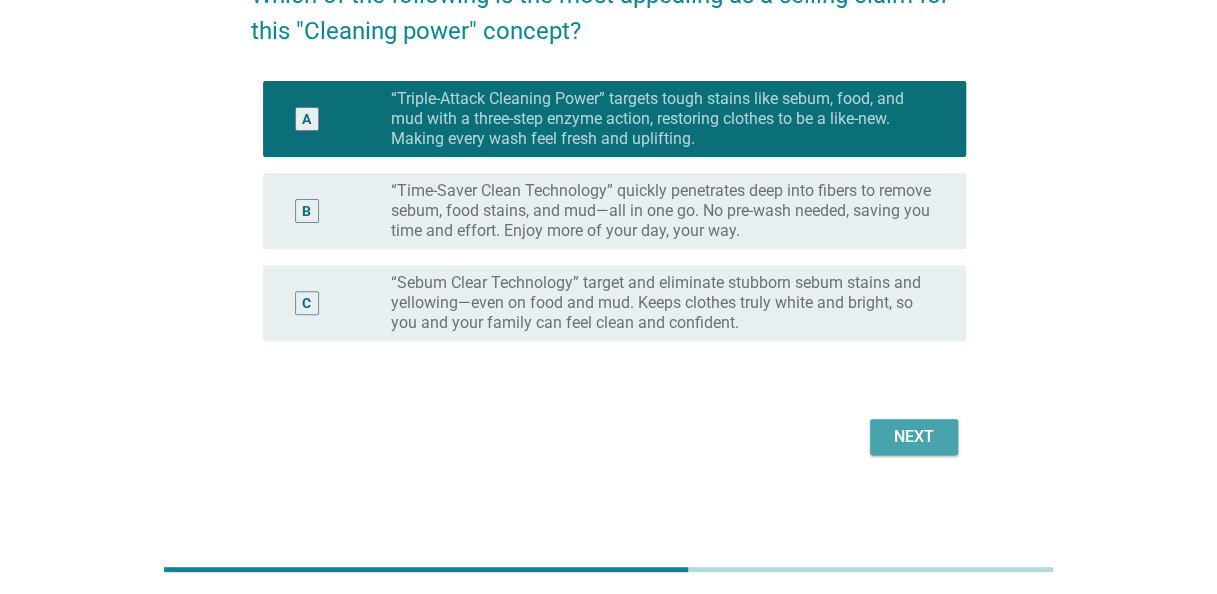 click on "Next" at bounding box center (914, 437) 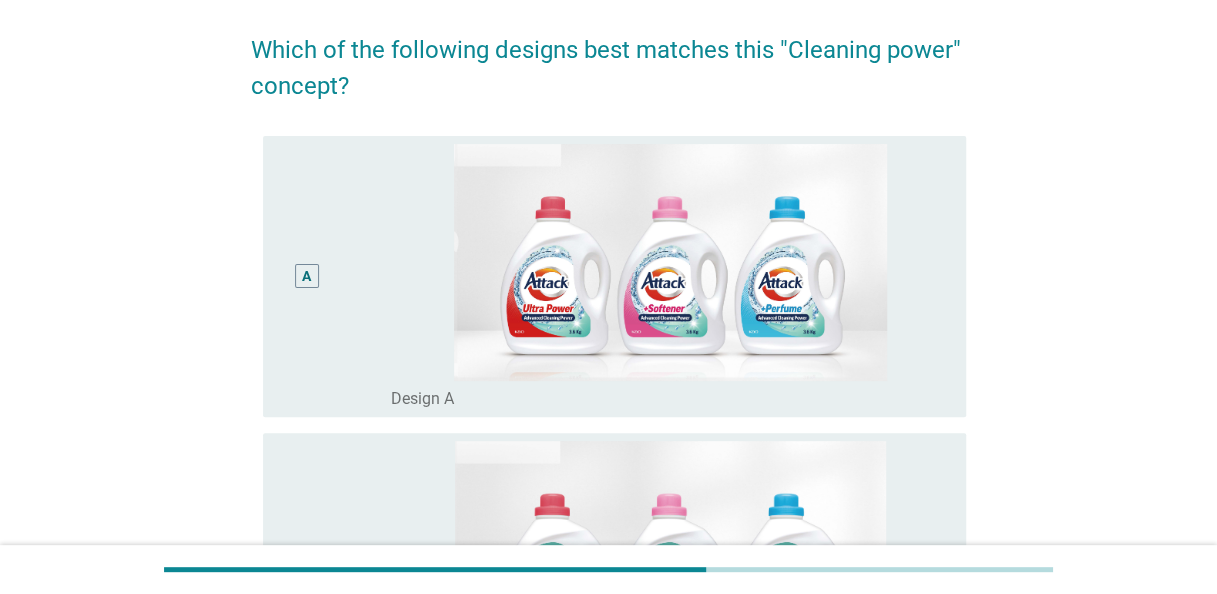 scroll, scrollTop: 200, scrollLeft: 0, axis: vertical 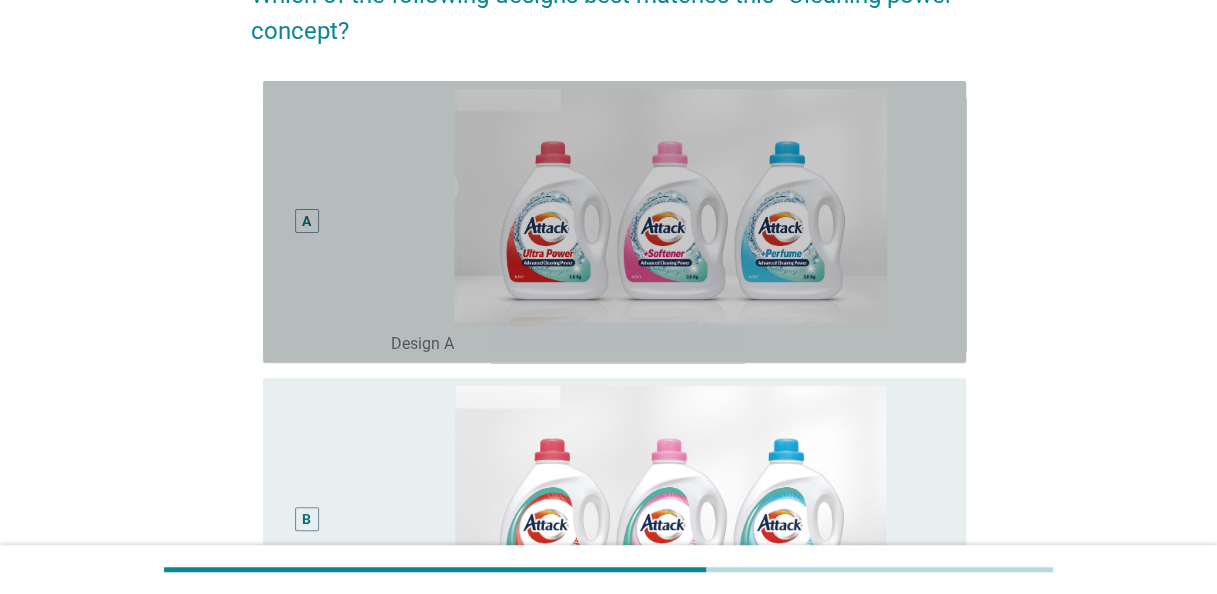 click on "A" at bounding box center [306, 221] 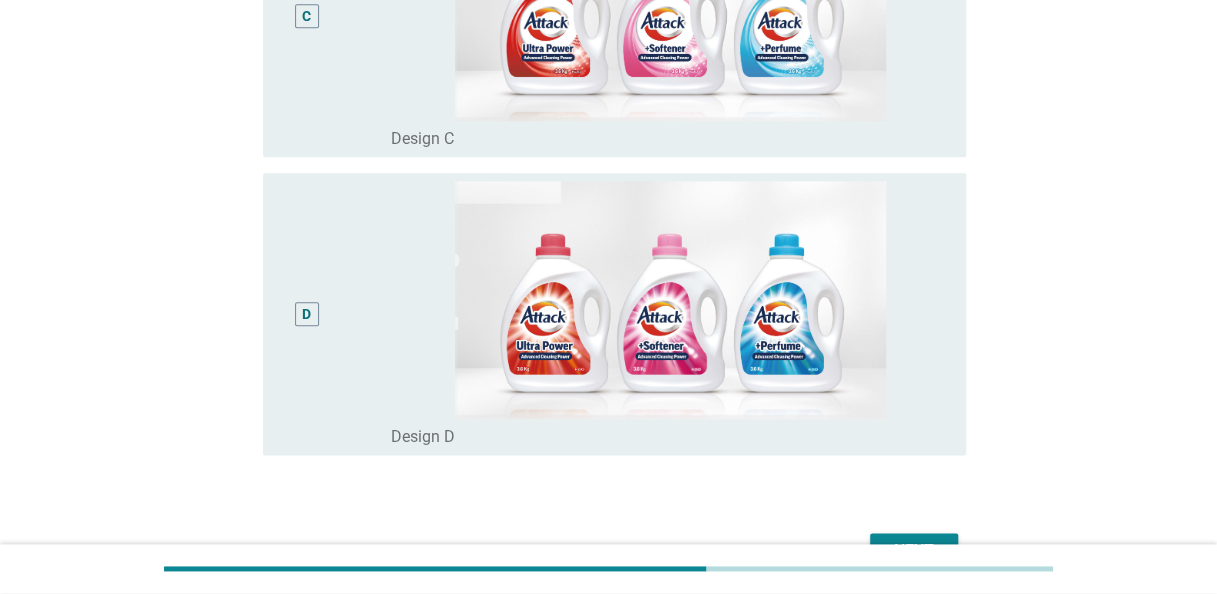 scroll, scrollTop: 1118, scrollLeft: 0, axis: vertical 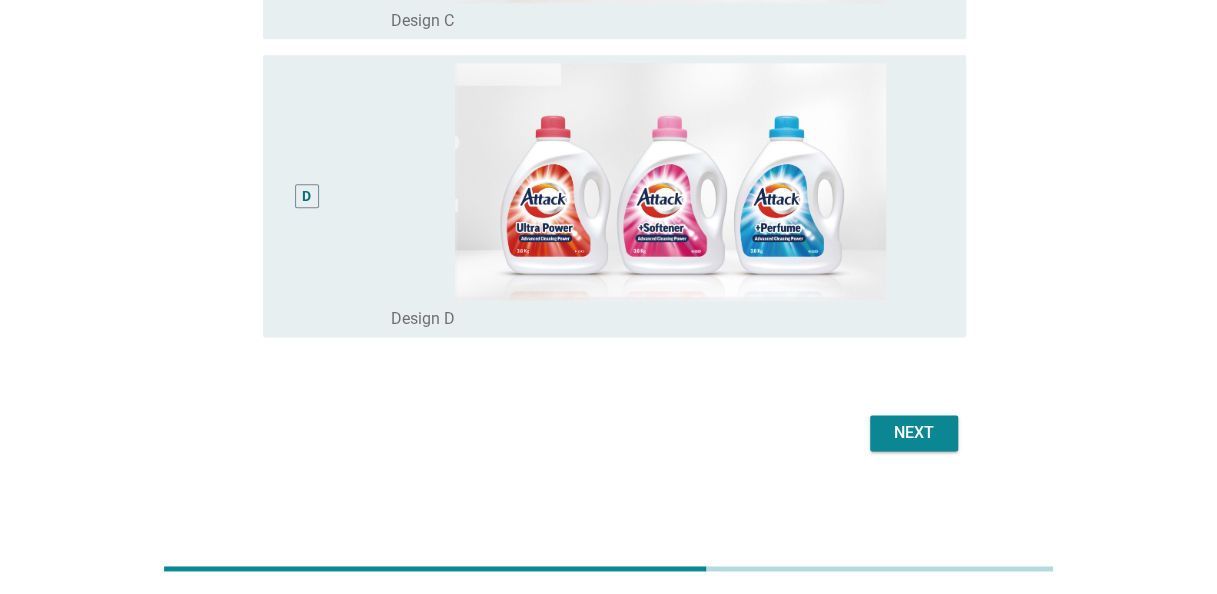 click on "Next" at bounding box center (914, 433) 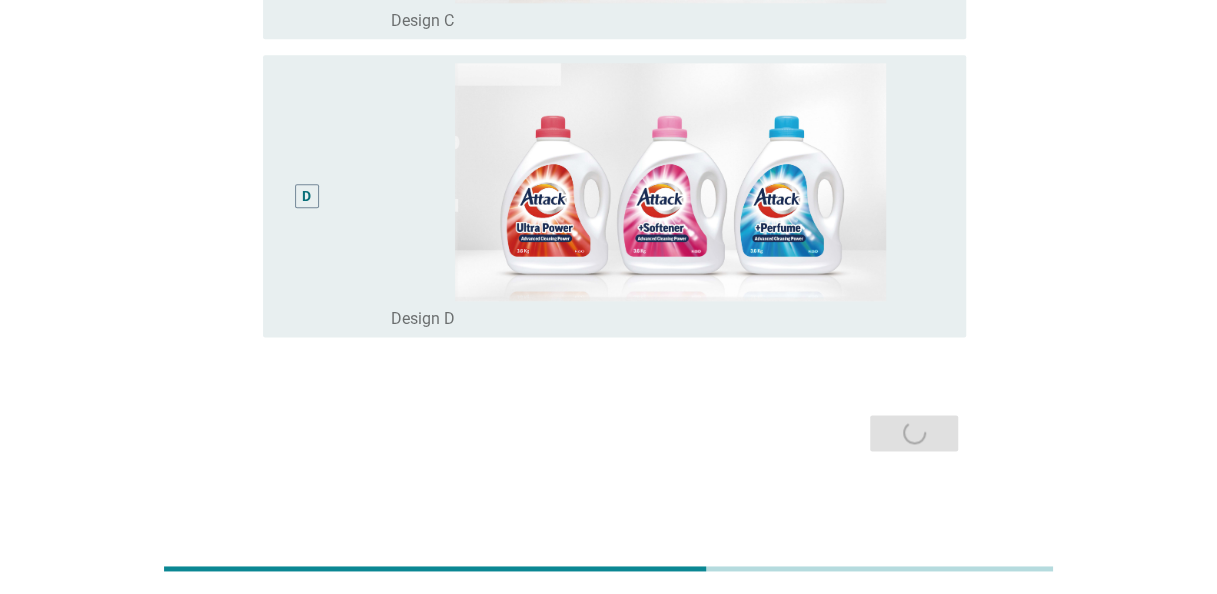 scroll, scrollTop: 0, scrollLeft: 0, axis: both 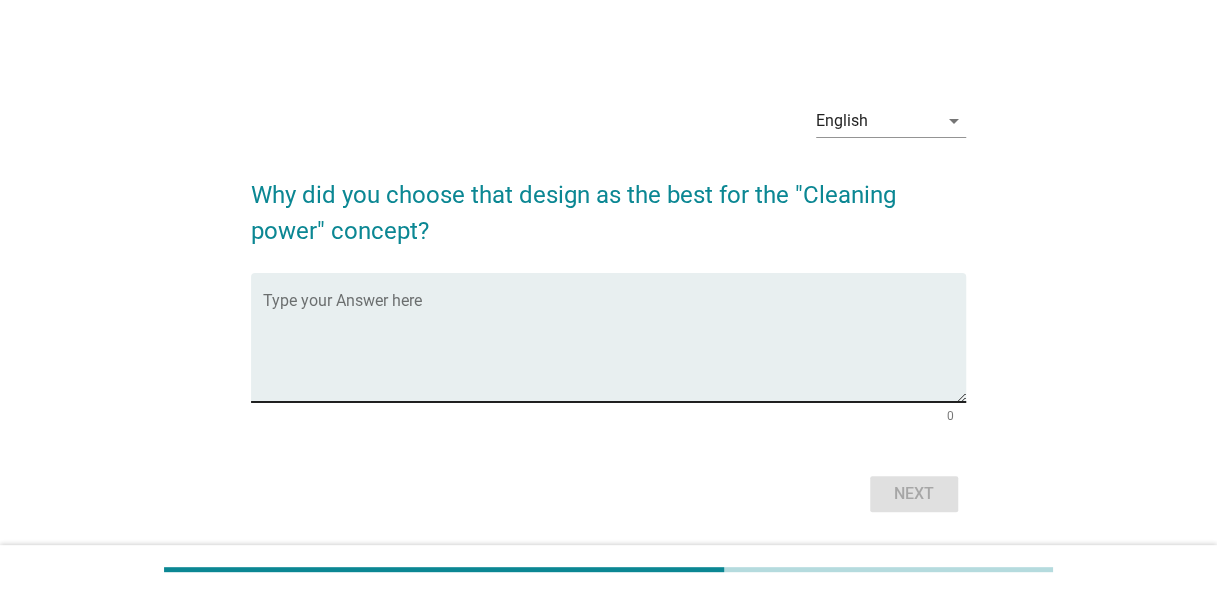 click on "Type your Answer here" at bounding box center [614, 337] 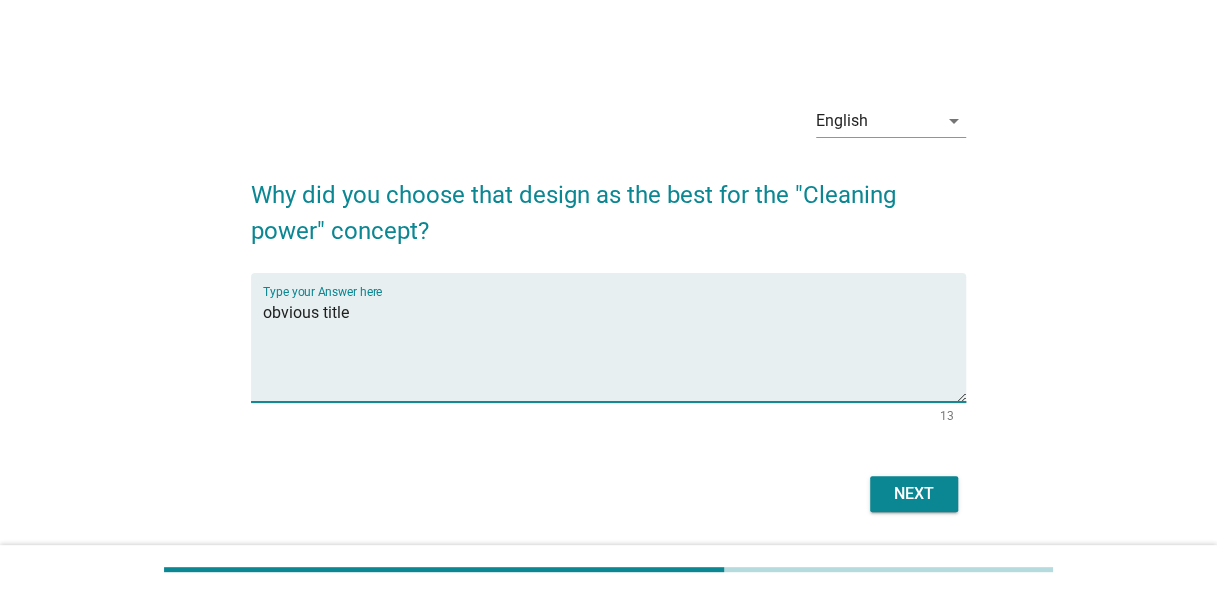 type on "obvious title" 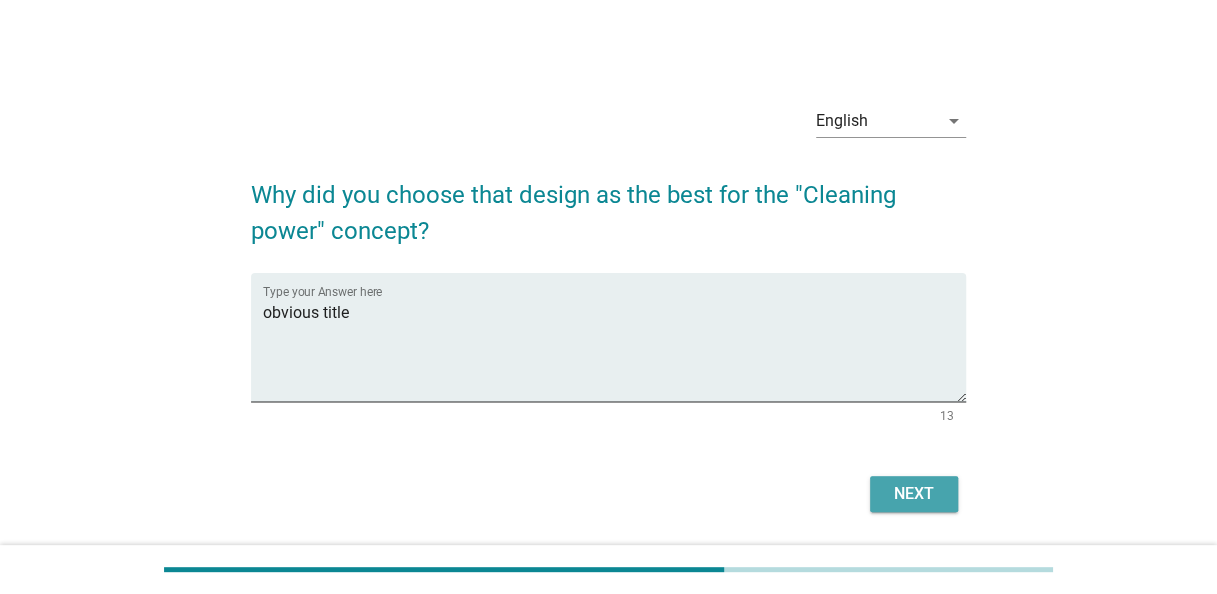 click on "Next" at bounding box center (914, 494) 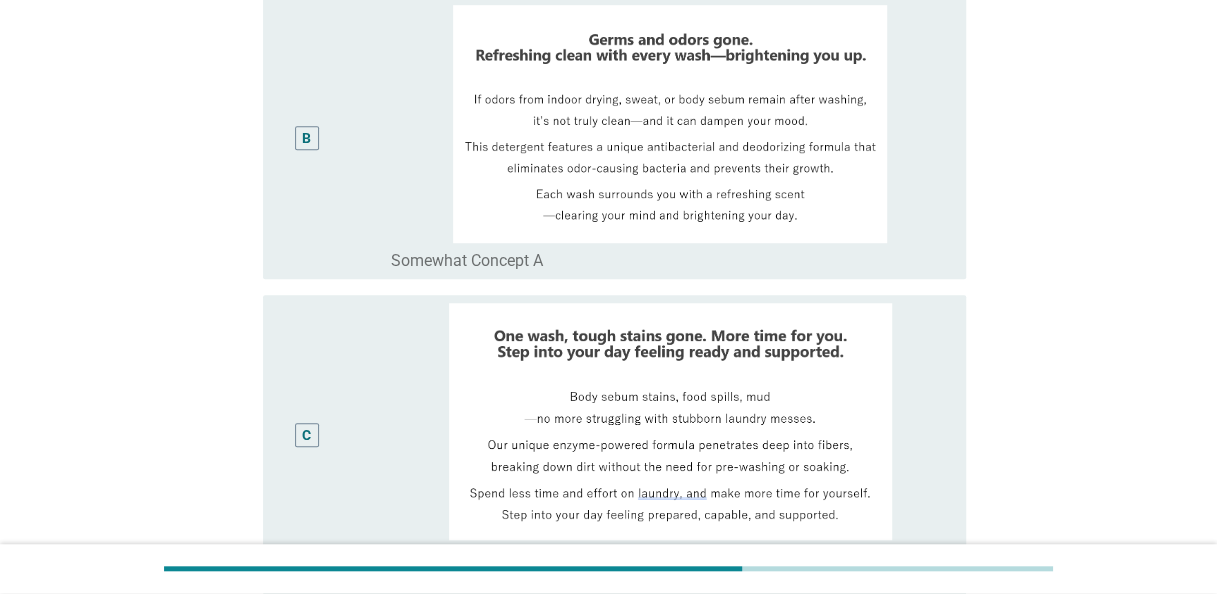 scroll, scrollTop: 500, scrollLeft: 0, axis: vertical 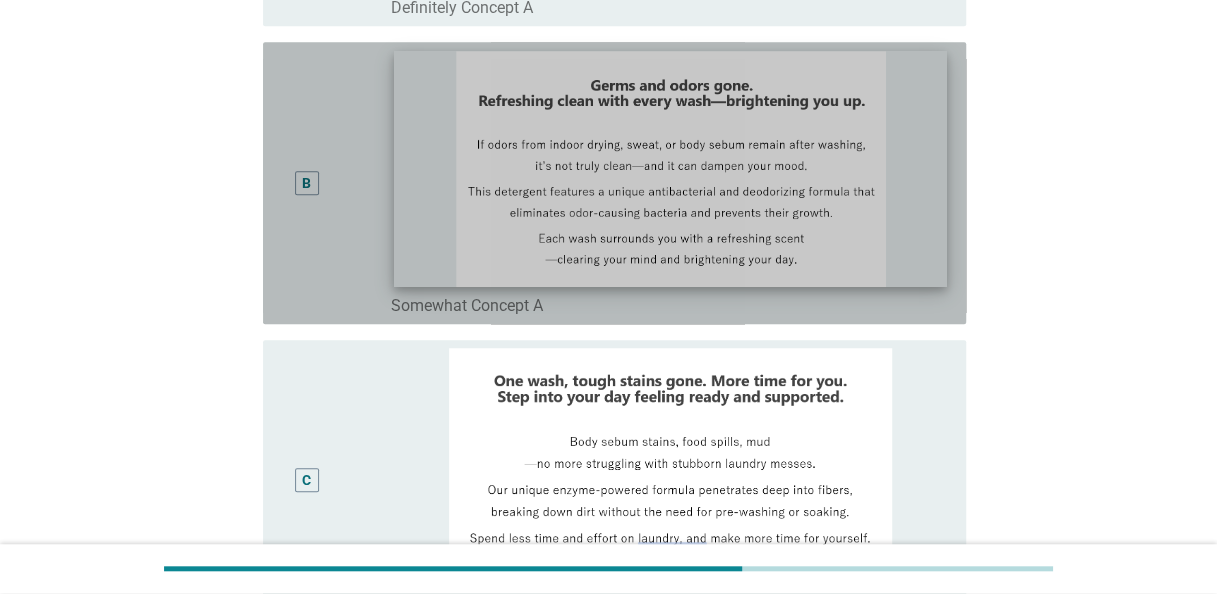 click at bounding box center [671, 168] 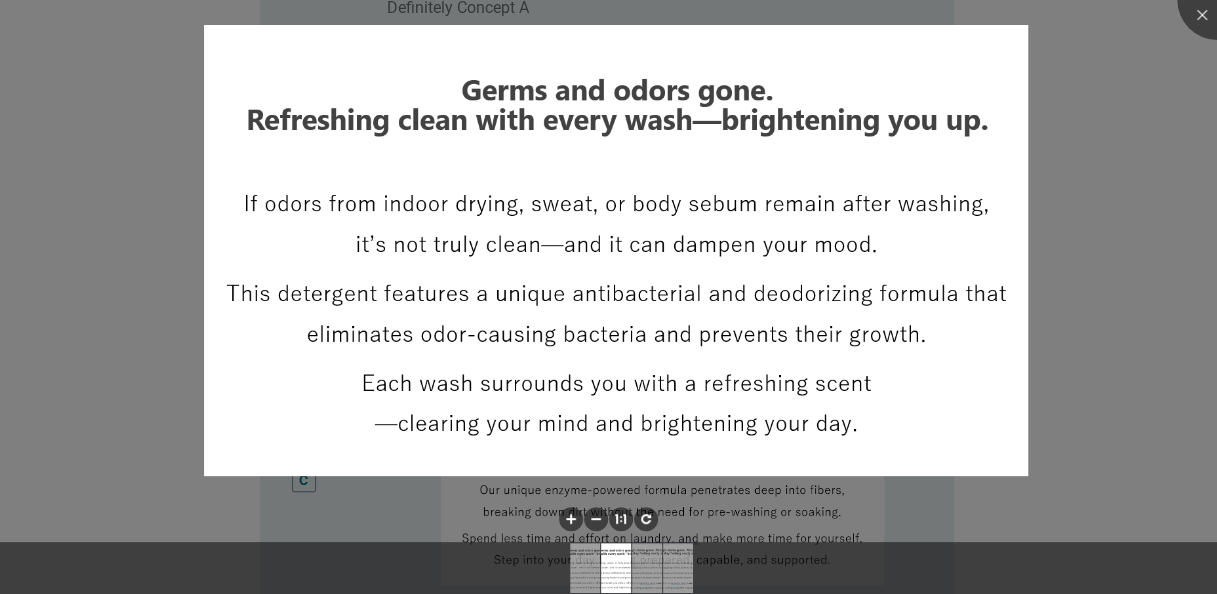 click at bounding box center (608, 297) 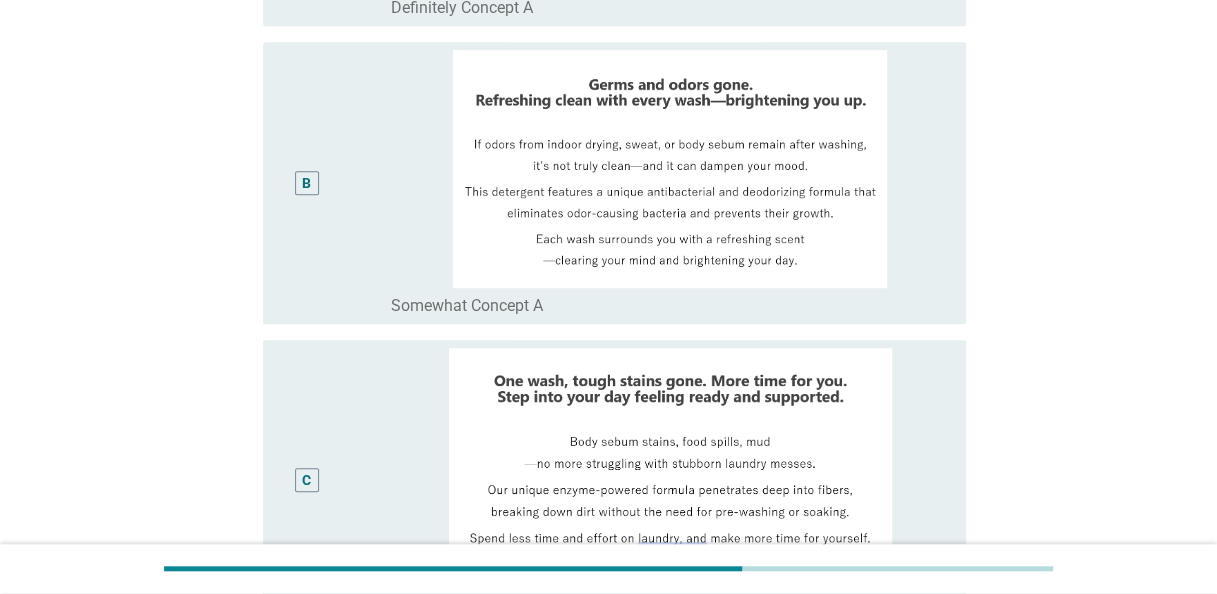 click on "B" at bounding box center [306, 182] 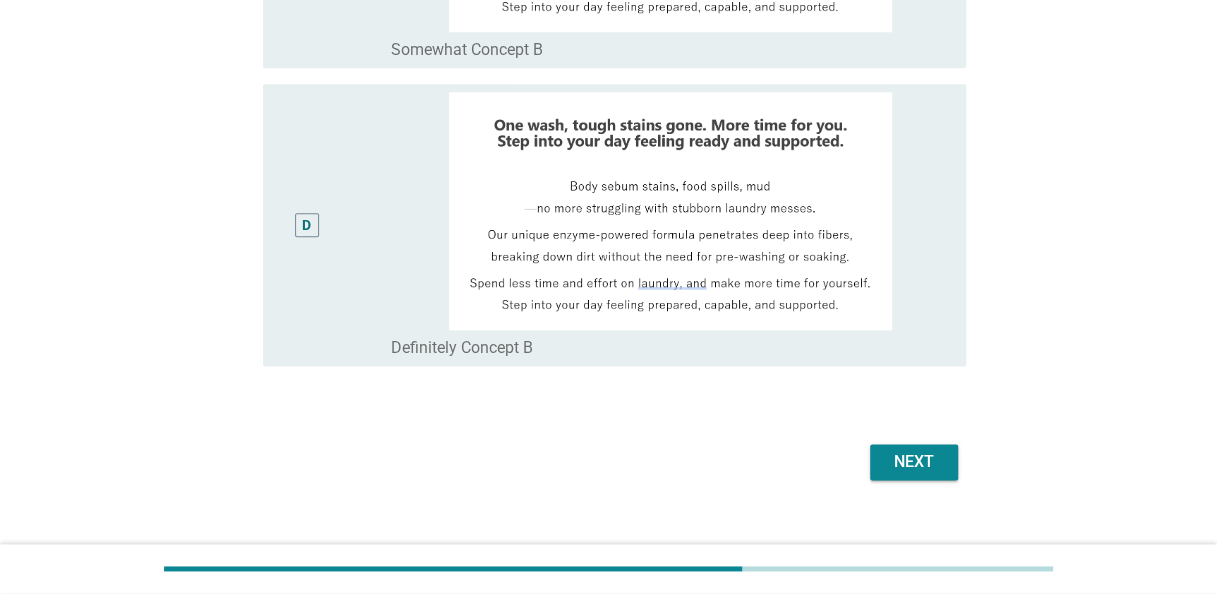 scroll, scrollTop: 1082, scrollLeft: 0, axis: vertical 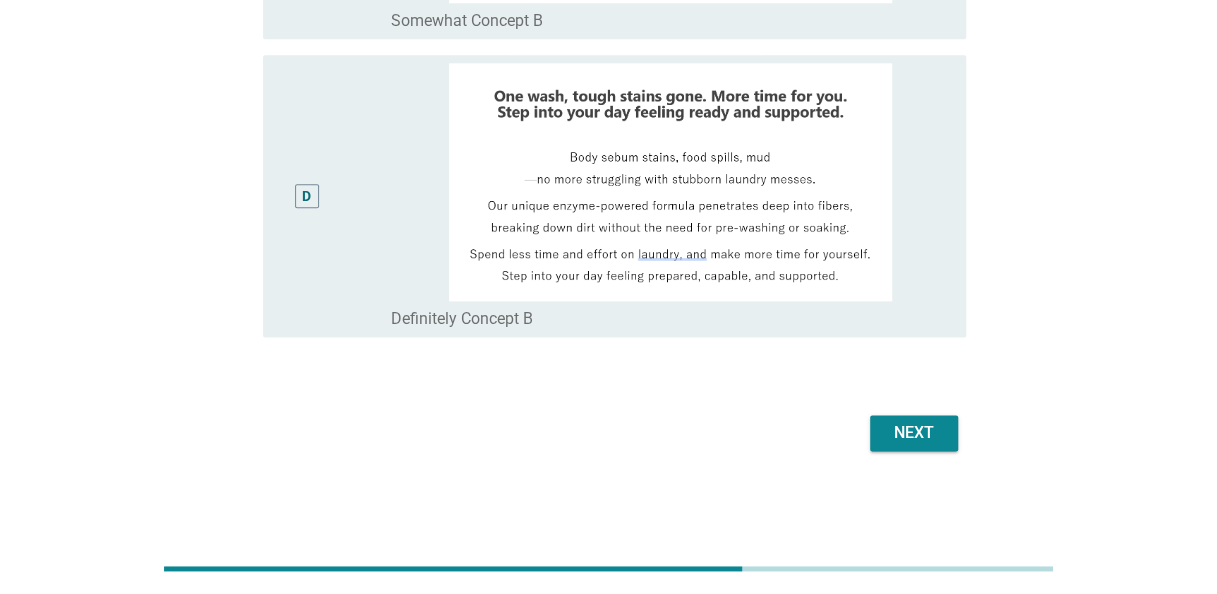 click on "Next" at bounding box center [914, 433] 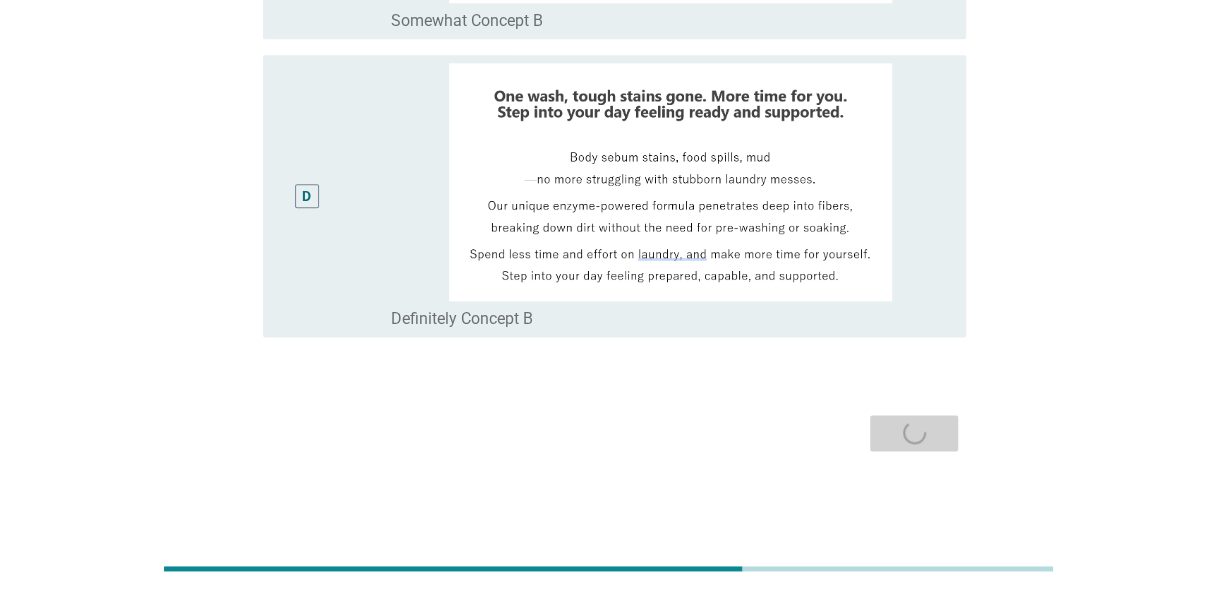 scroll, scrollTop: 0, scrollLeft: 0, axis: both 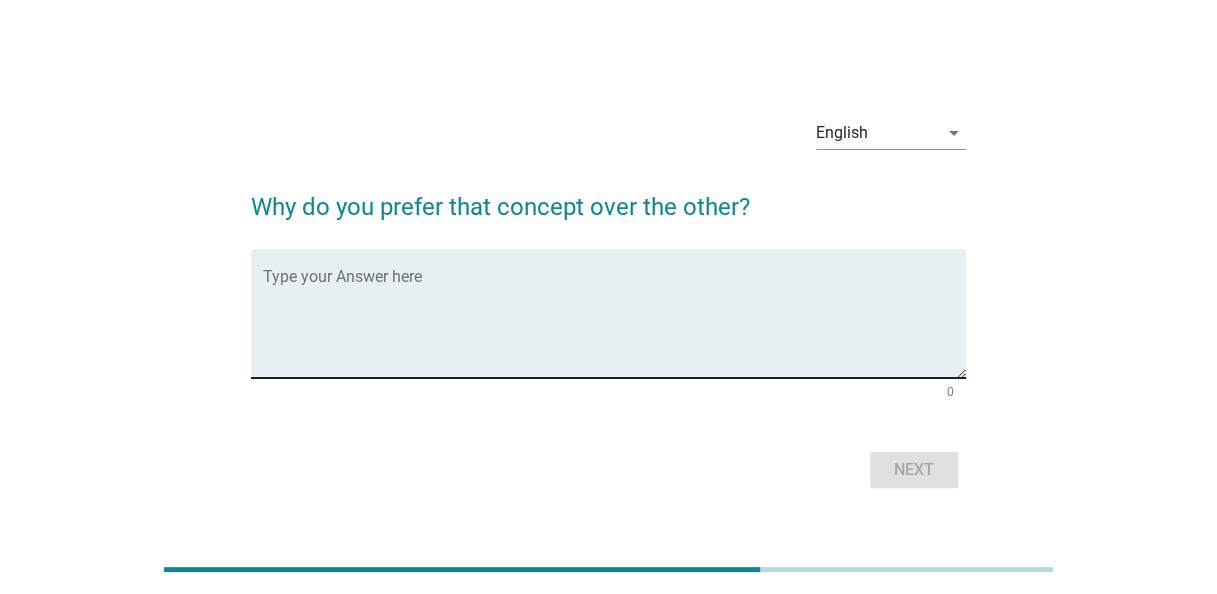 click at bounding box center [614, 325] 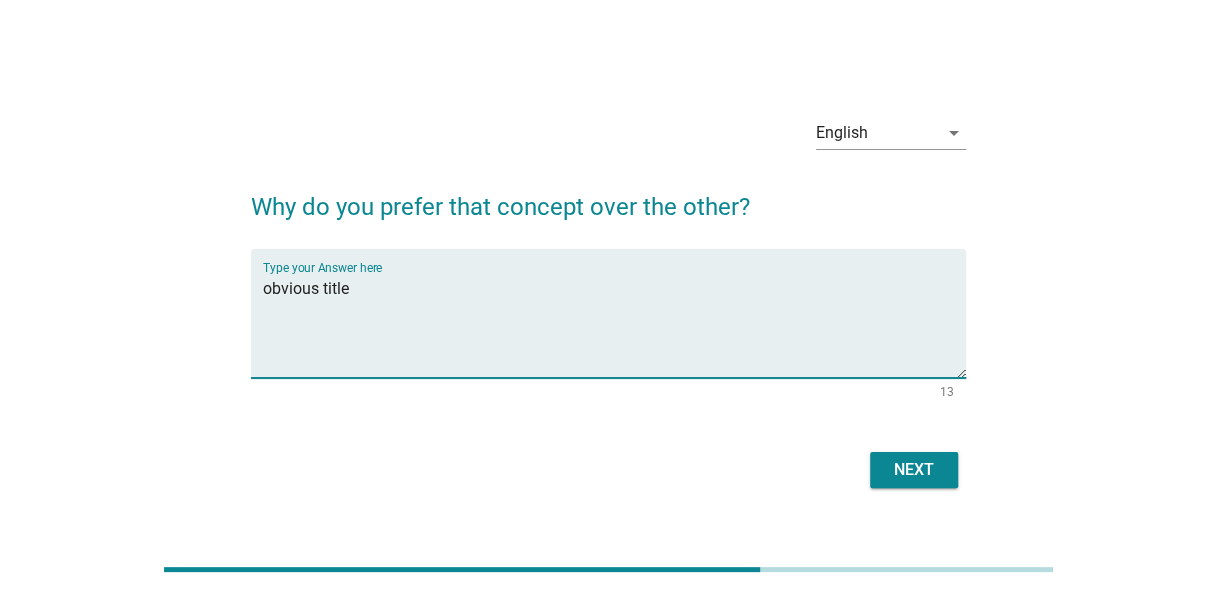 type on "obvious title" 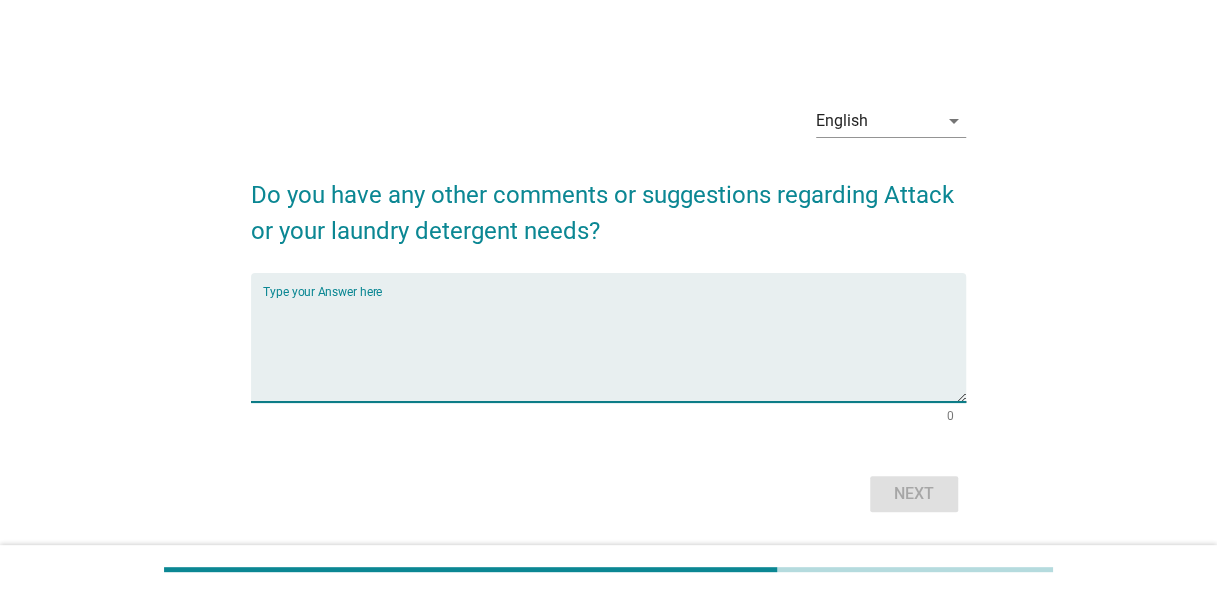 click at bounding box center [614, 349] 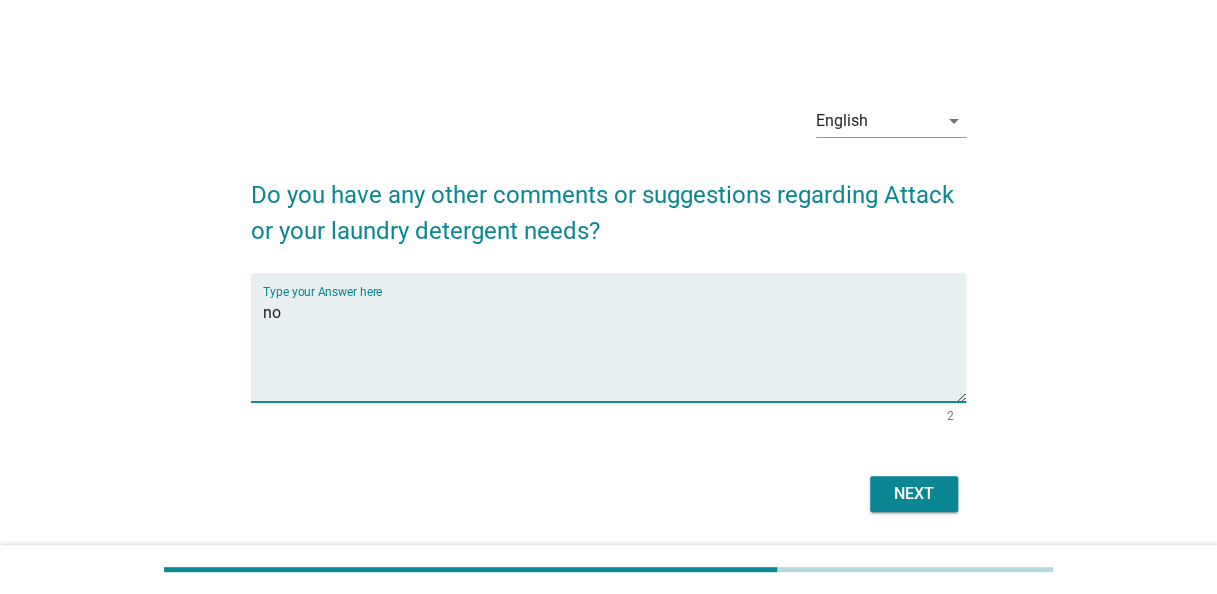 type on "no" 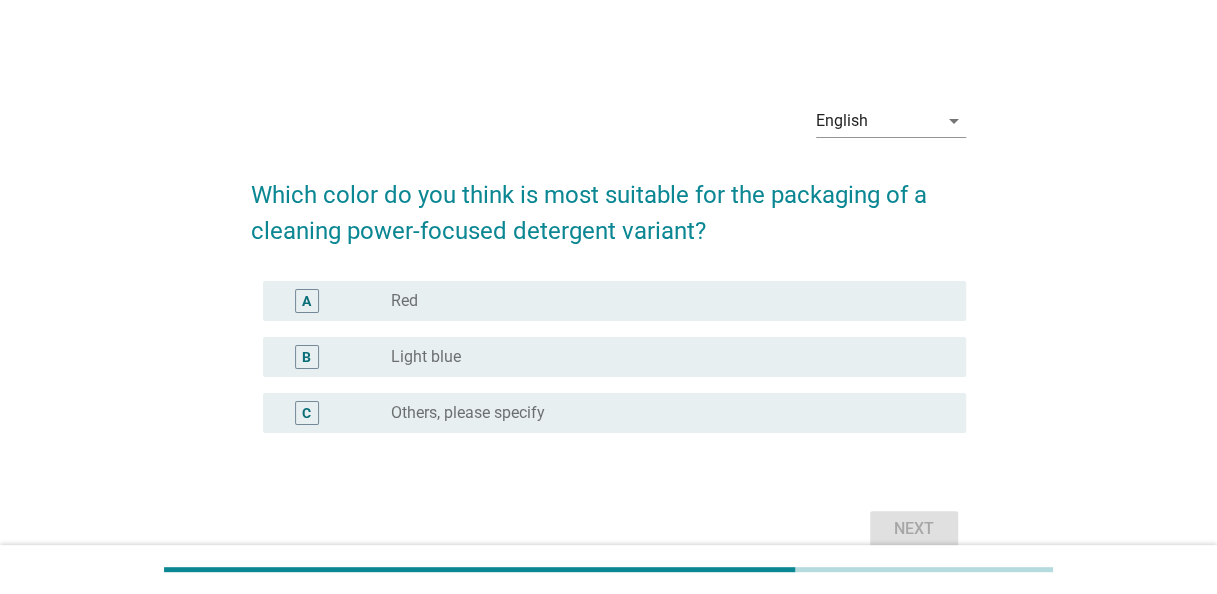 click on "radio_button_unchecked Red" at bounding box center (662, 301) 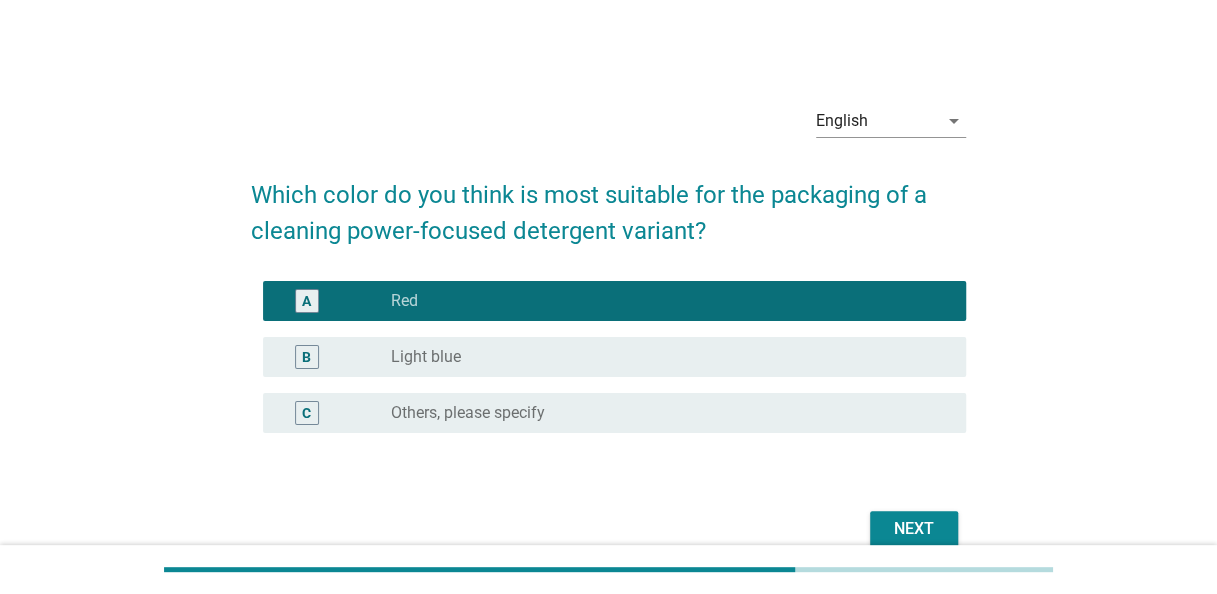 click on "Next" at bounding box center (914, 529) 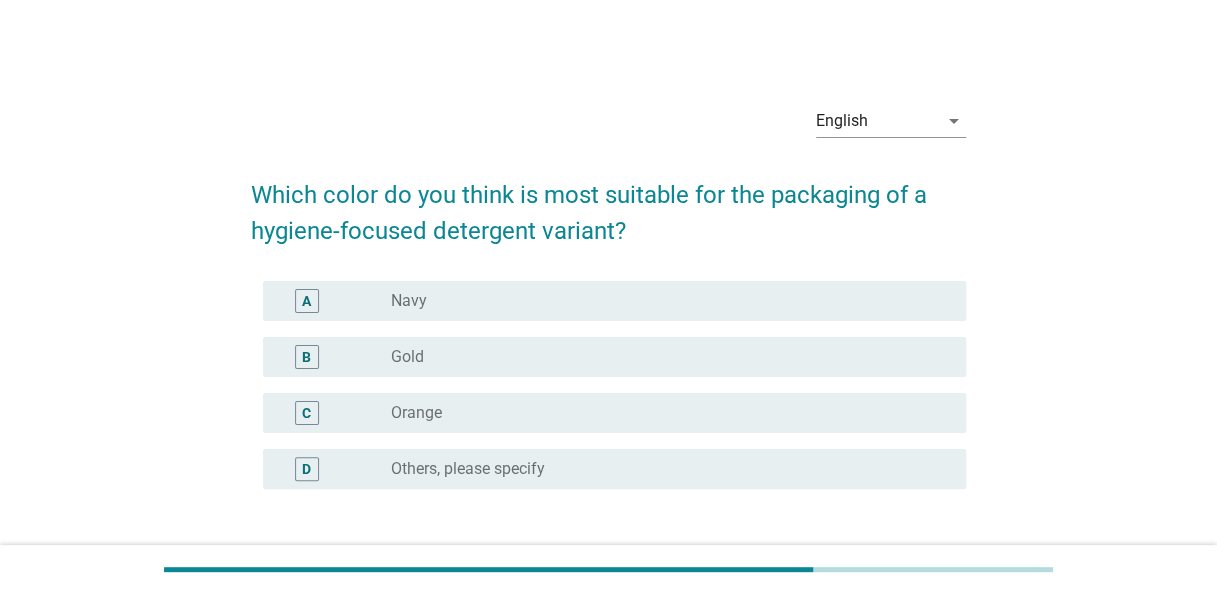 click on "radio_button_unchecked Gold" at bounding box center [662, 357] 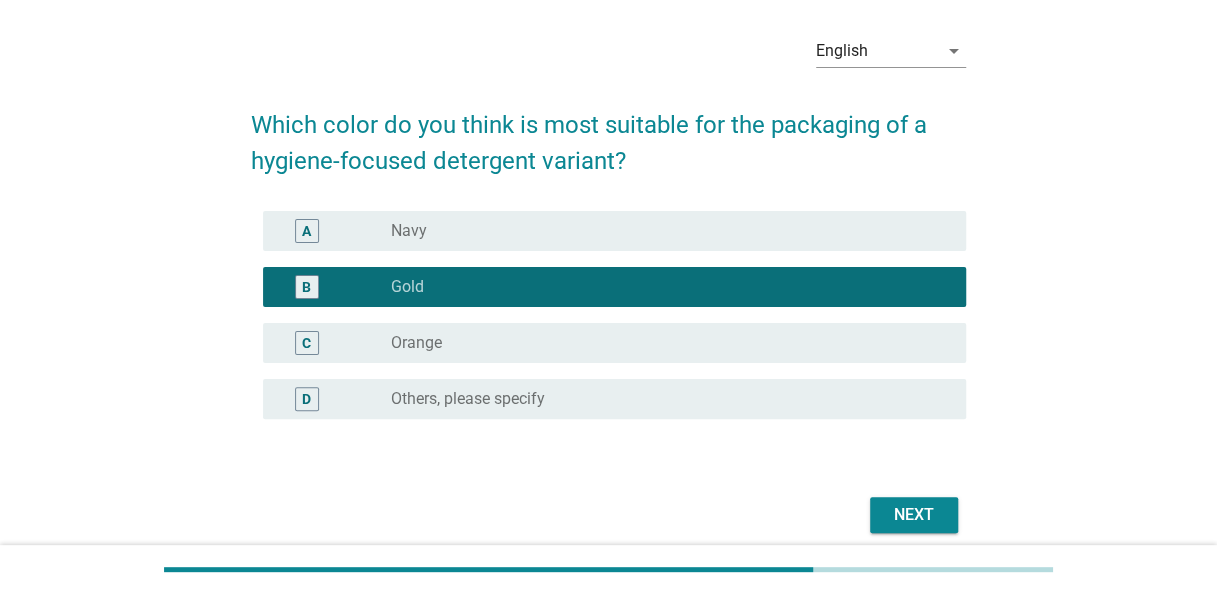 scroll, scrollTop: 152, scrollLeft: 0, axis: vertical 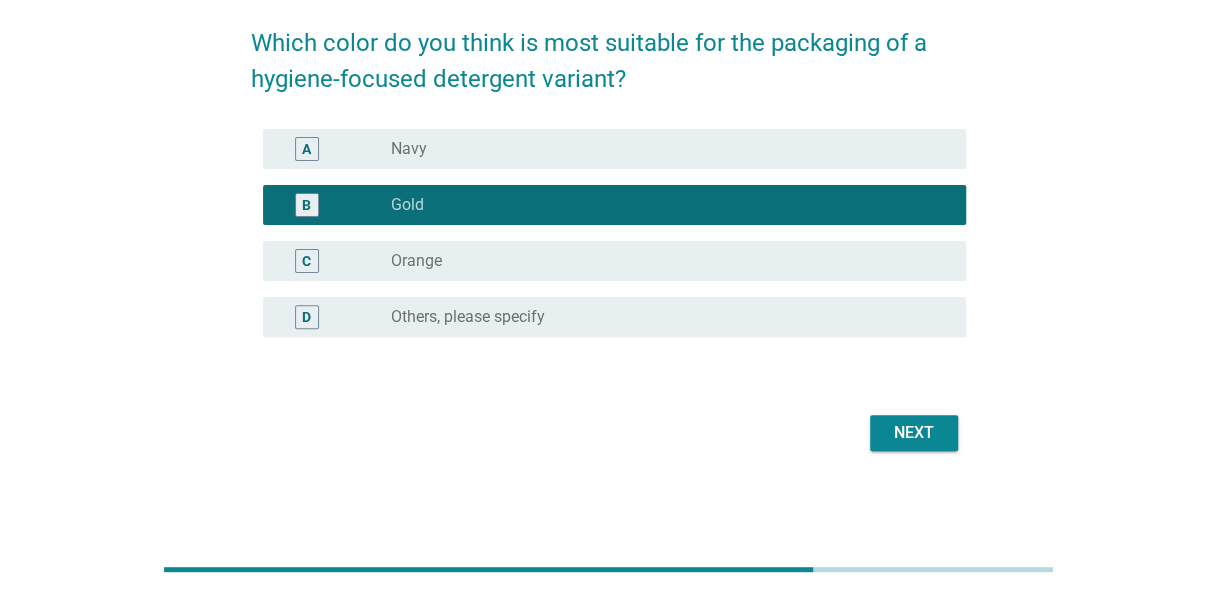 click on "Next" at bounding box center [914, 433] 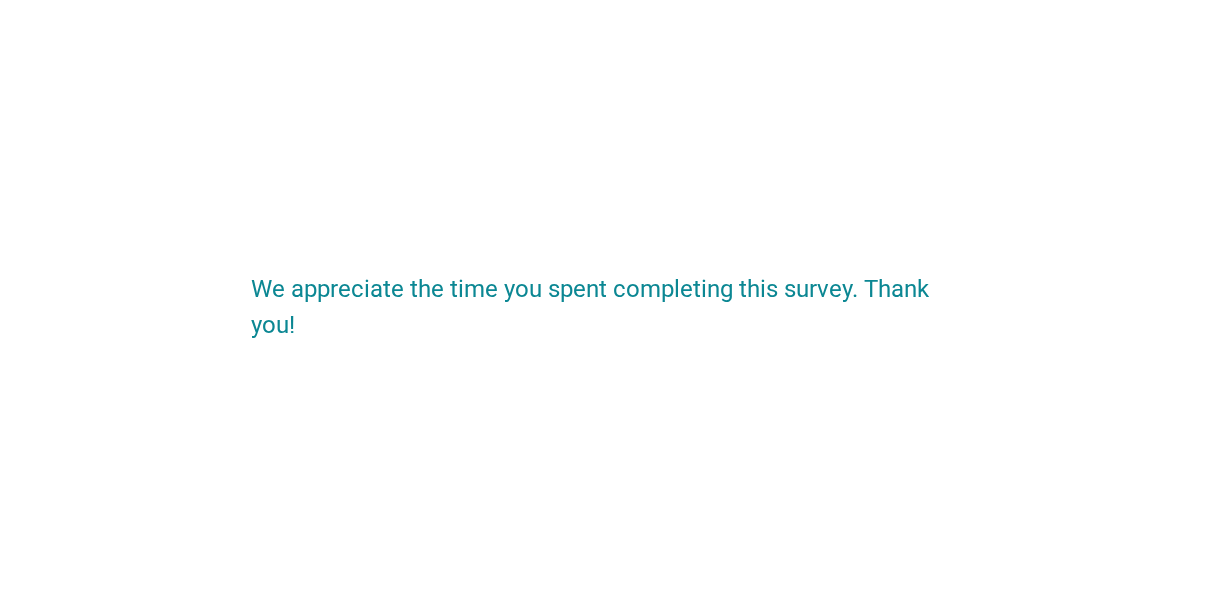 scroll, scrollTop: 0, scrollLeft: 0, axis: both 